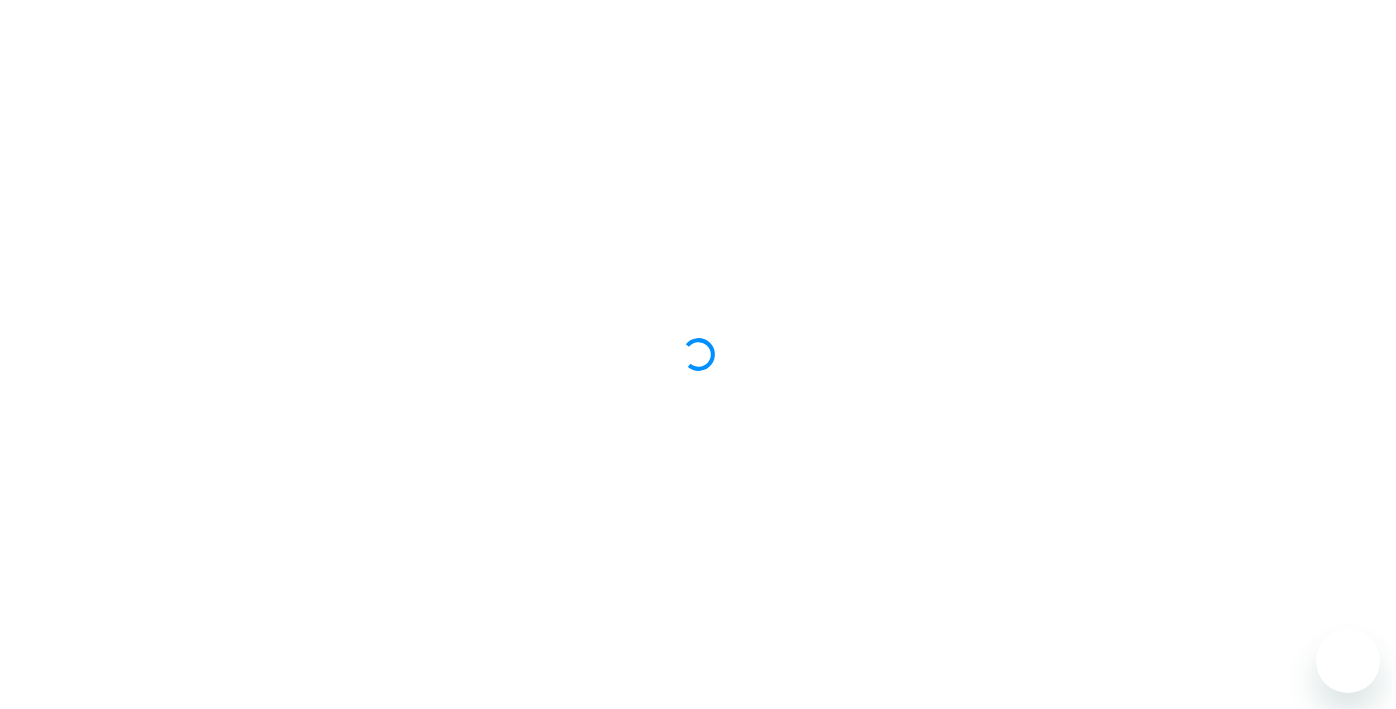 scroll, scrollTop: 0, scrollLeft: 0, axis: both 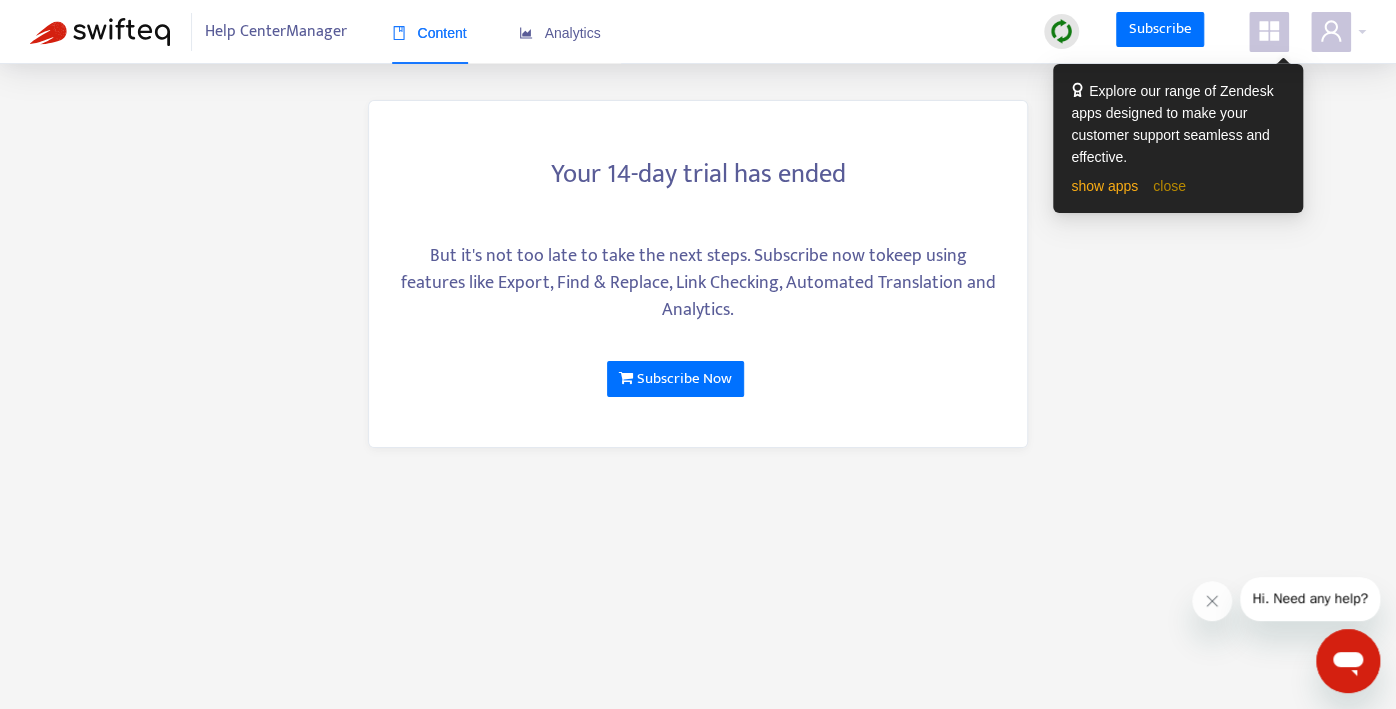 click on "close" at bounding box center [1169, 186] 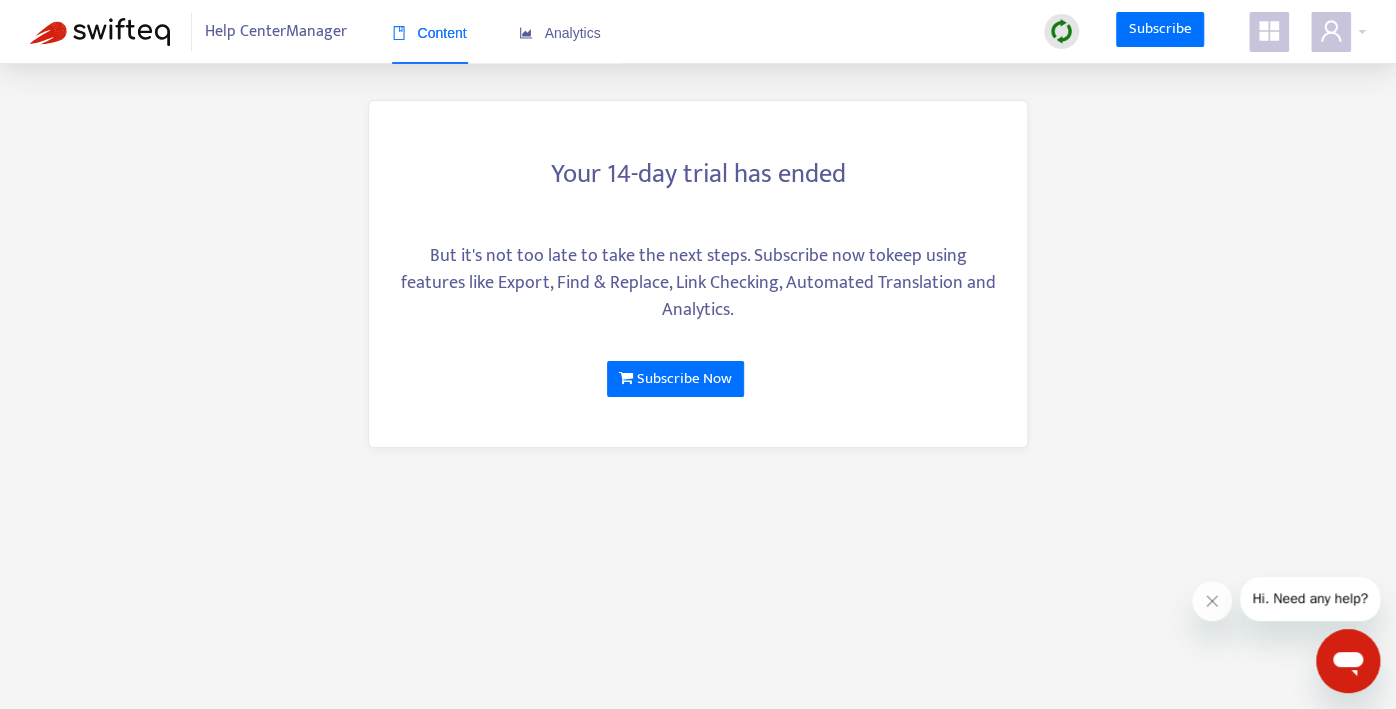 click on "Content" at bounding box center (429, 33) 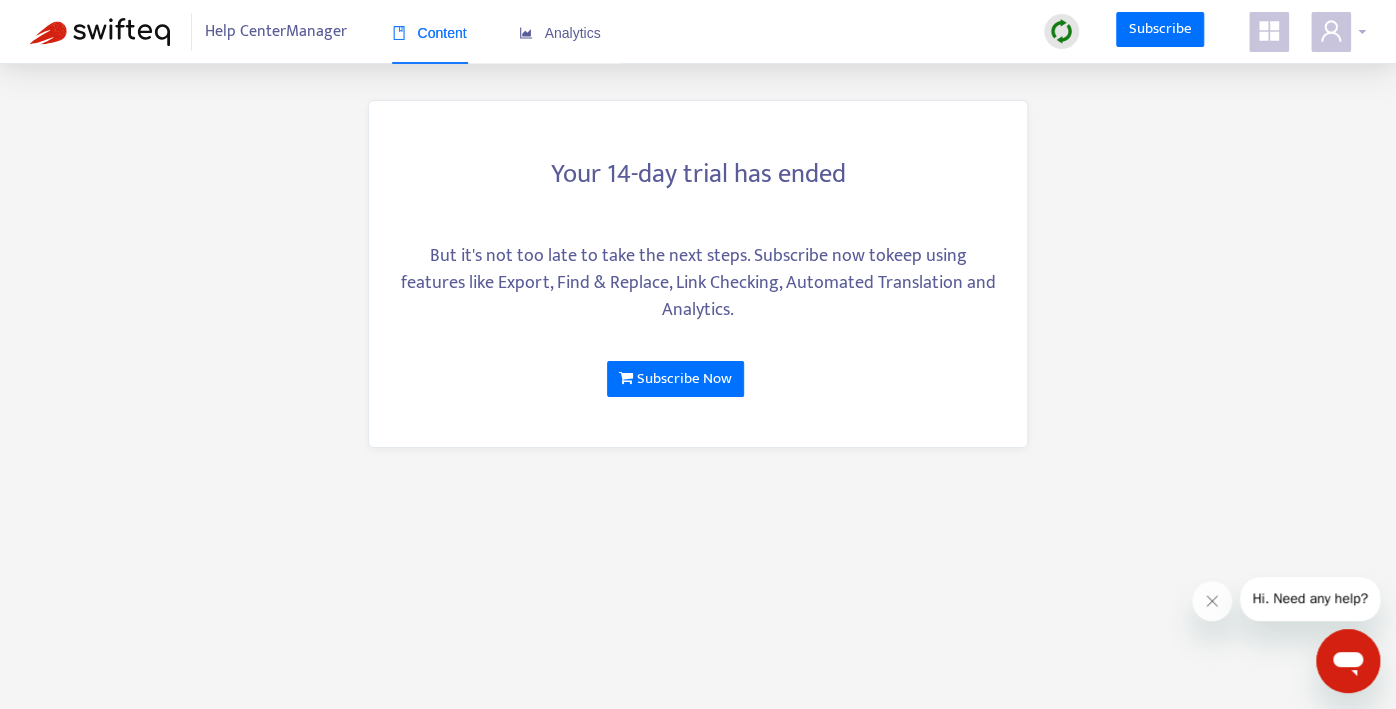 click 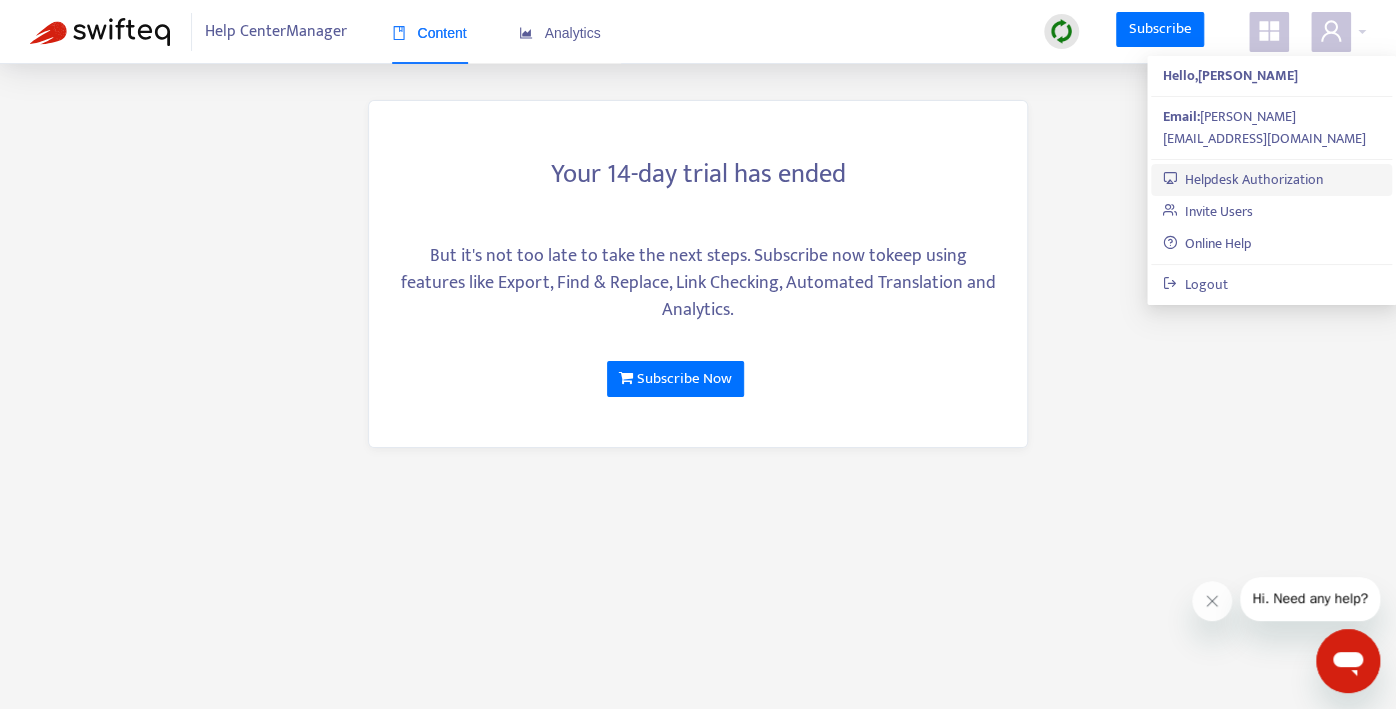 click on "Helpdesk Authorization" at bounding box center [1243, 179] 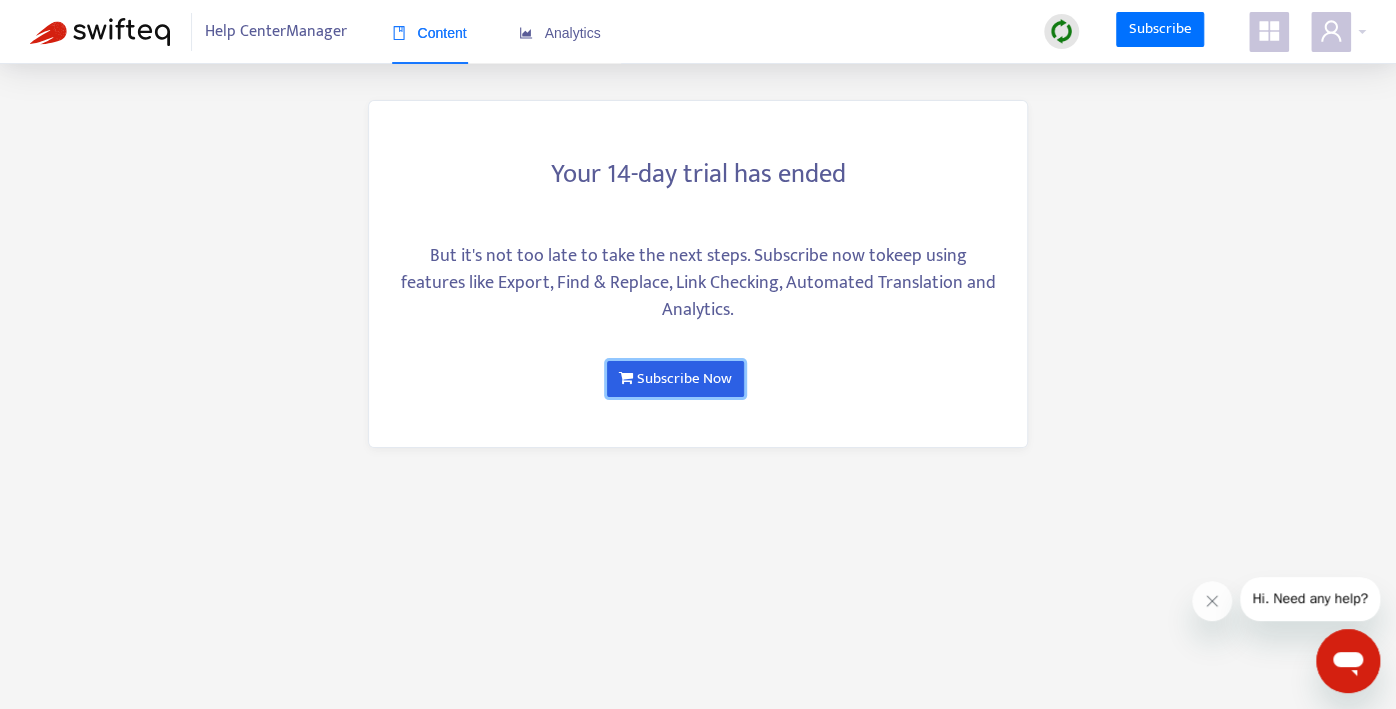 click on "Subscribe Now" at bounding box center (675, 379) 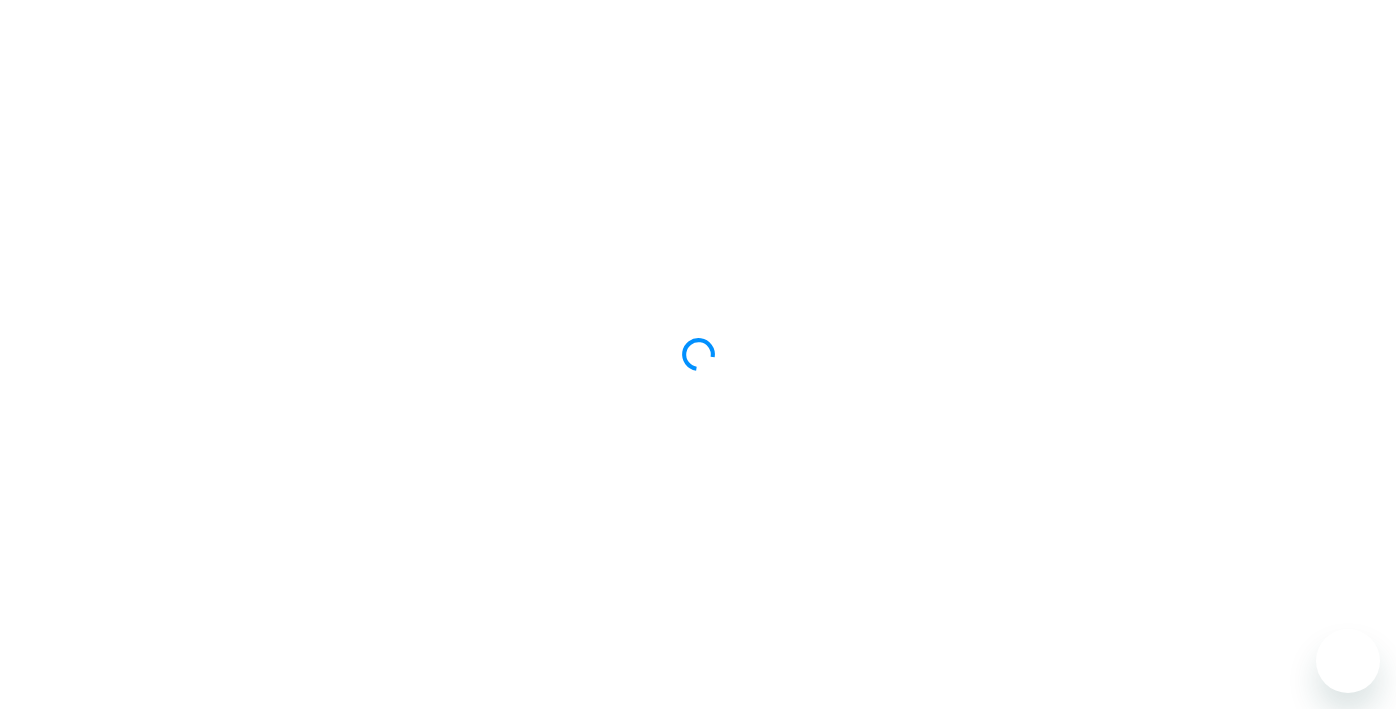 scroll, scrollTop: 0, scrollLeft: 0, axis: both 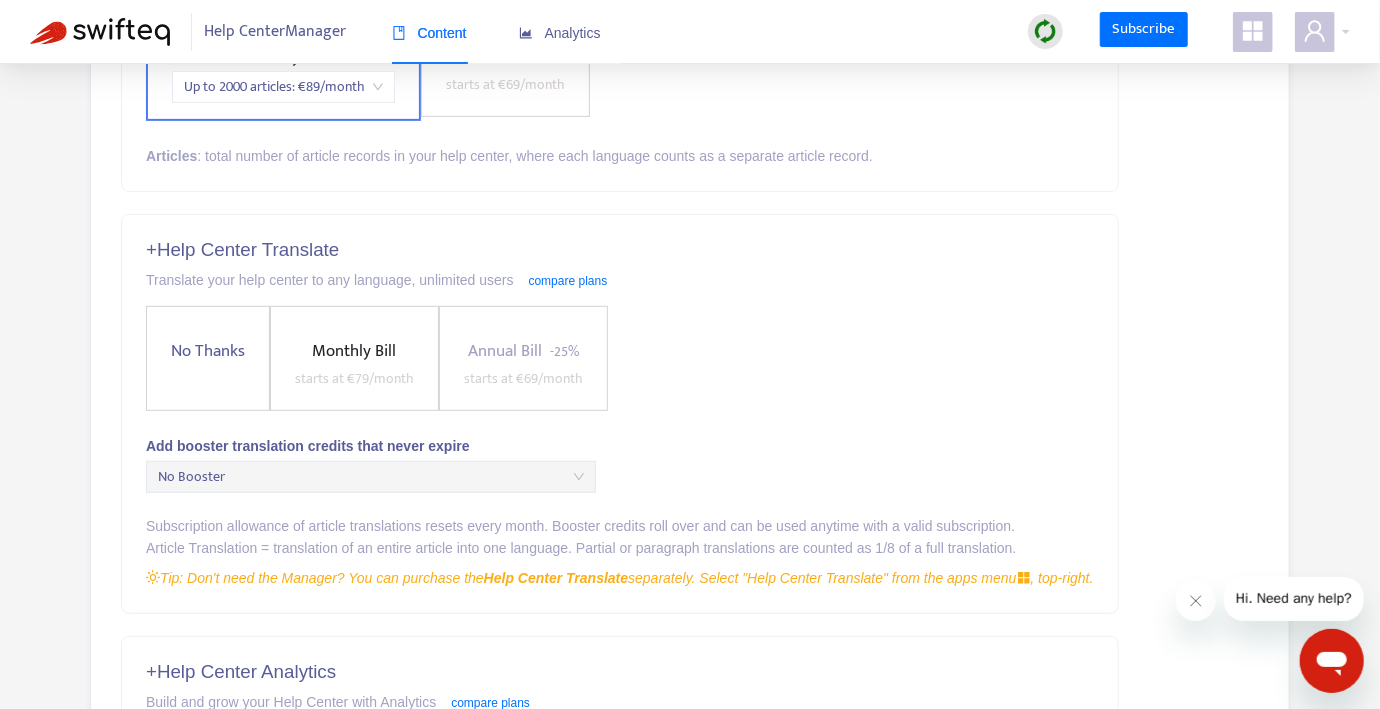click on "Monthly Bill" at bounding box center [355, 351] 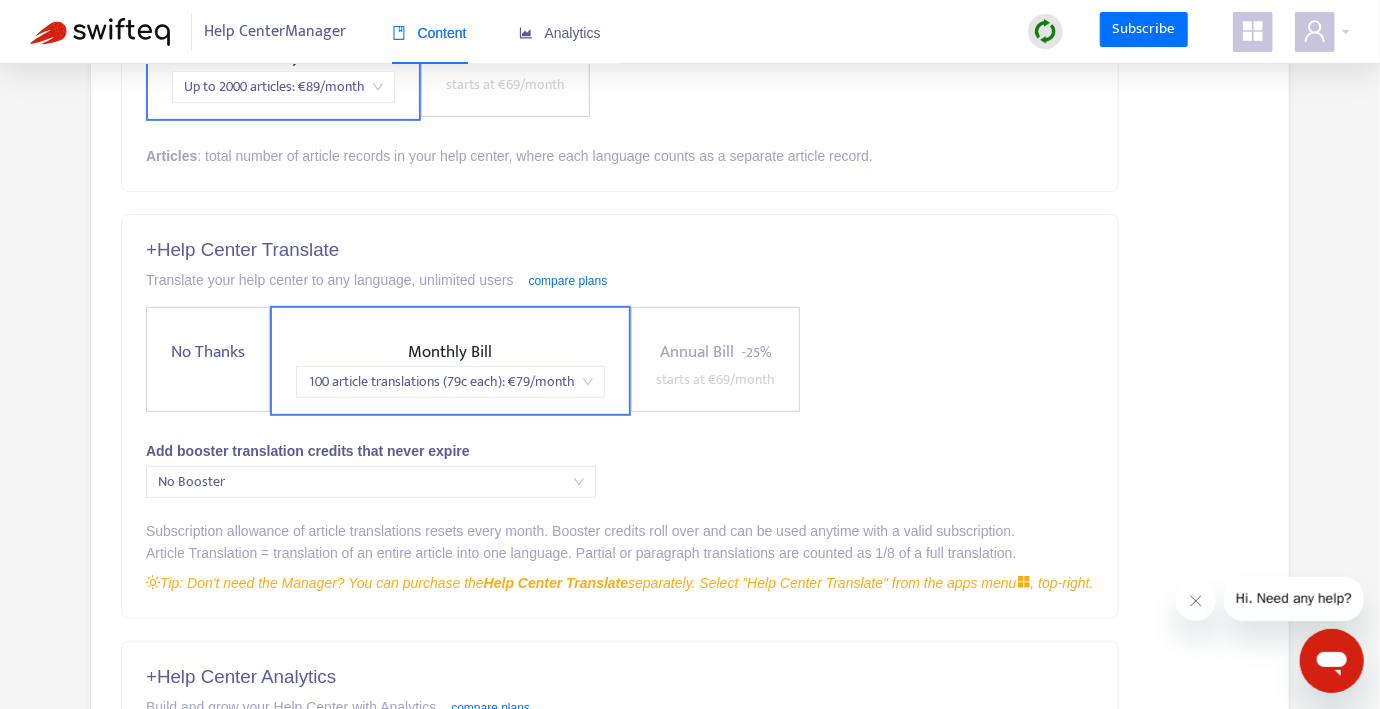click on "100 article translations (79c each) : € 79 /month" at bounding box center (450, 382) 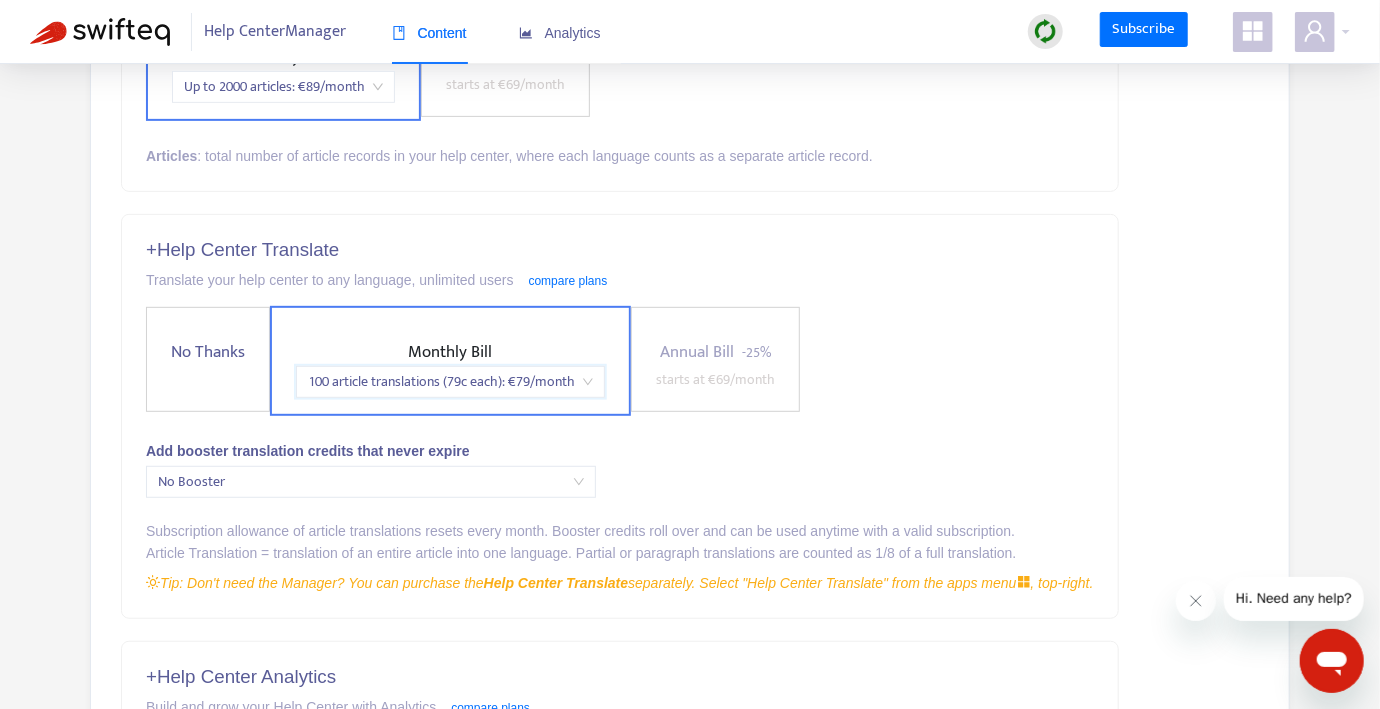 click on "100 article translations (79c each) : € 79 /month" at bounding box center [450, 382] 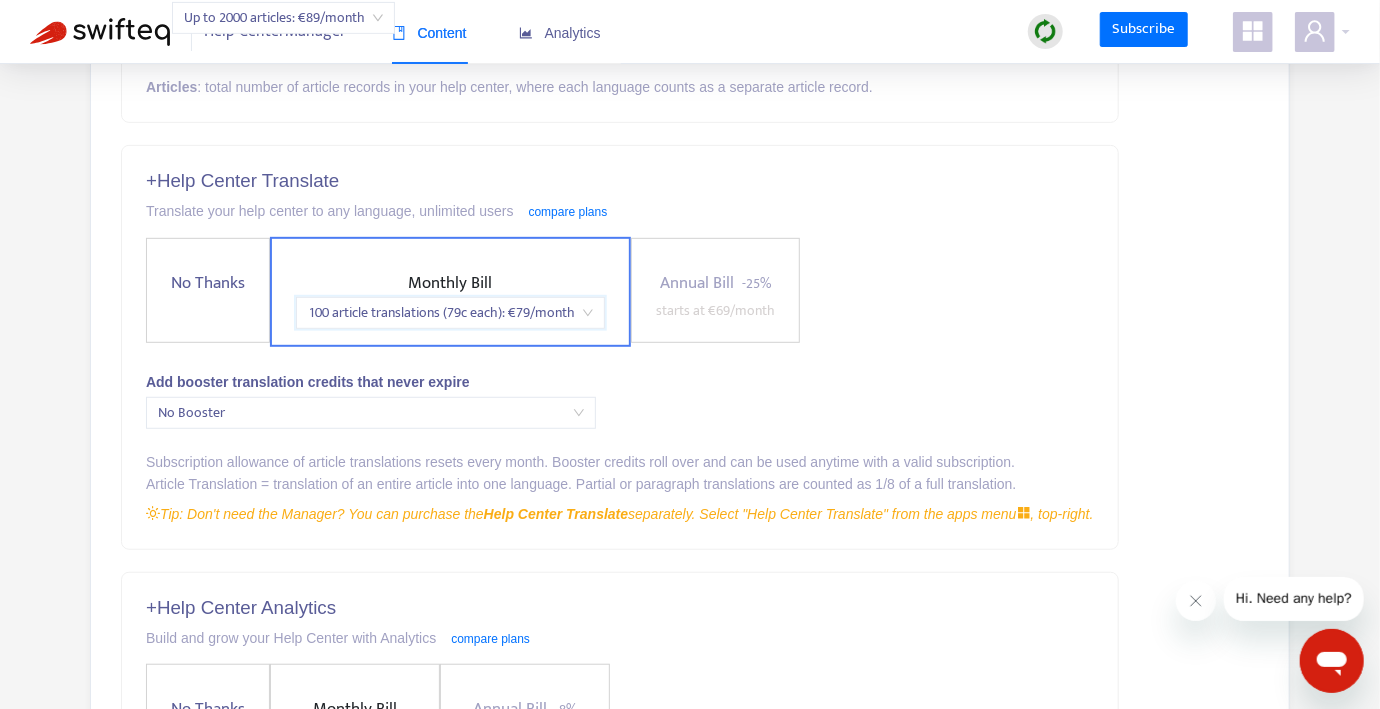 scroll, scrollTop: 429, scrollLeft: 0, axis: vertical 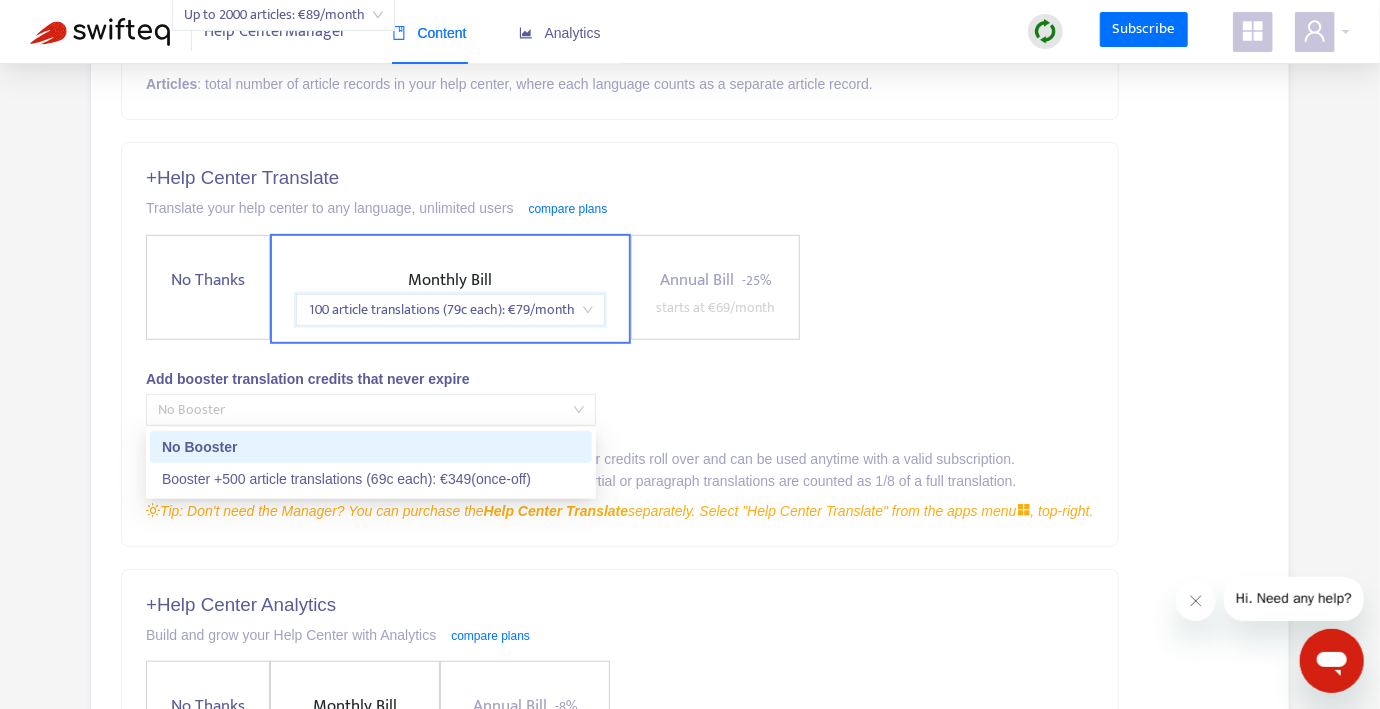 click on "No Booster" at bounding box center (371, 410) 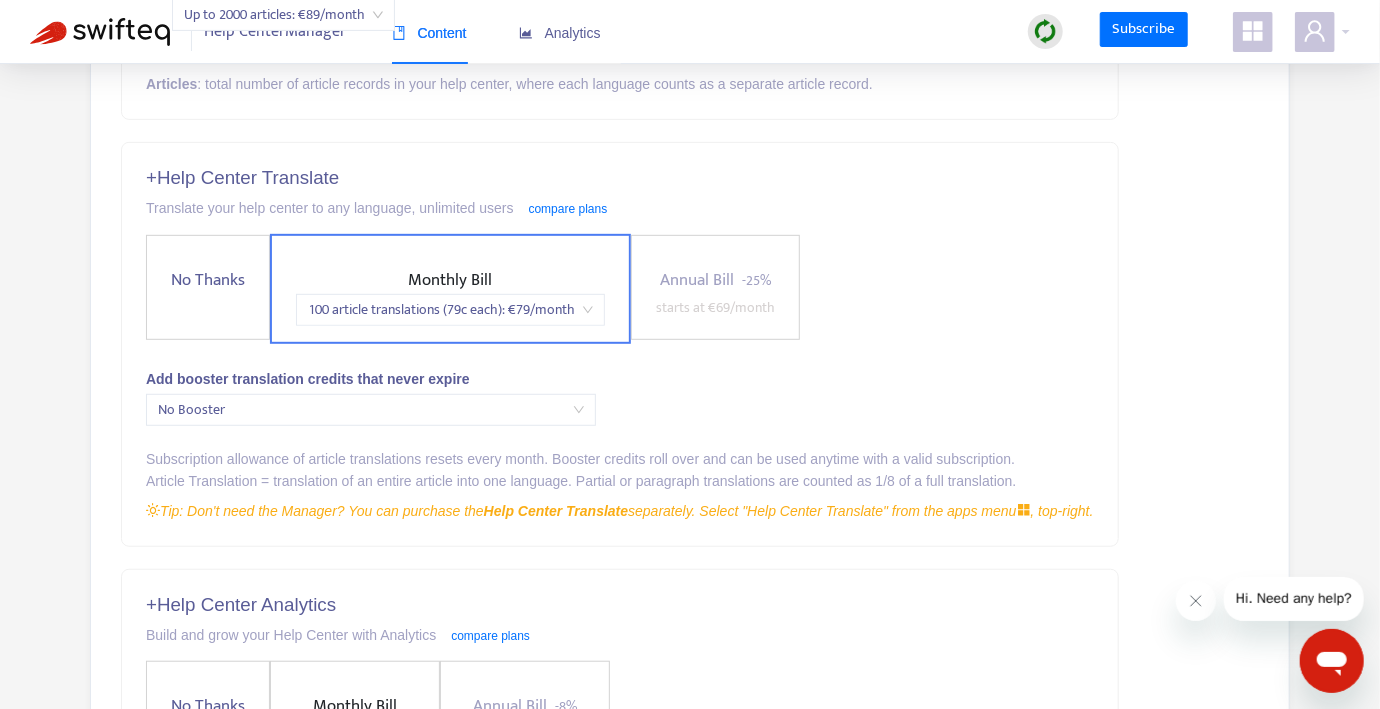 click on "+  Help Center Translate Translate your help center to any language, unlimited users compare plans No Thanks Monthly Bill 100 article translations (79c each) : € 79 /month Annual Bill - 25% starts at € 69 /month Add booster translation credits that never expire No Booster Subscription allowance of article translations resets every month. Booster credits roll over and can be used anytime with a valid subscription. Article Translation = translation of an entire article into one language. Partial or paragraph translations are counted as 1/8 of a full translation.  Tip: Don't need the Manager? You can purchase the  Help Center Translate  separately. Select "Help Center Translate" from the apps menu  , top-right." at bounding box center [620, 344] 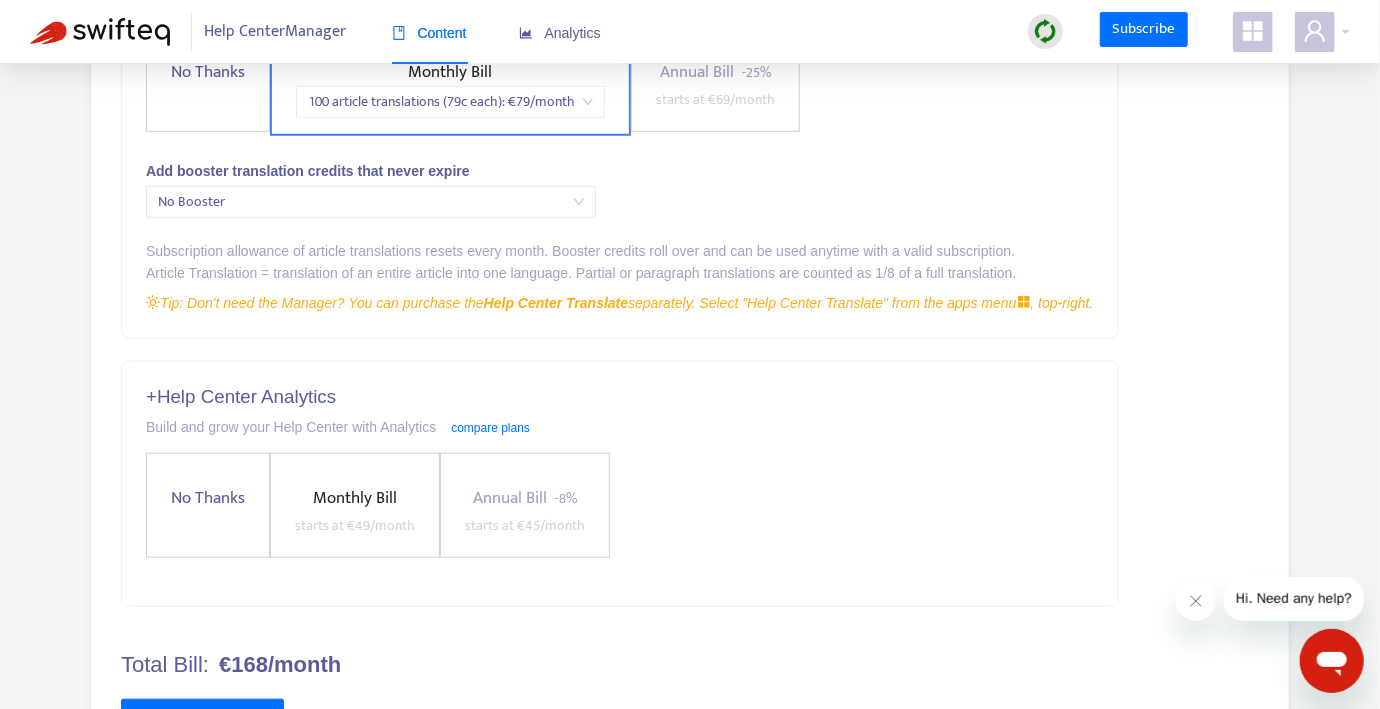 scroll, scrollTop: 720, scrollLeft: 0, axis: vertical 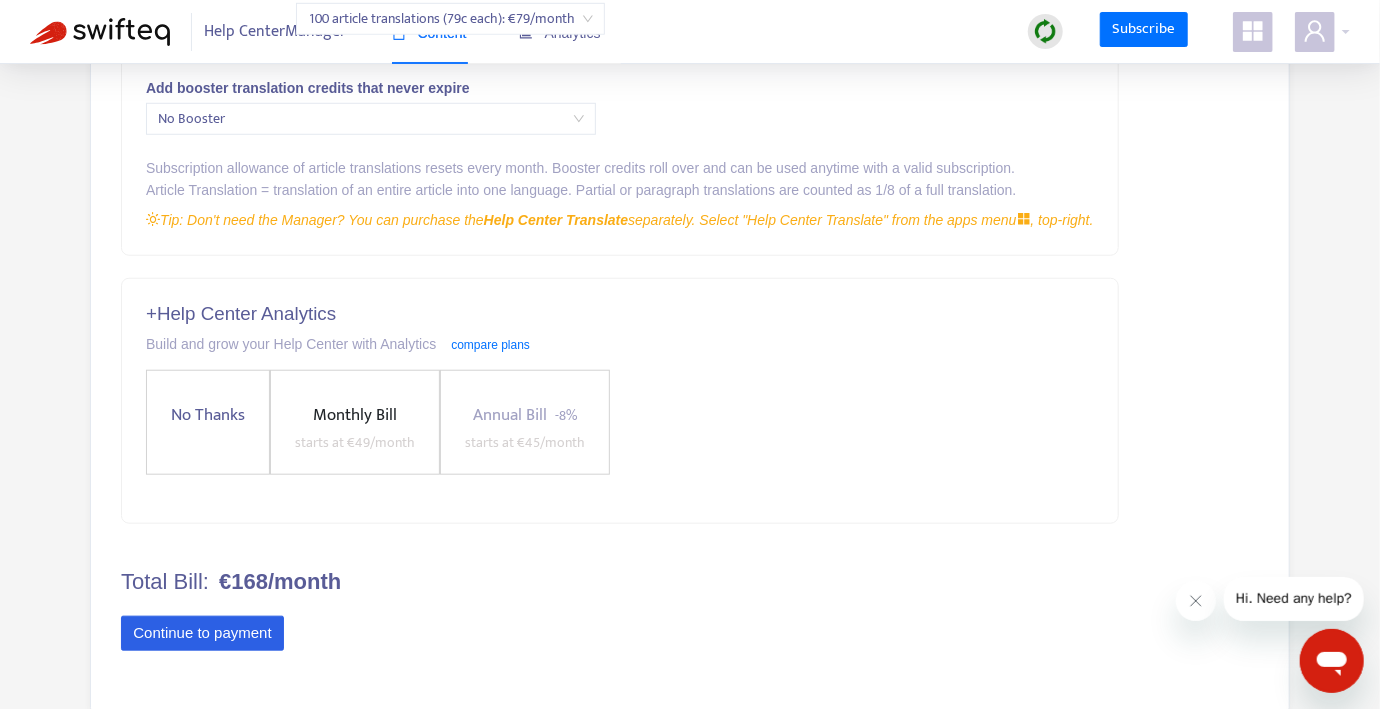 click on "Continue to payment" at bounding box center [202, 634] 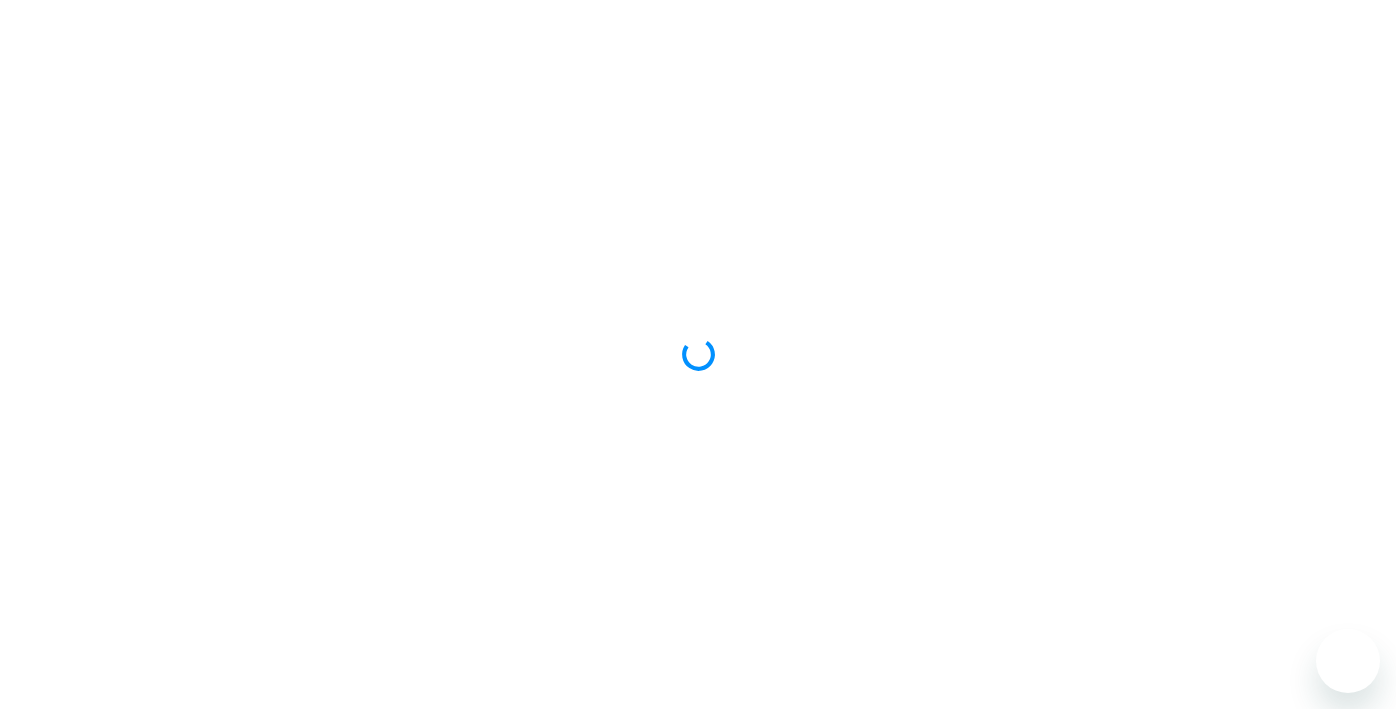 scroll, scrollTop: 0, scrollLeft: 0, axis: both 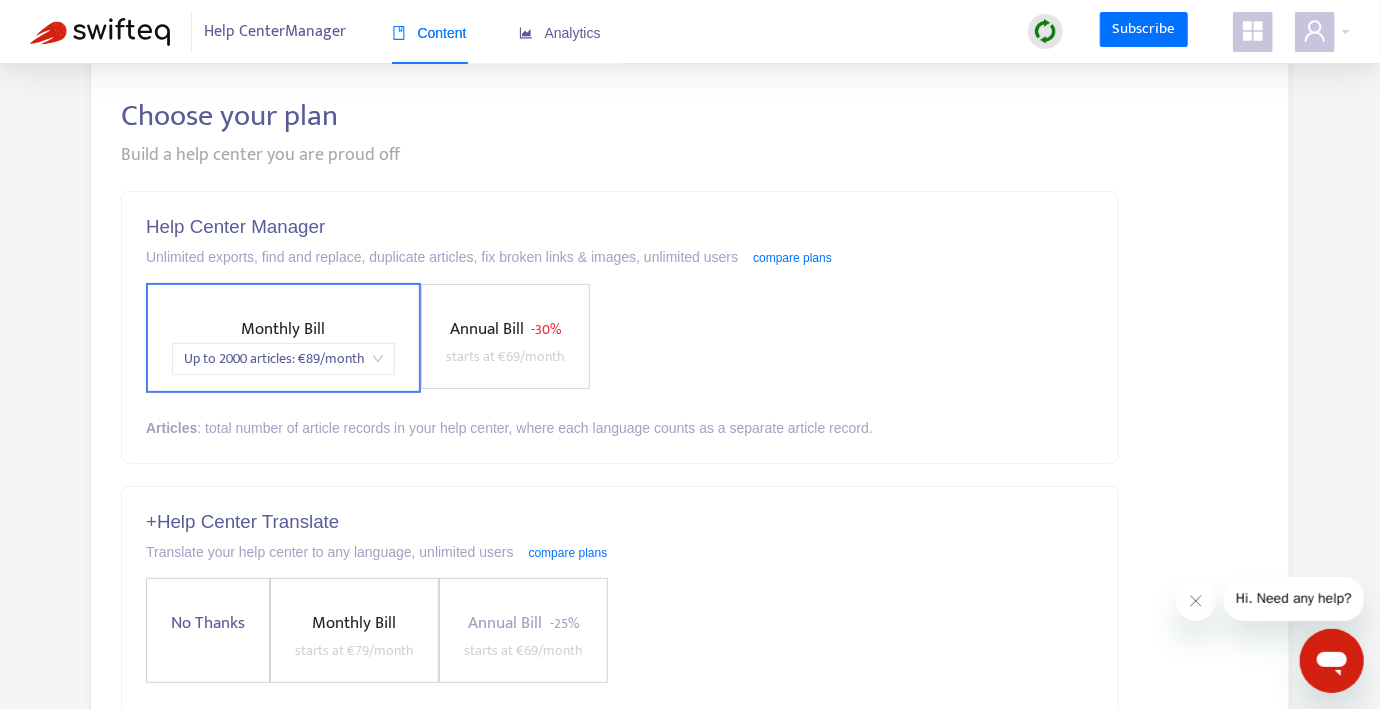 click on "No Thanks" at bounding box center (208, 630) 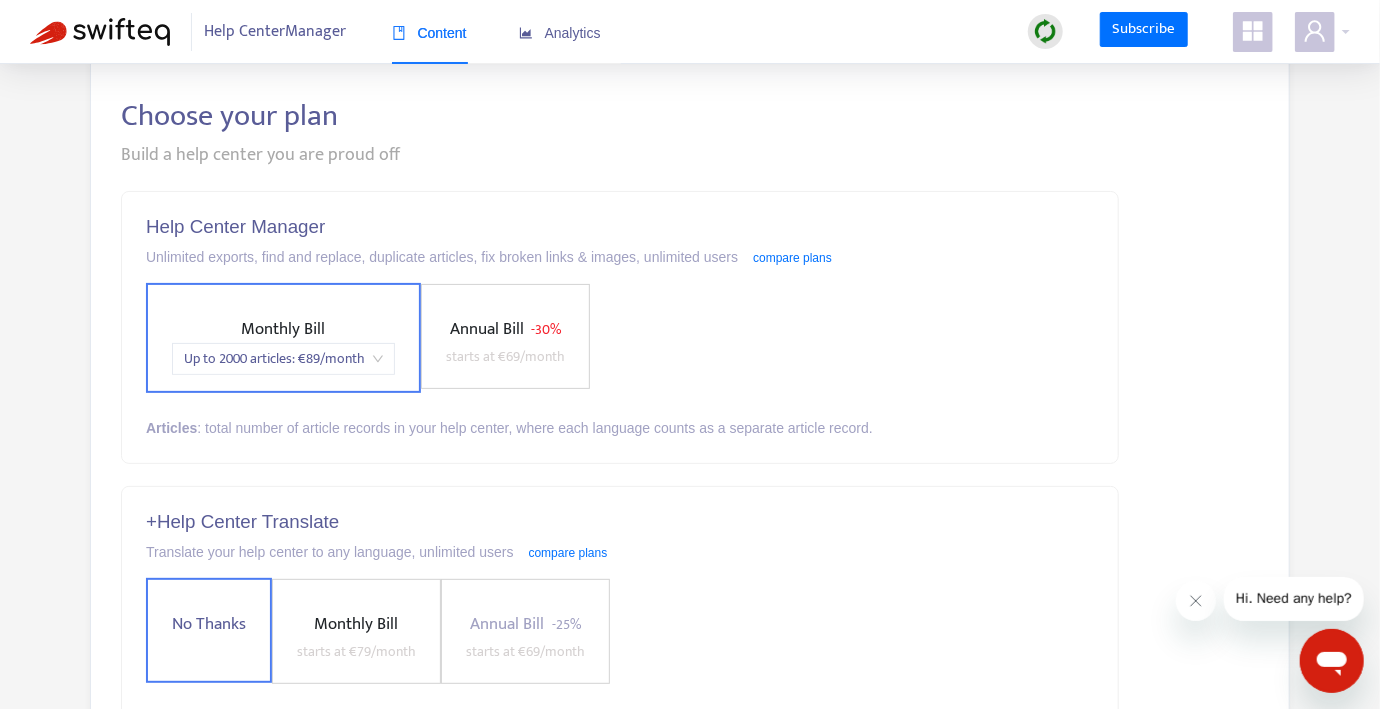 click on "No Thanks" at bounding box center [209, 630] 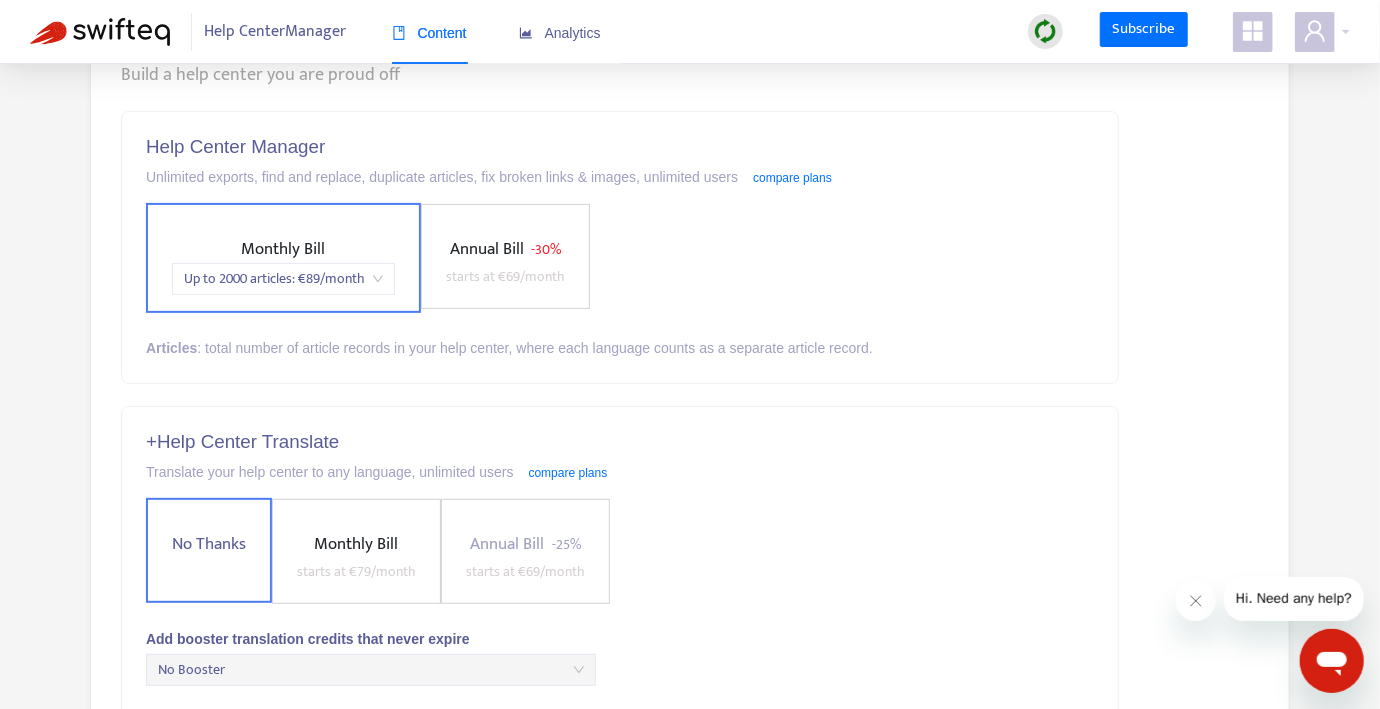 scroll, scrollTop: 167, scrollLeft: 0, axis: vertical 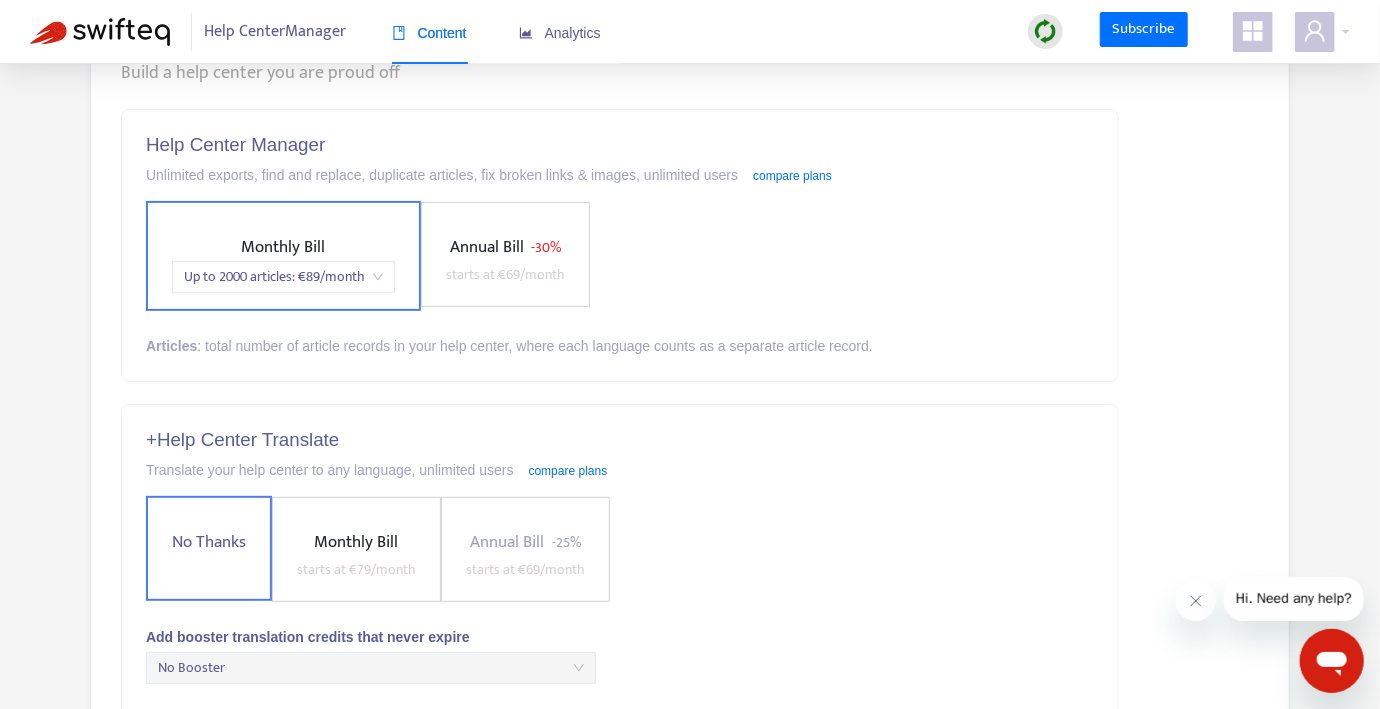 click on "Monthly Bill starts at € 79 /month" at bounding box center (356, 555) 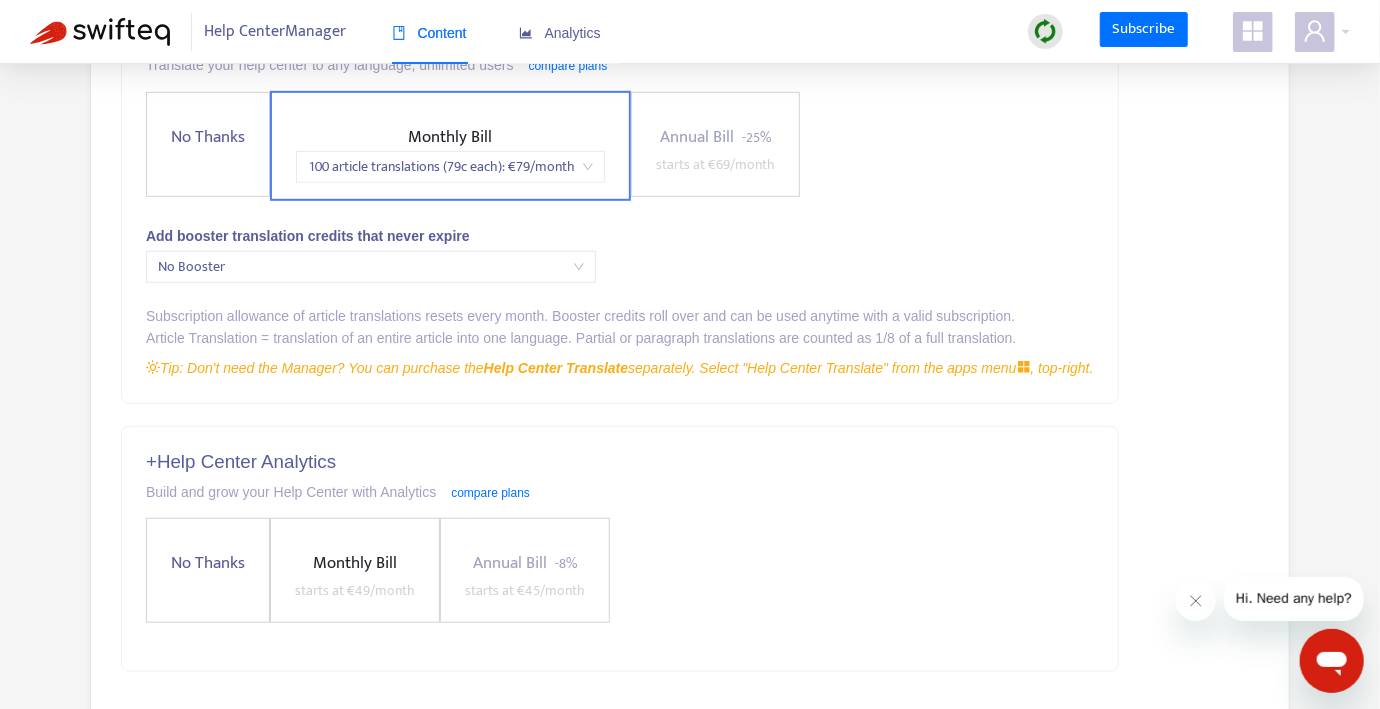 scroll, scrollTop: 720, scrollLeft: 0, axis: vertical 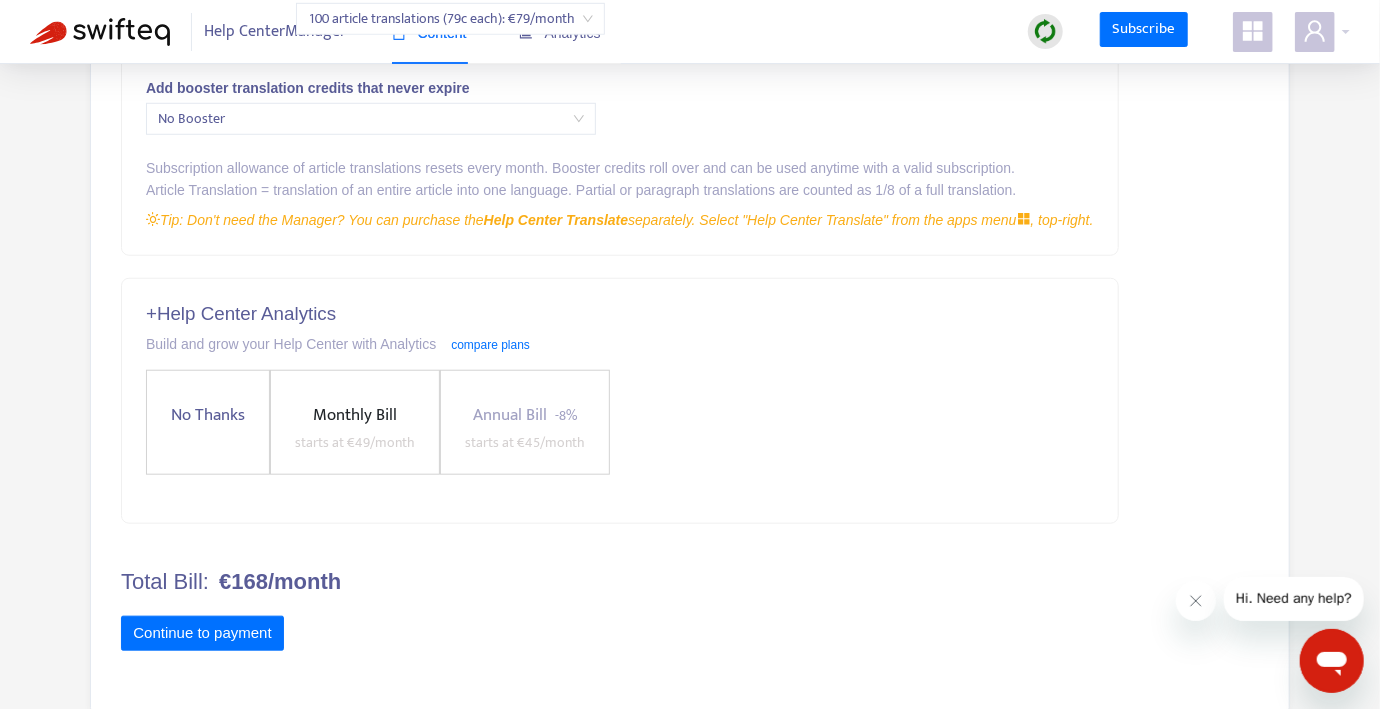 click on "No Thanks" at bounding box center (208, 415) 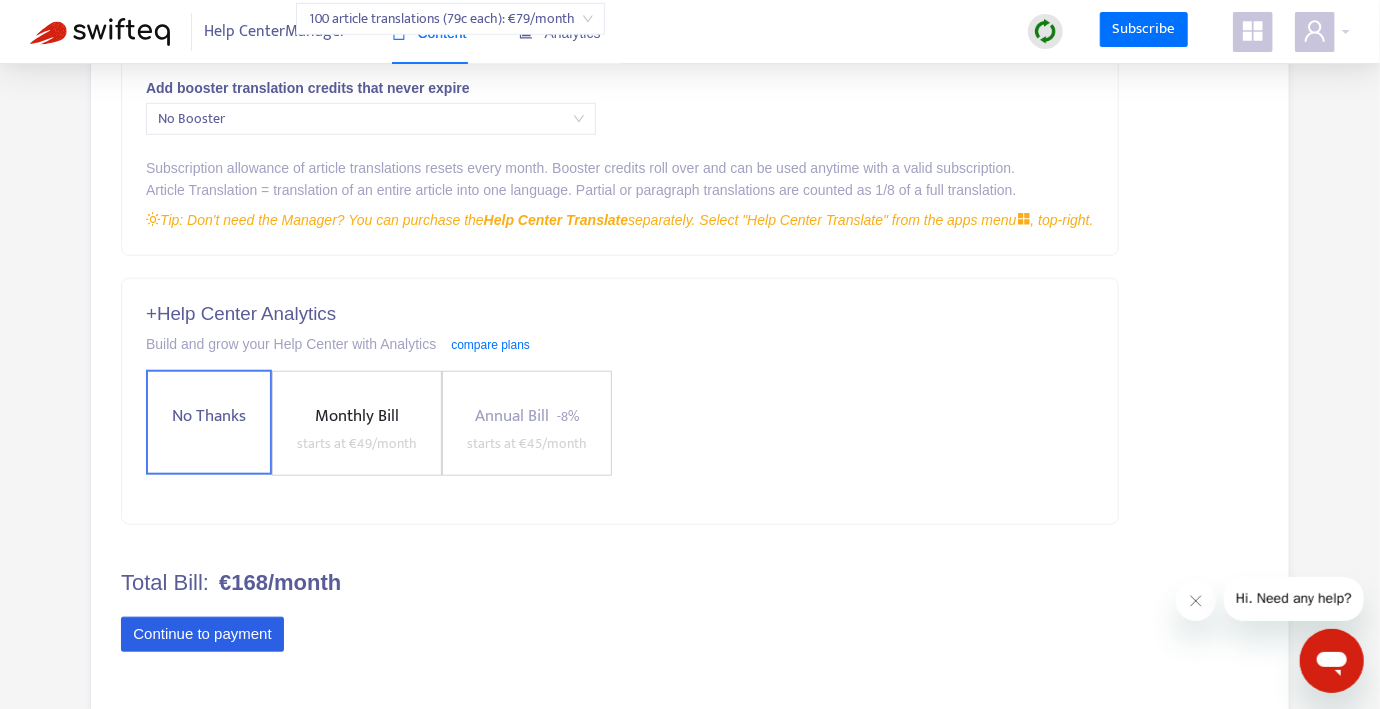 click on "Continue to payment" at bounding box center (202, 635) 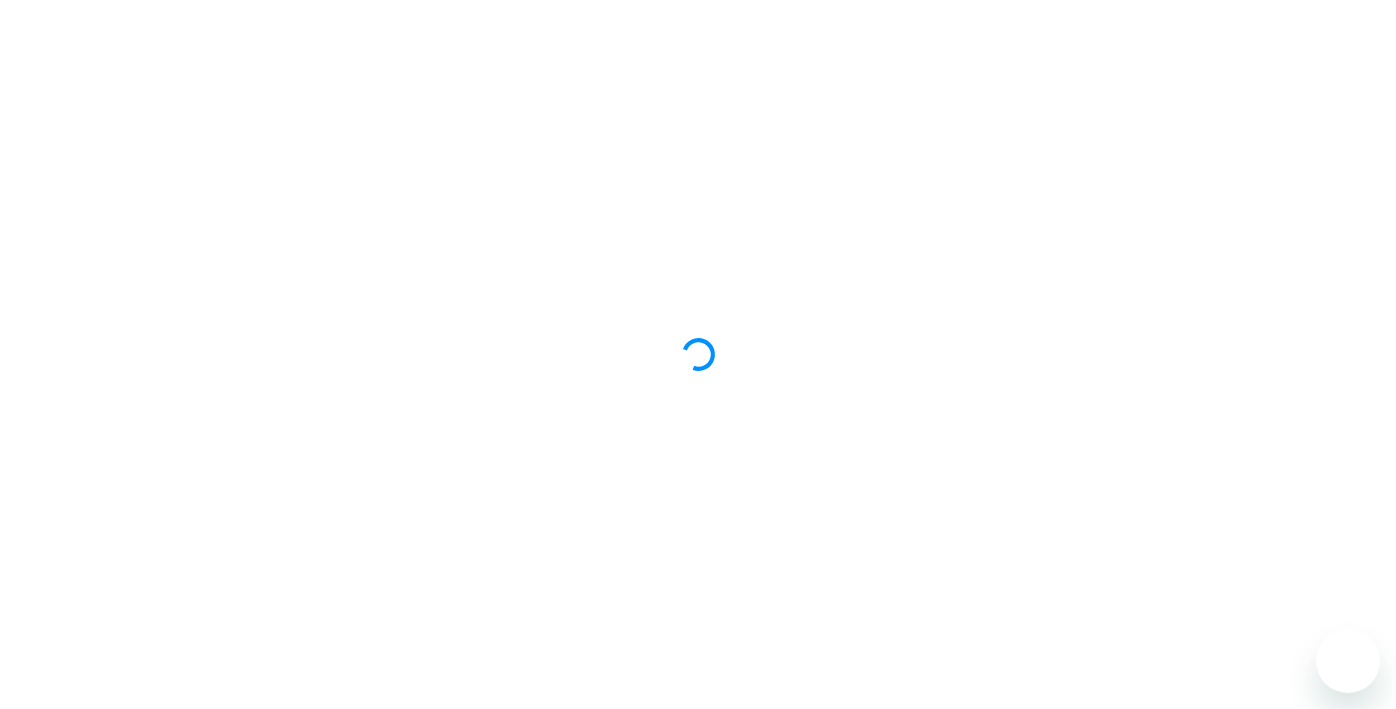 scroll, scrollTop: 0, scrollLeft: 0, axis: both 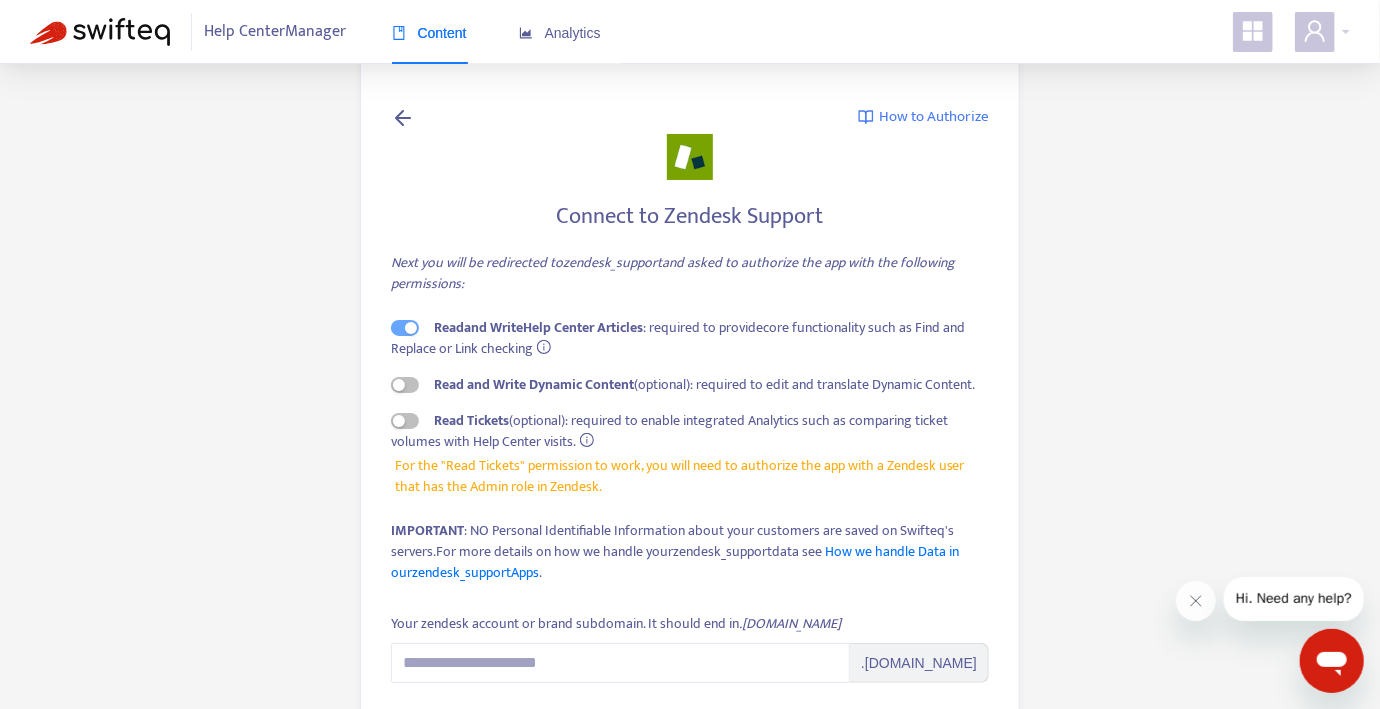 click at bounding box center [403, 117] 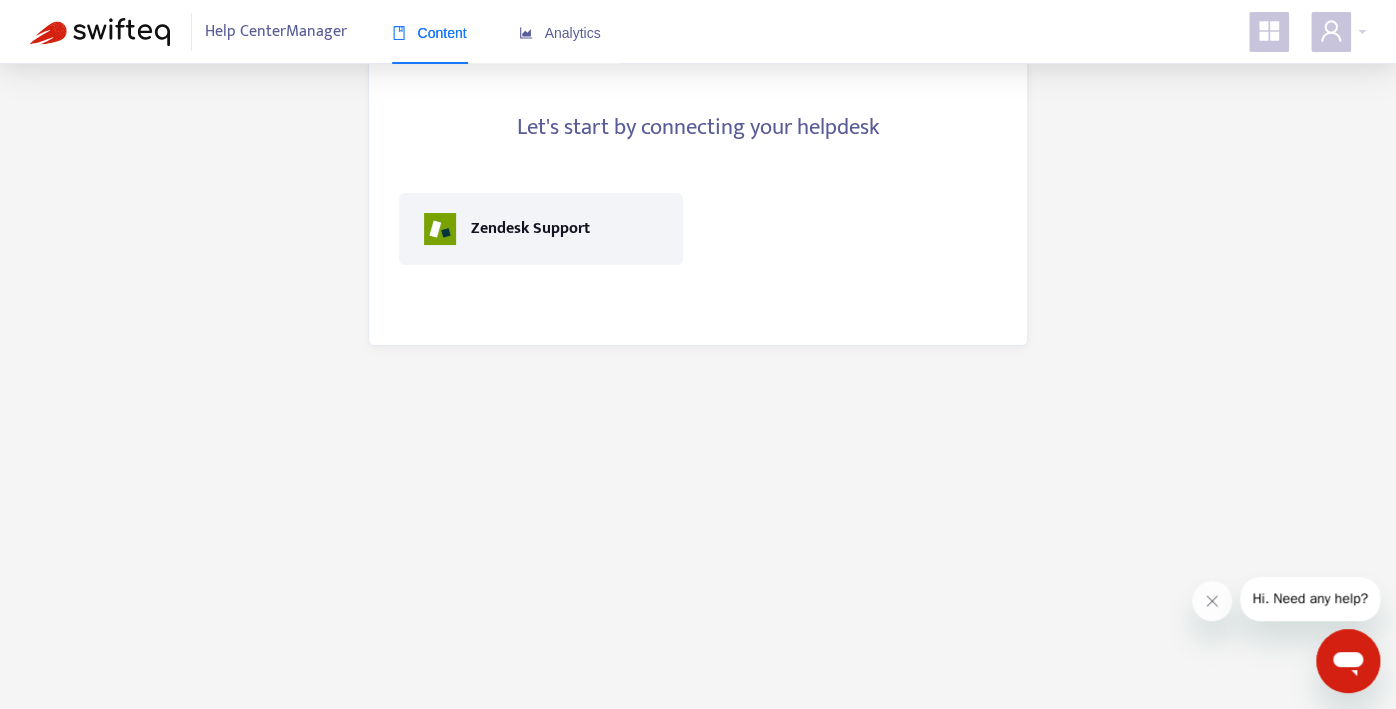 click on "Content" at bounding box center (429, 33) 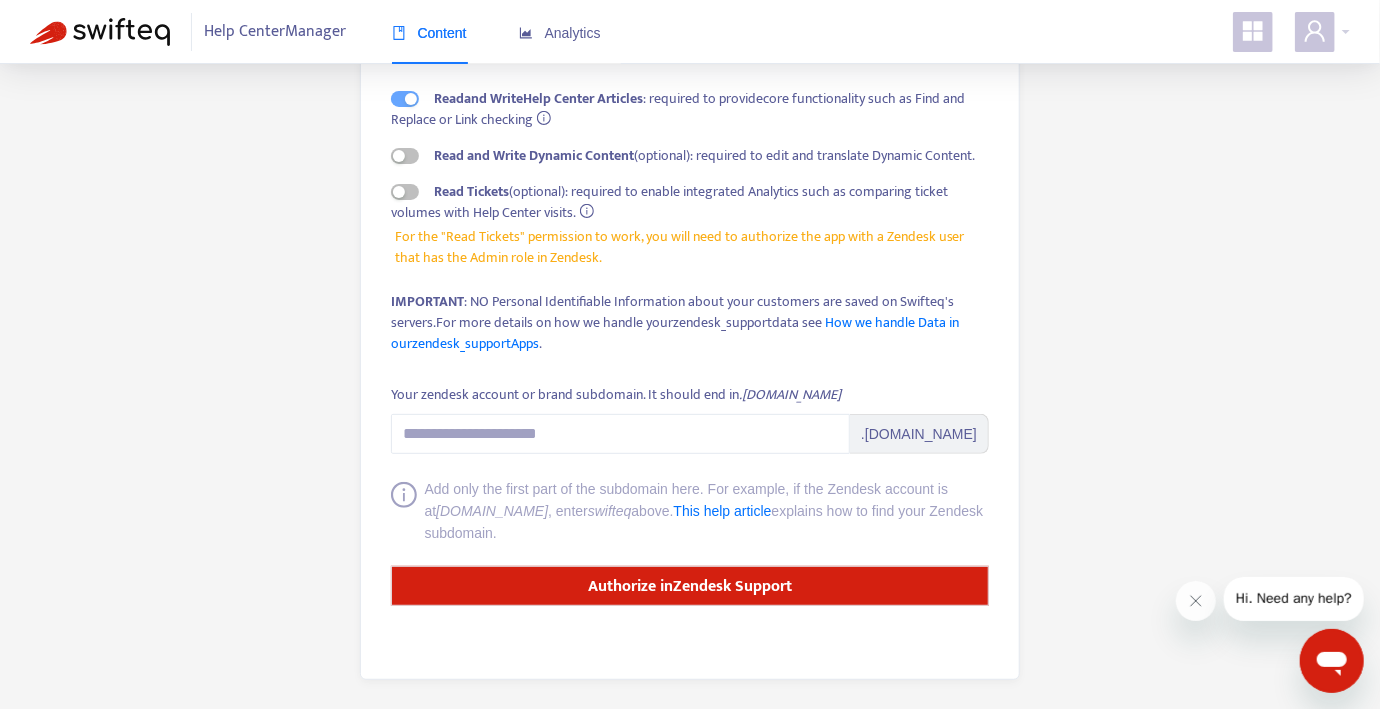 scroll, scrollTop: 0, scrollLeft: 0, axis: both 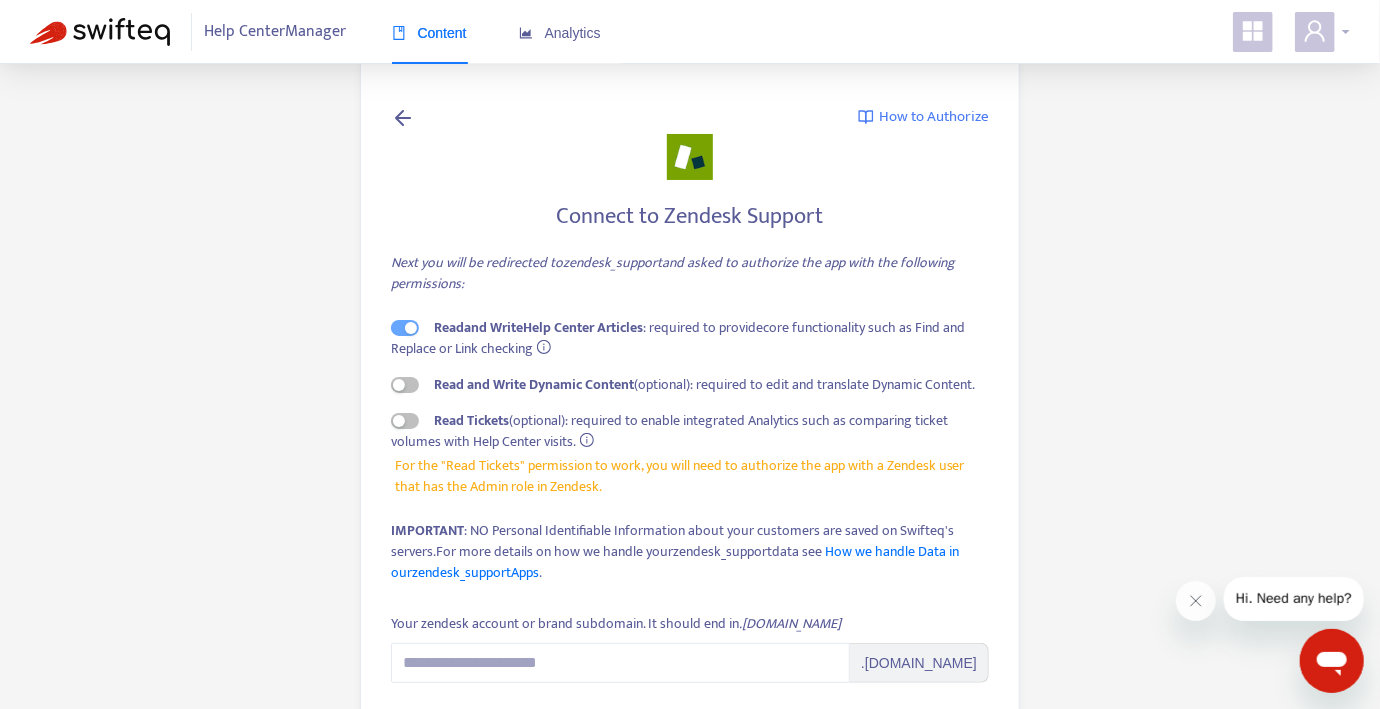 click 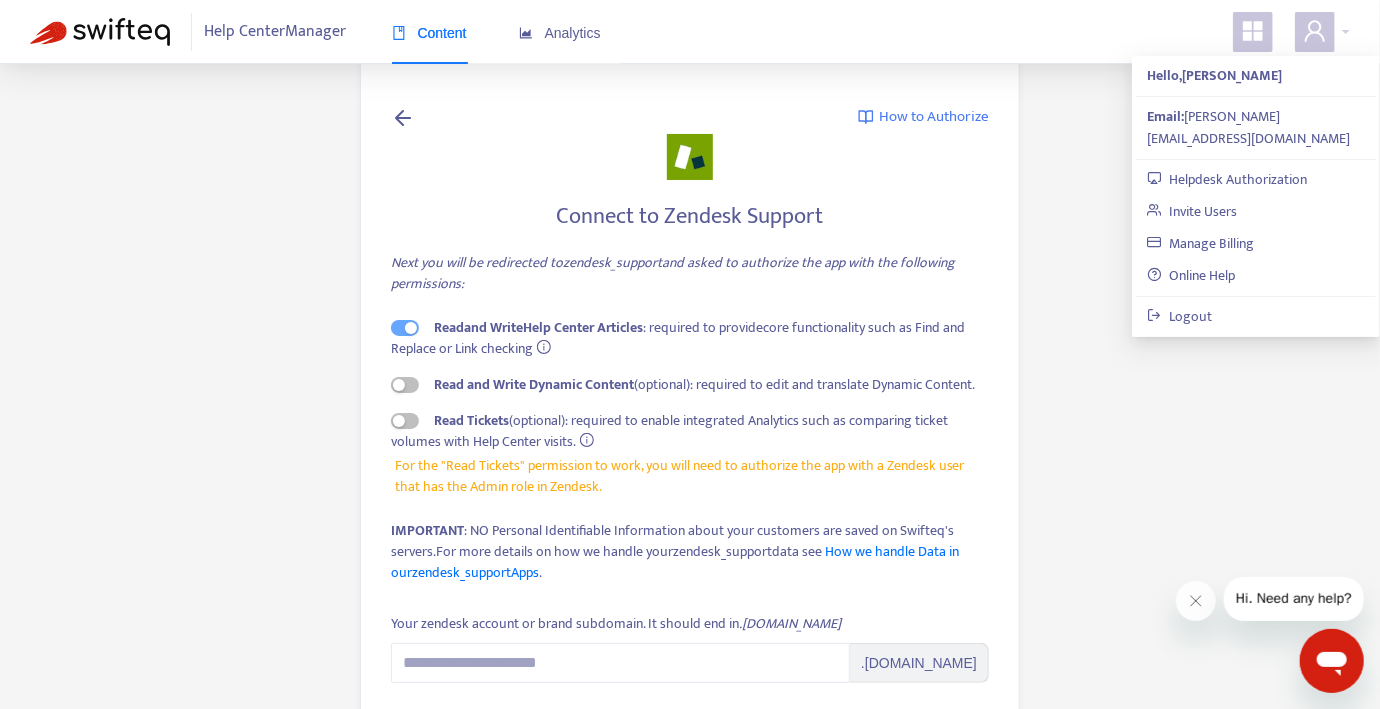 click at bounding box center (100, 32) 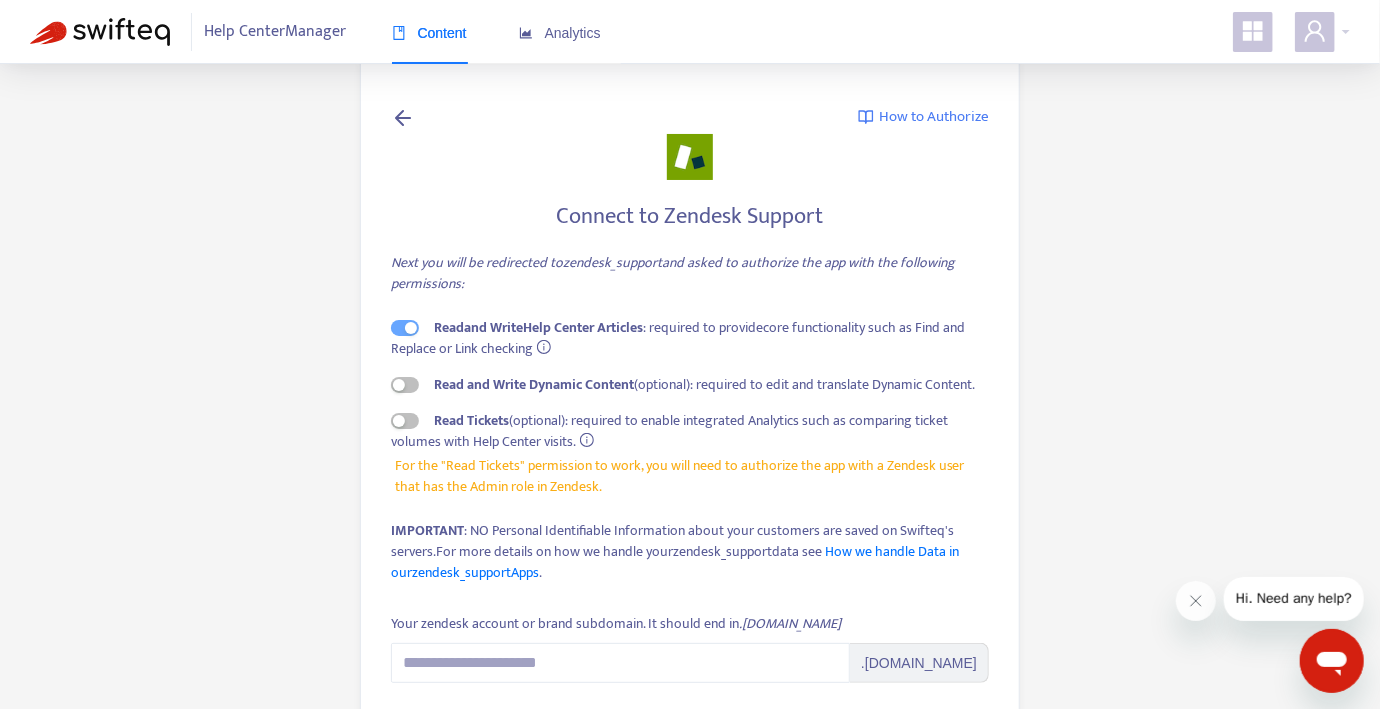 click at bounding box center [100, 32] 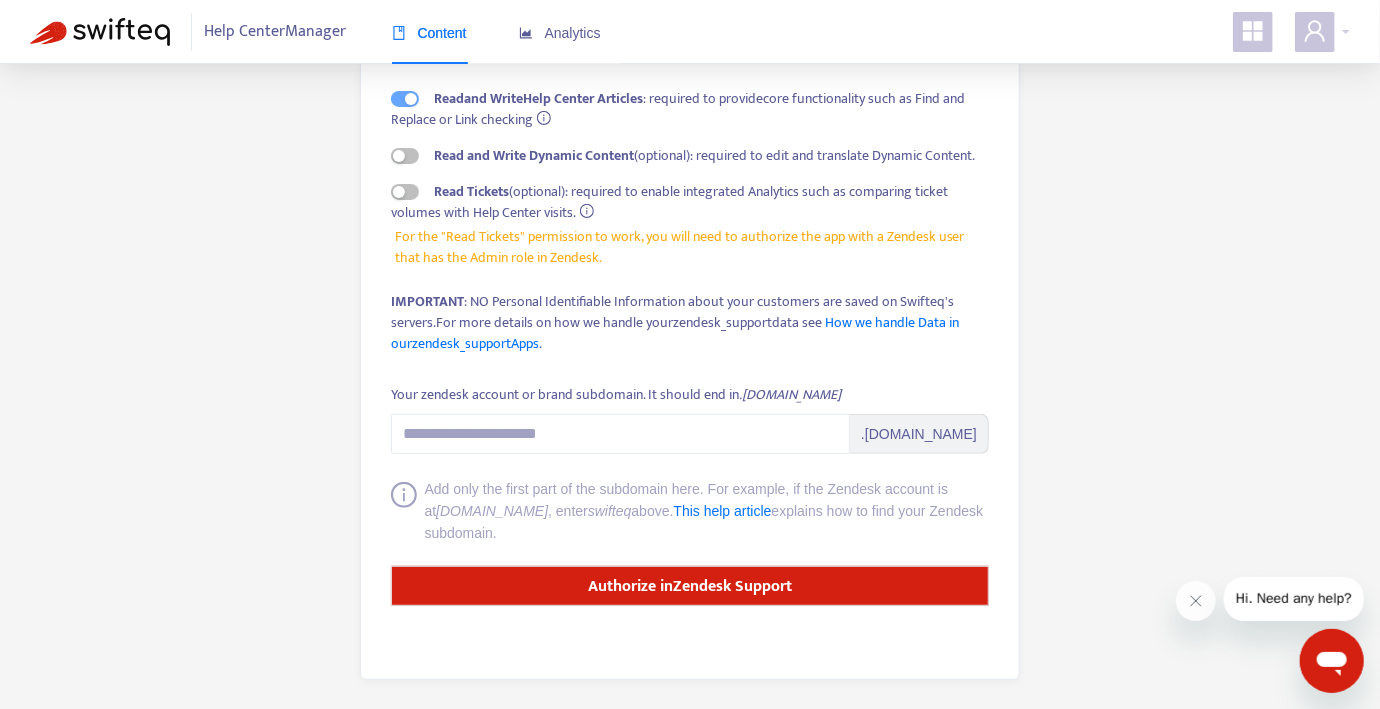 click 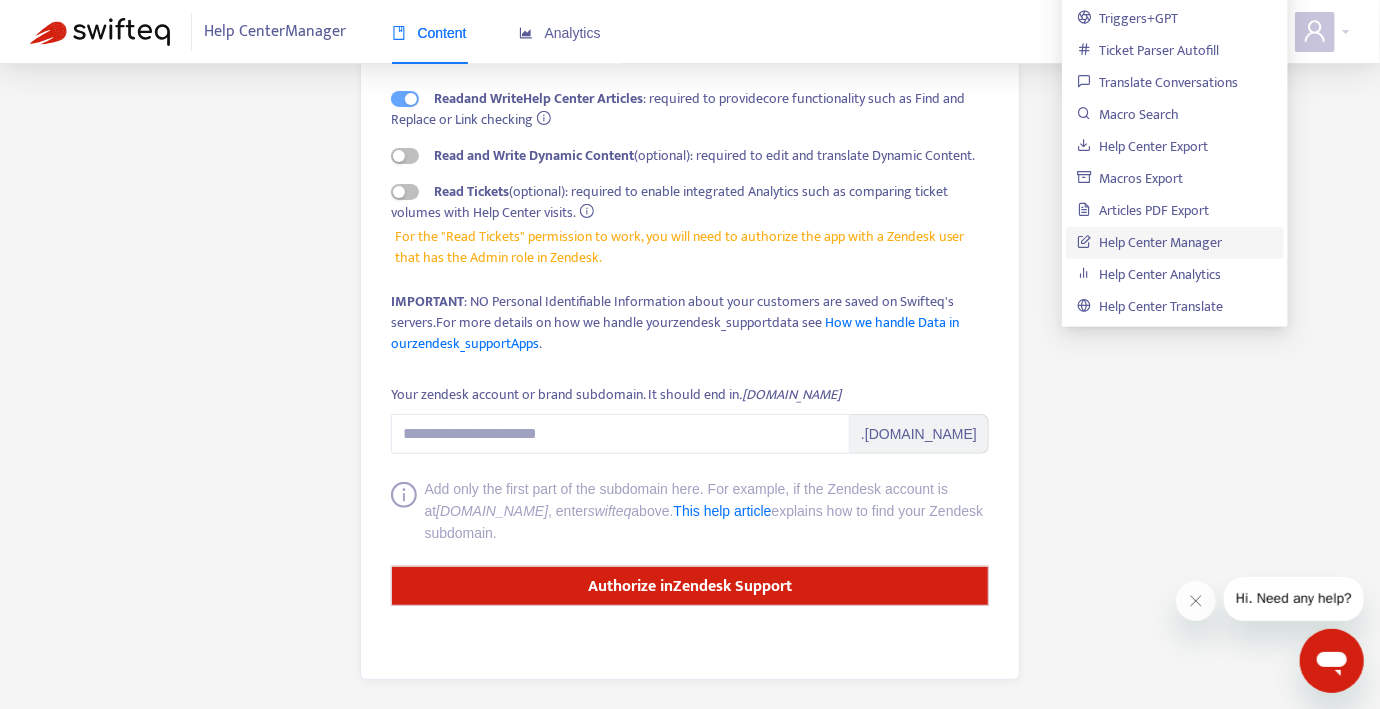 scroll, scrollTop: 0, scrollLeft: 0, axis: both 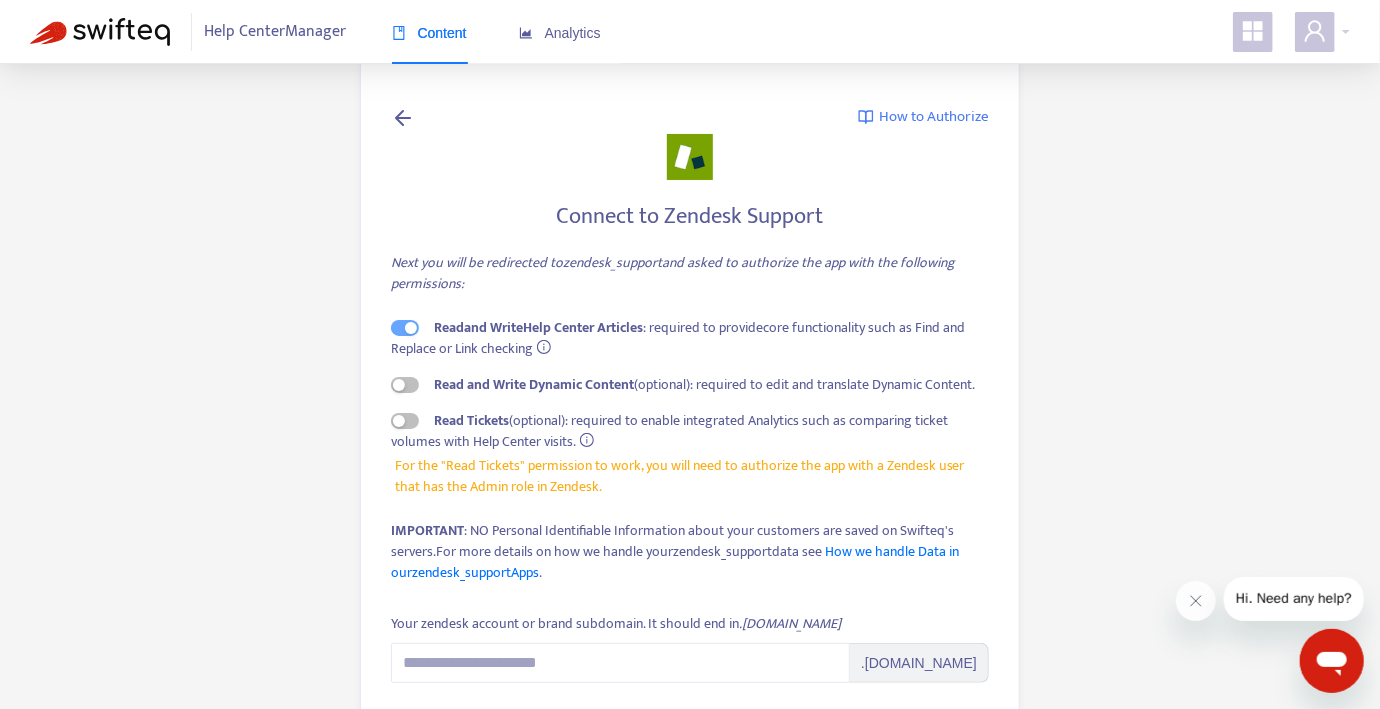 click 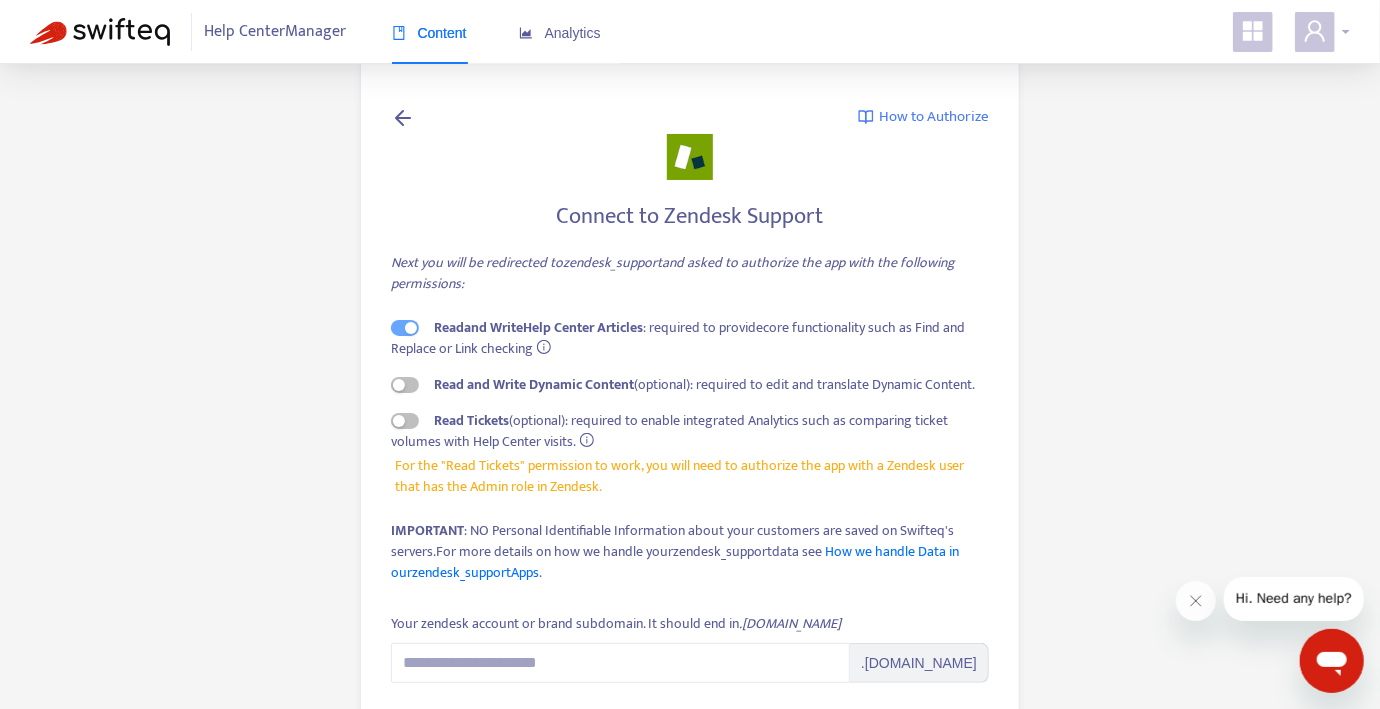 click 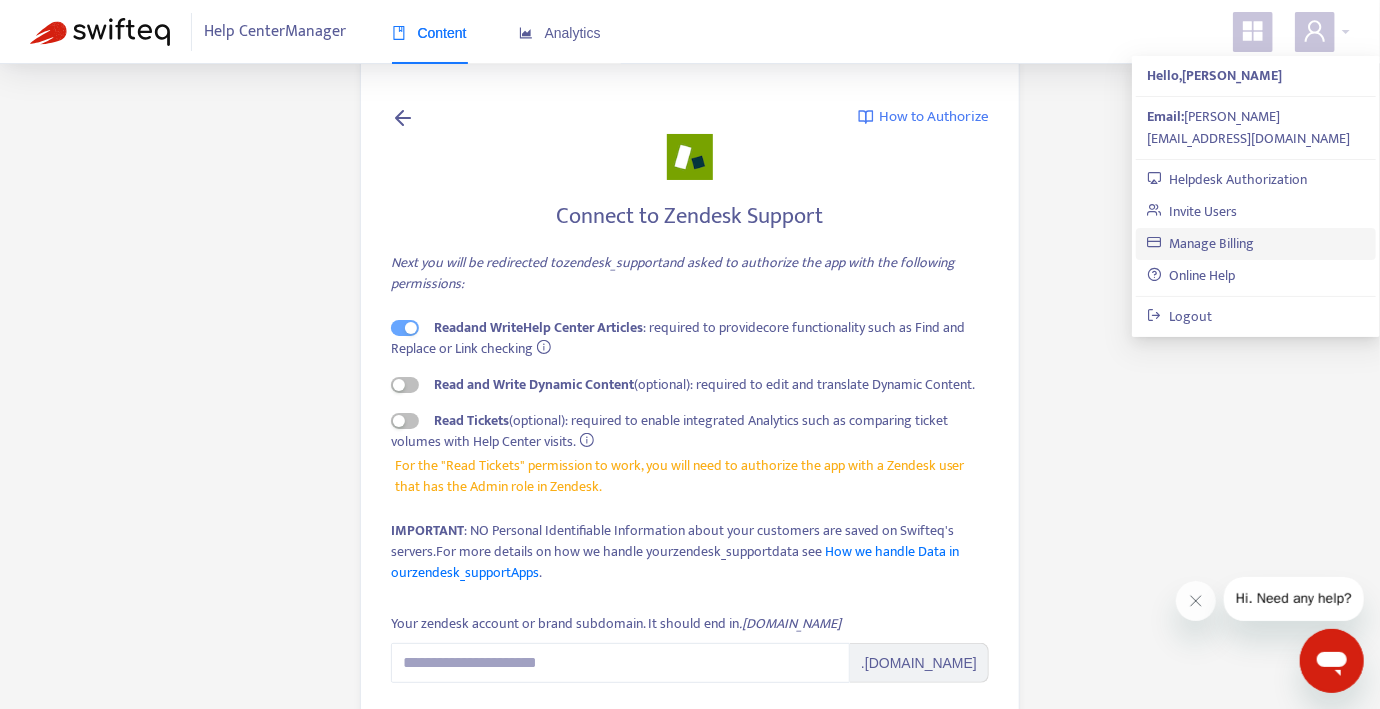click on "Manage Billing" at bounding box center [1201, 243] 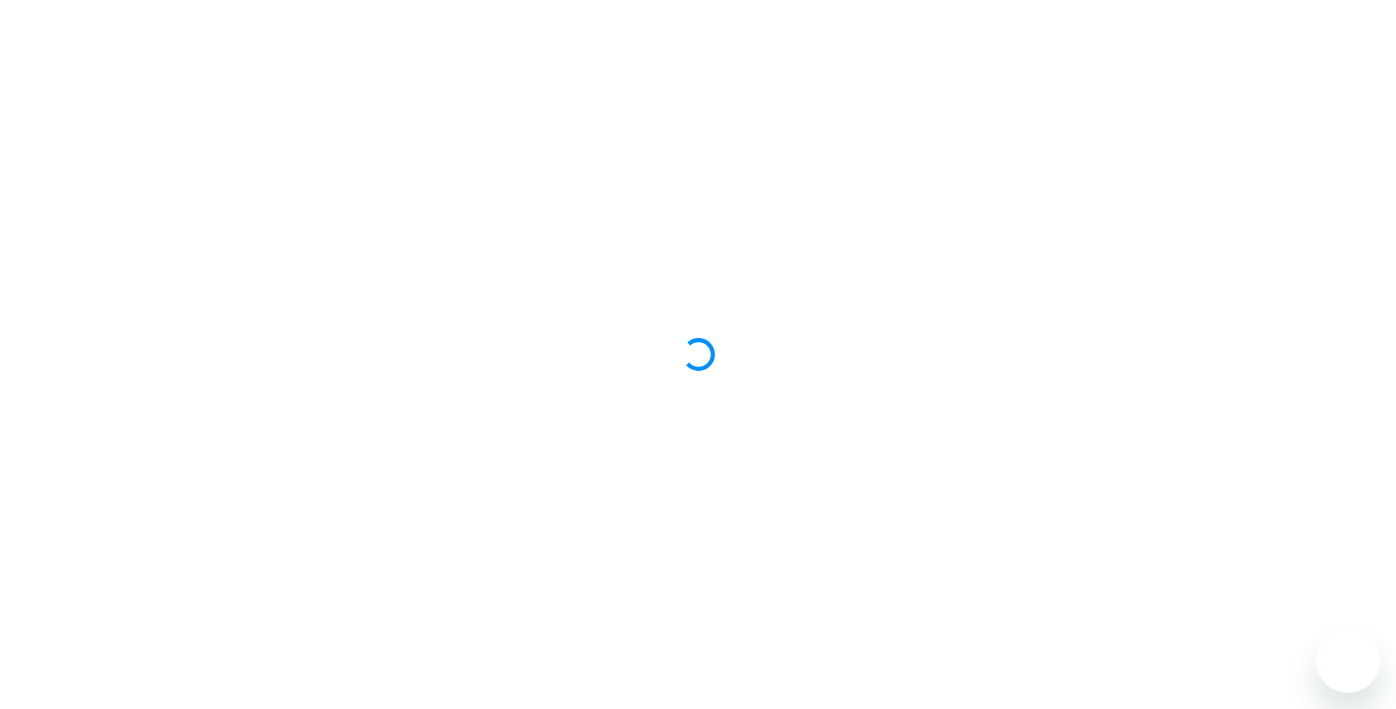 scroll, scrollTop: 0, scrollLeft: 0, axis: both 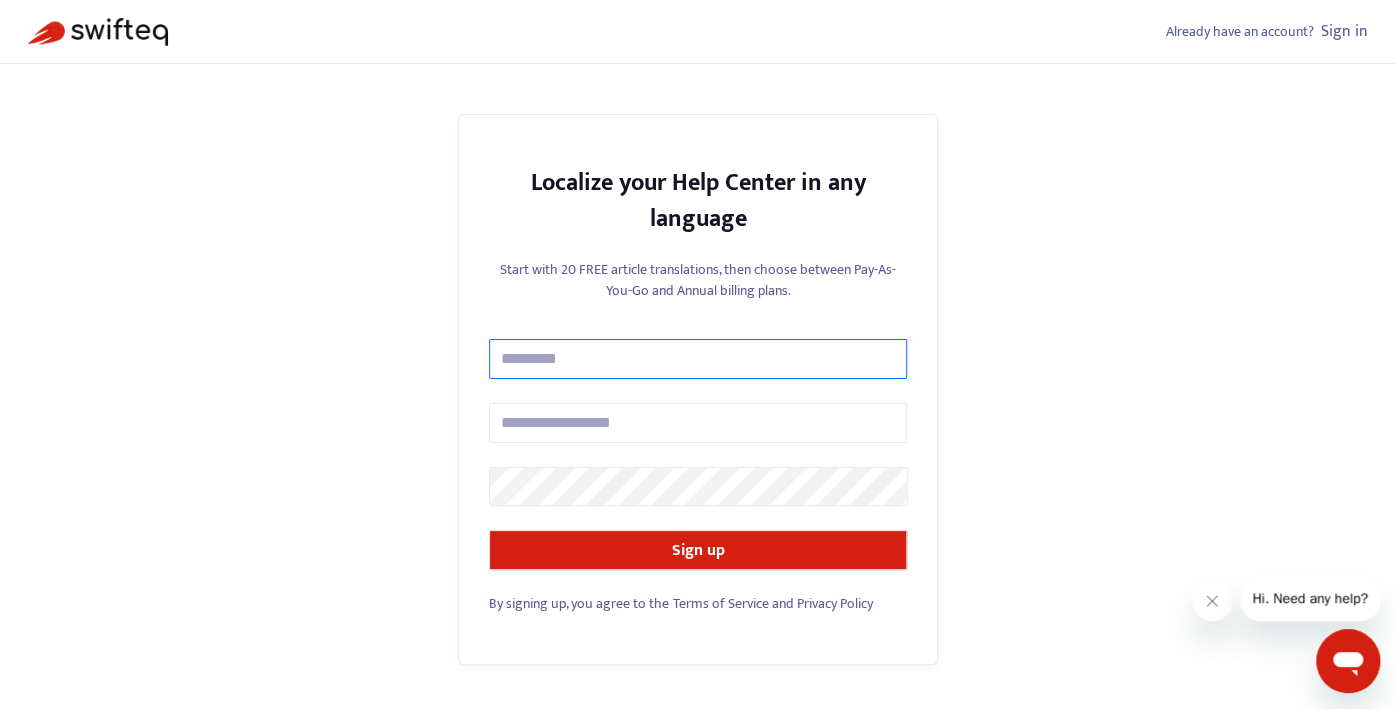 click at bounding box center (698, 359) 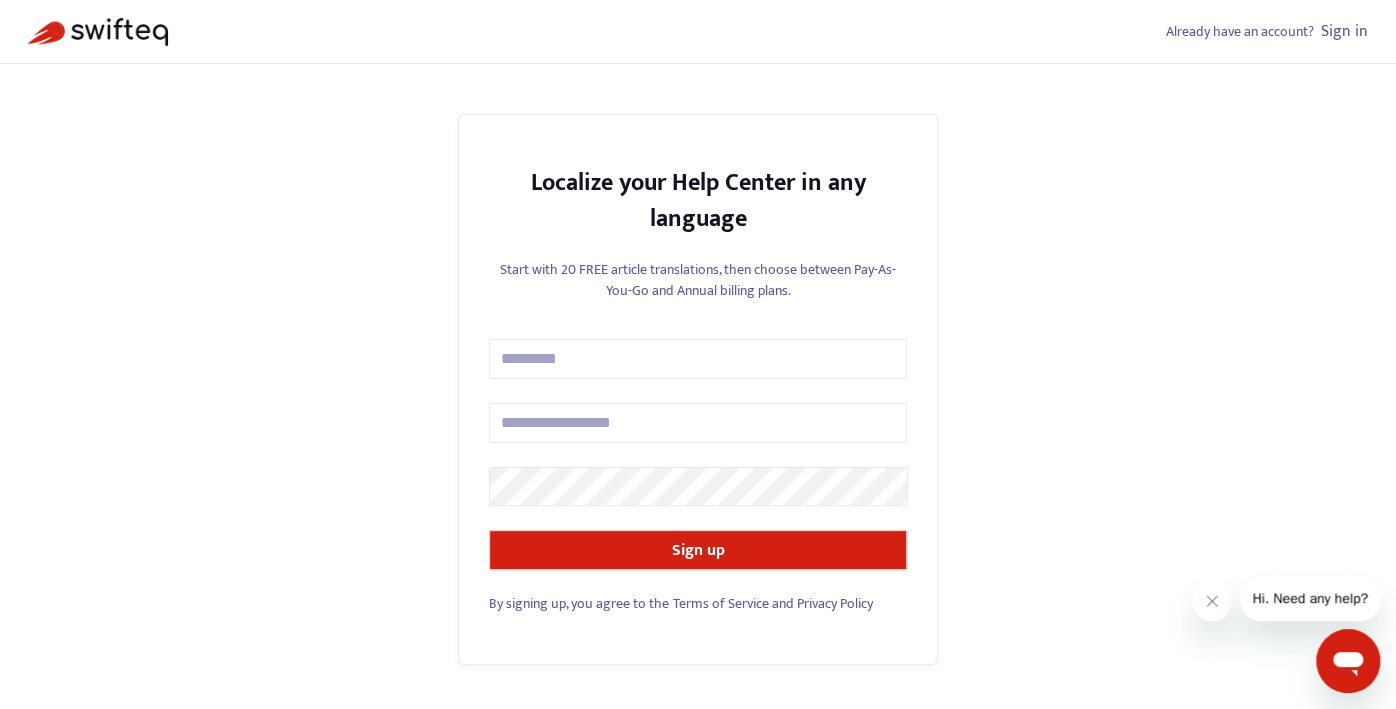 click on "Already have an account? Sign in Localize your Help Center in any language Start with 20 FREE article translations, then choose between Pay-As-You-Go and Annual billing plans. Sign up By signing up, you agree to the Terms of Service   and   Privacy Policy" at bounding box center (698, 354) 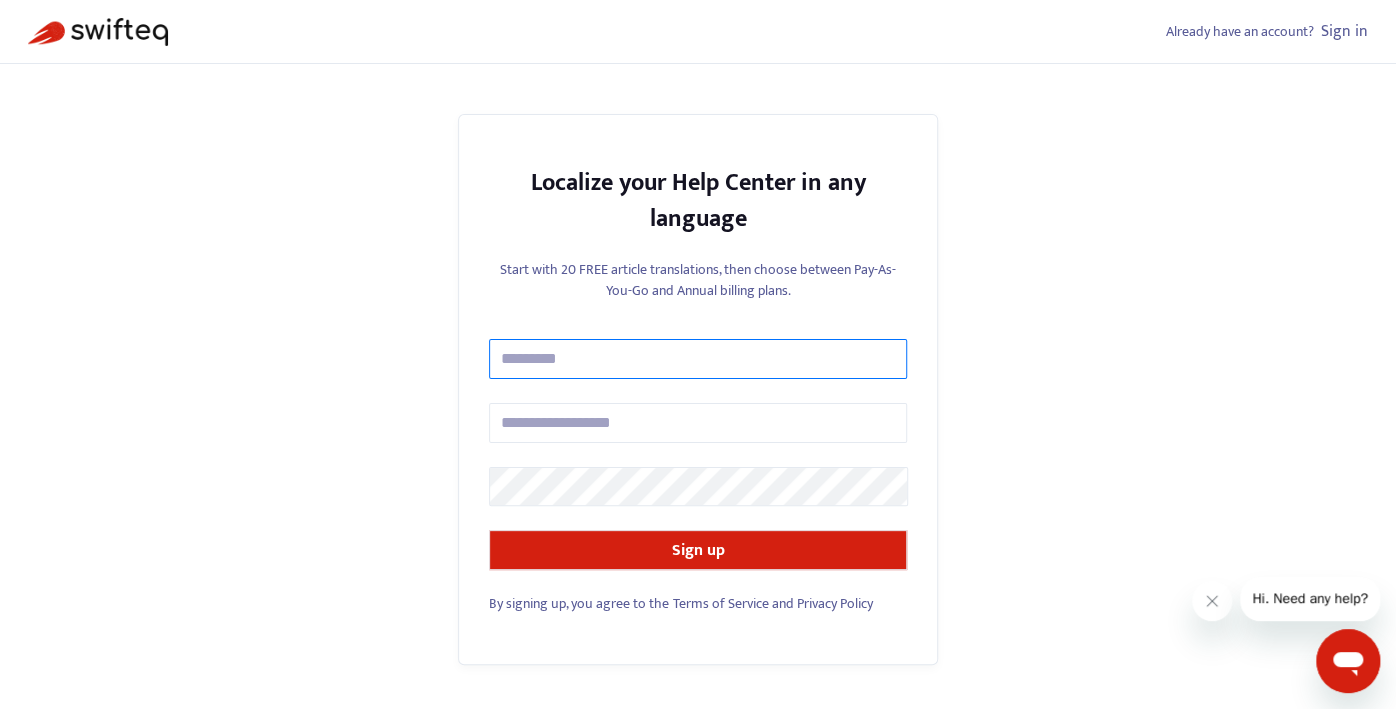 click at bounding box center [698, 359] 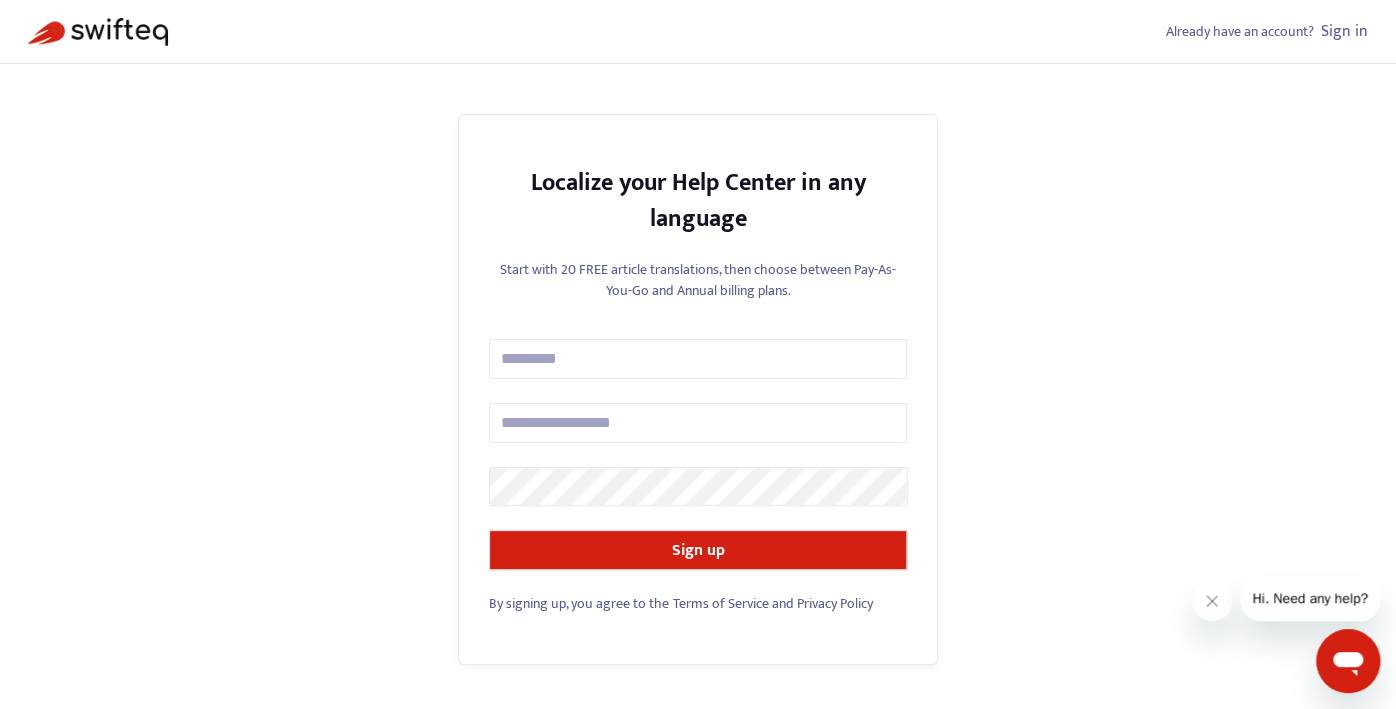 click on "Localize your Help Center in any language Start with 20 FREE article translations, then choose between Pay-As-You-Go and Annual billing plans. Sign up By signing up, you agree to the Terms of Service   and   Privacy Policy" at bounding box center (698, 389) 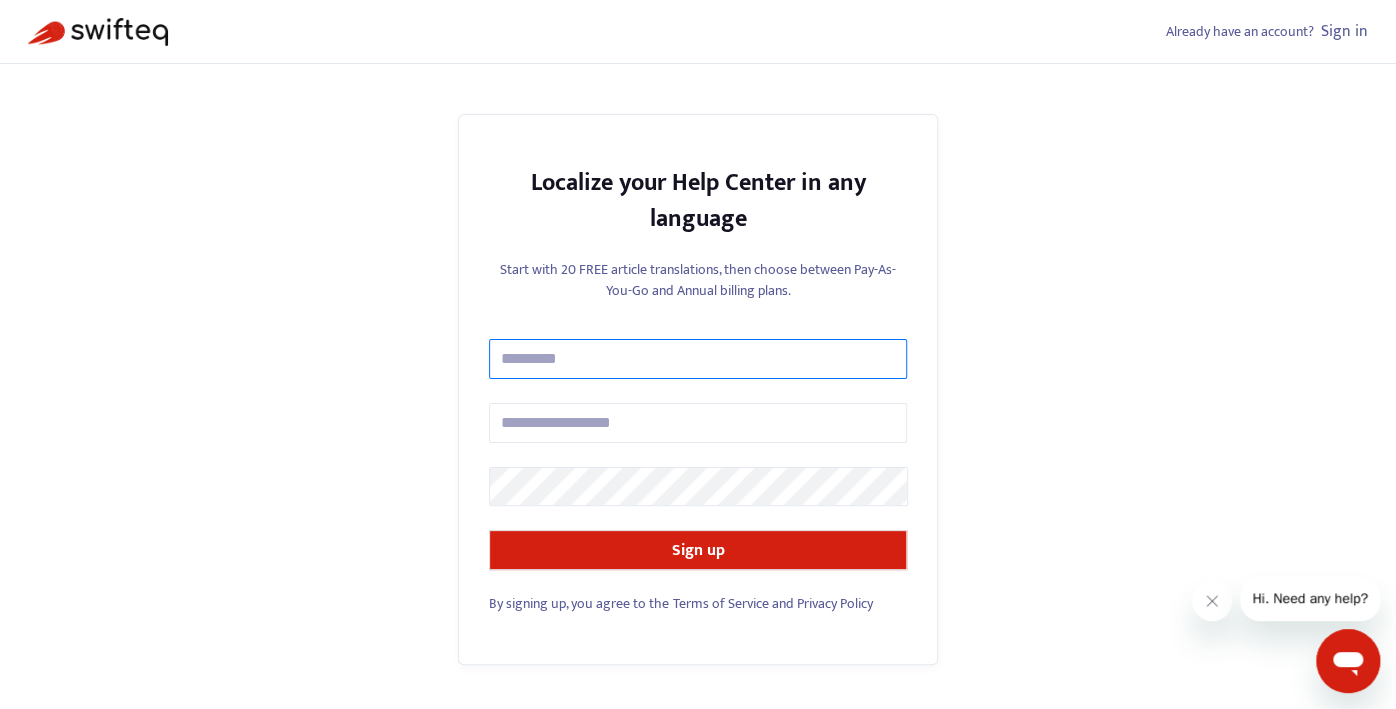 click at bounding box center [698, 359] 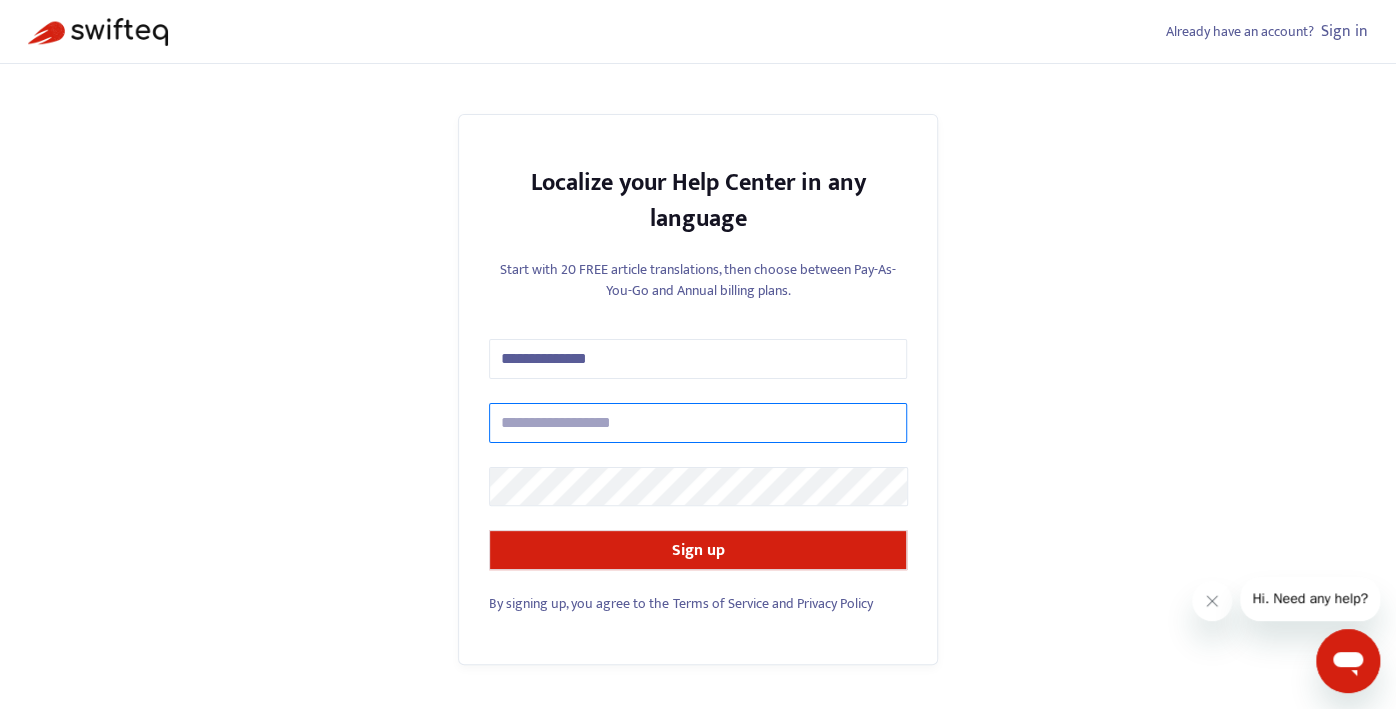 type on "**********" 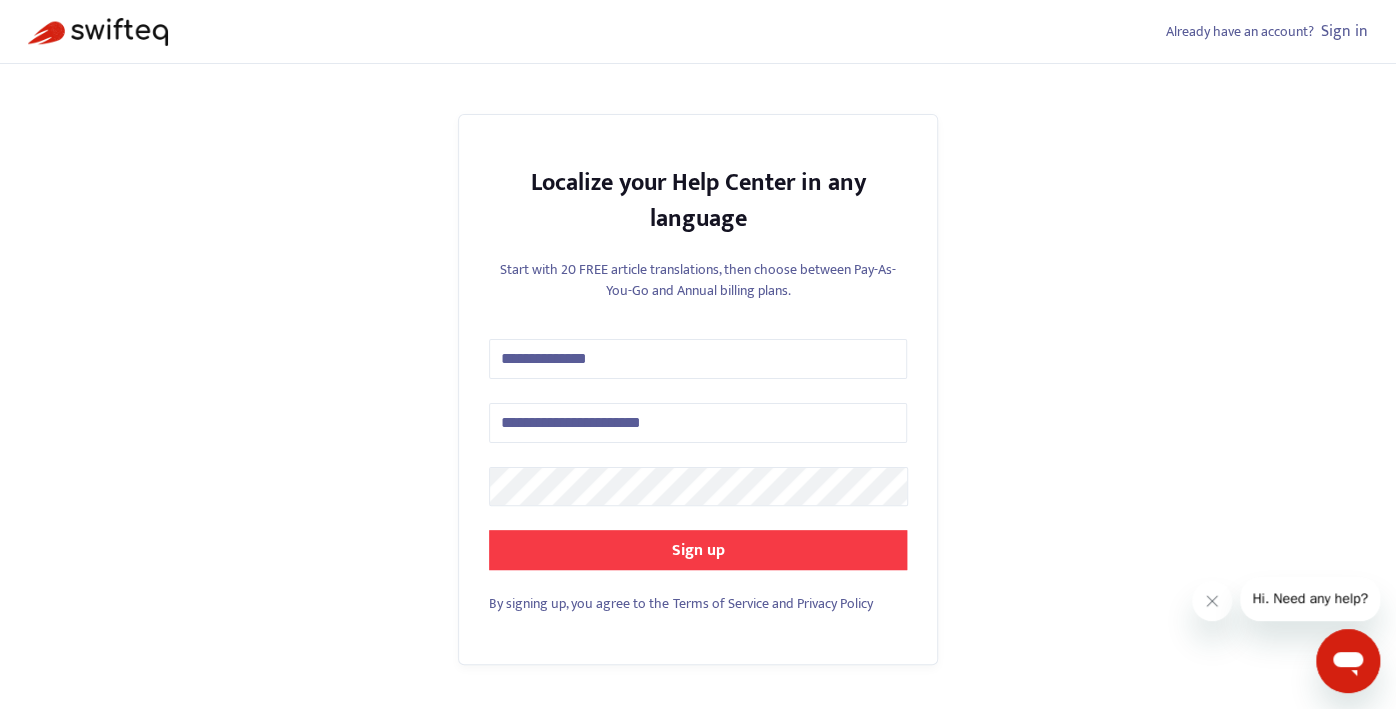 click on "Sign up" at bounding box center (698, 550) 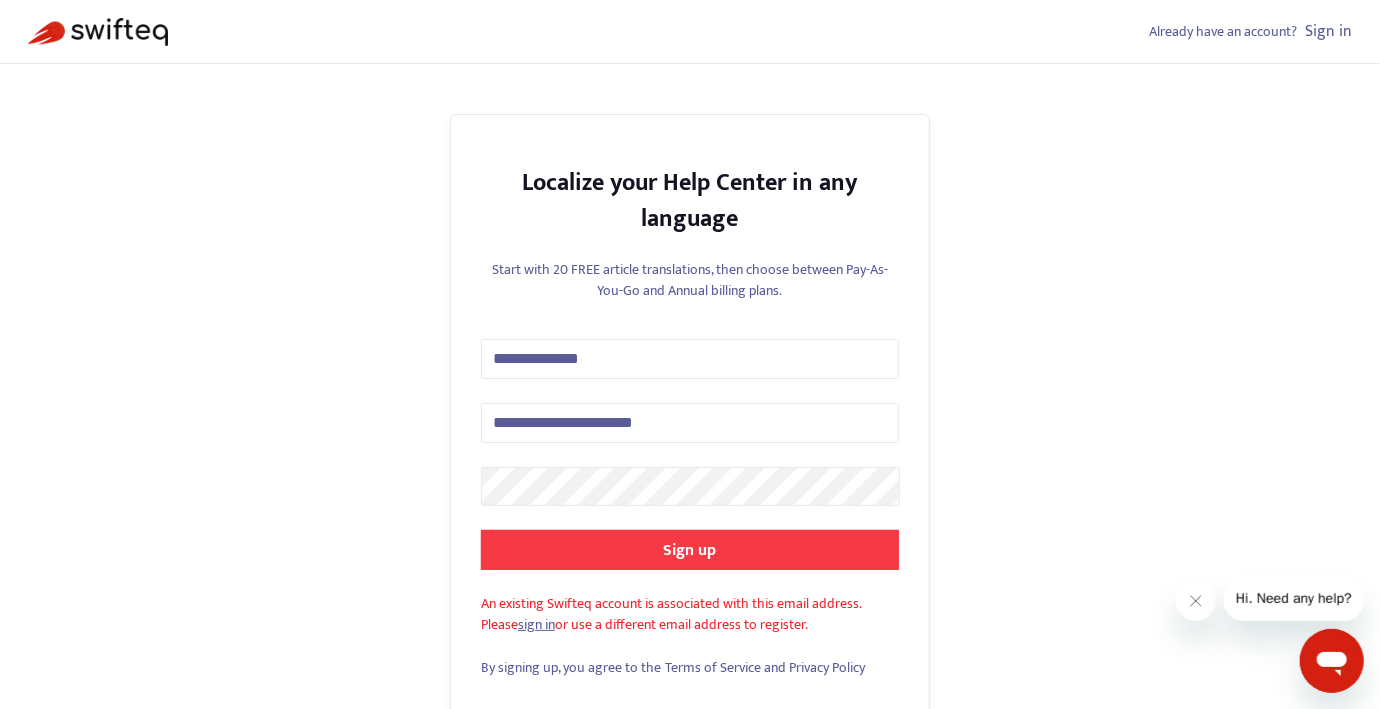 scroll, scrollTop: 48, scrollLeft: 0, axis: vertical 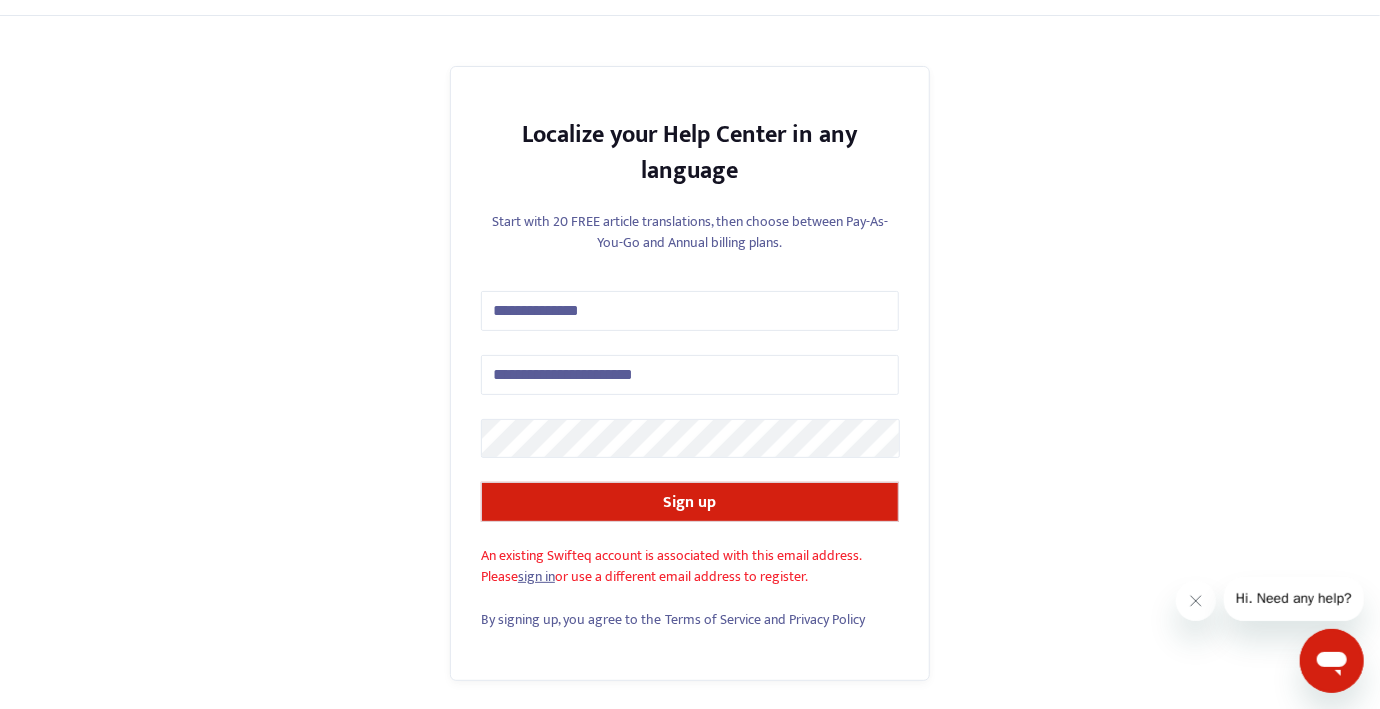 click on "sign in" at bounding box center [536, 576] 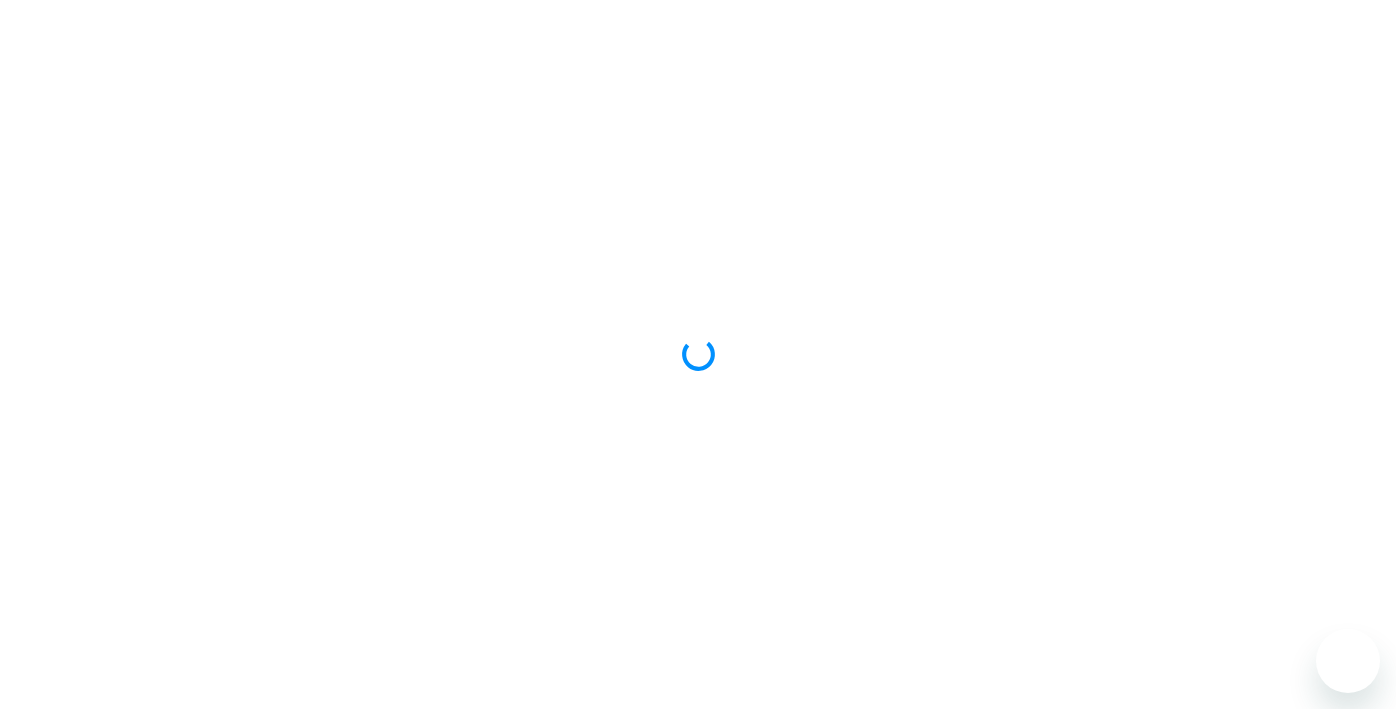 scroll, scrollTop: 0, scrollLeft: 0, axis: both 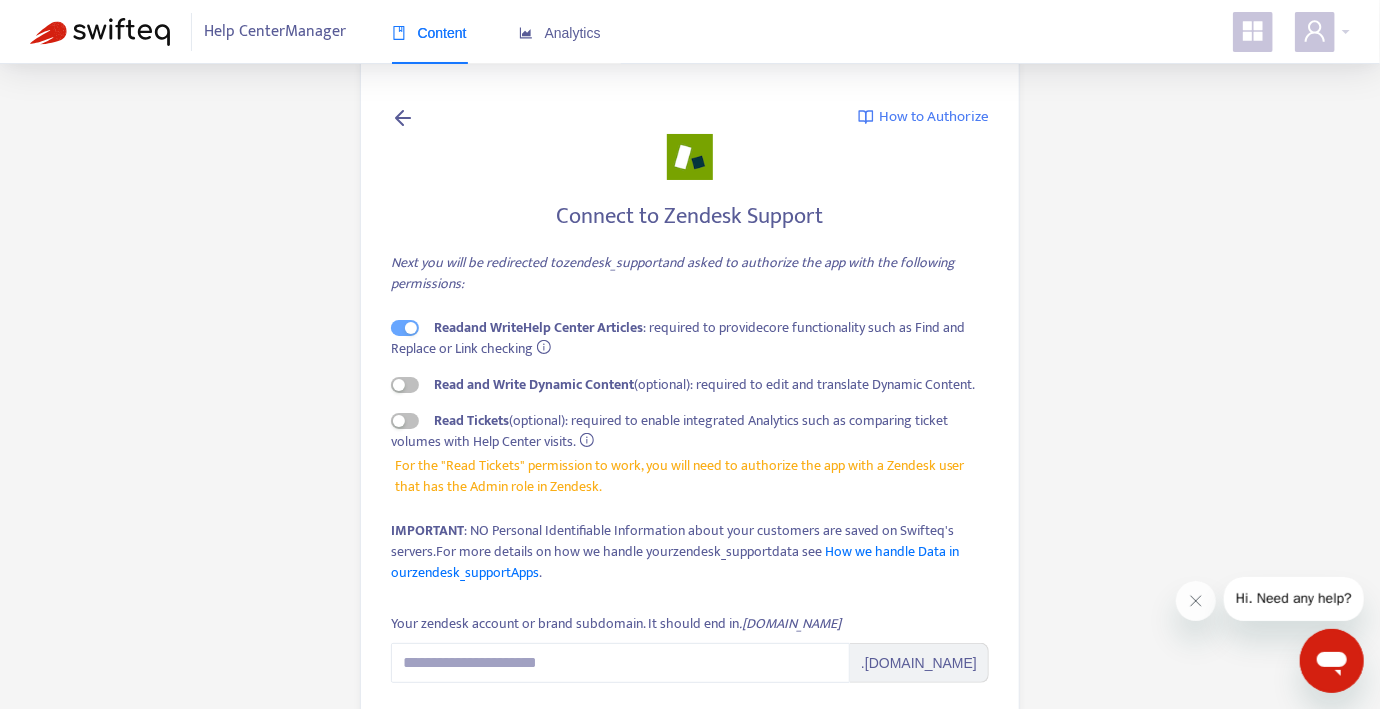 click on "Help Center  Manager" at bounding box center [276, 32] 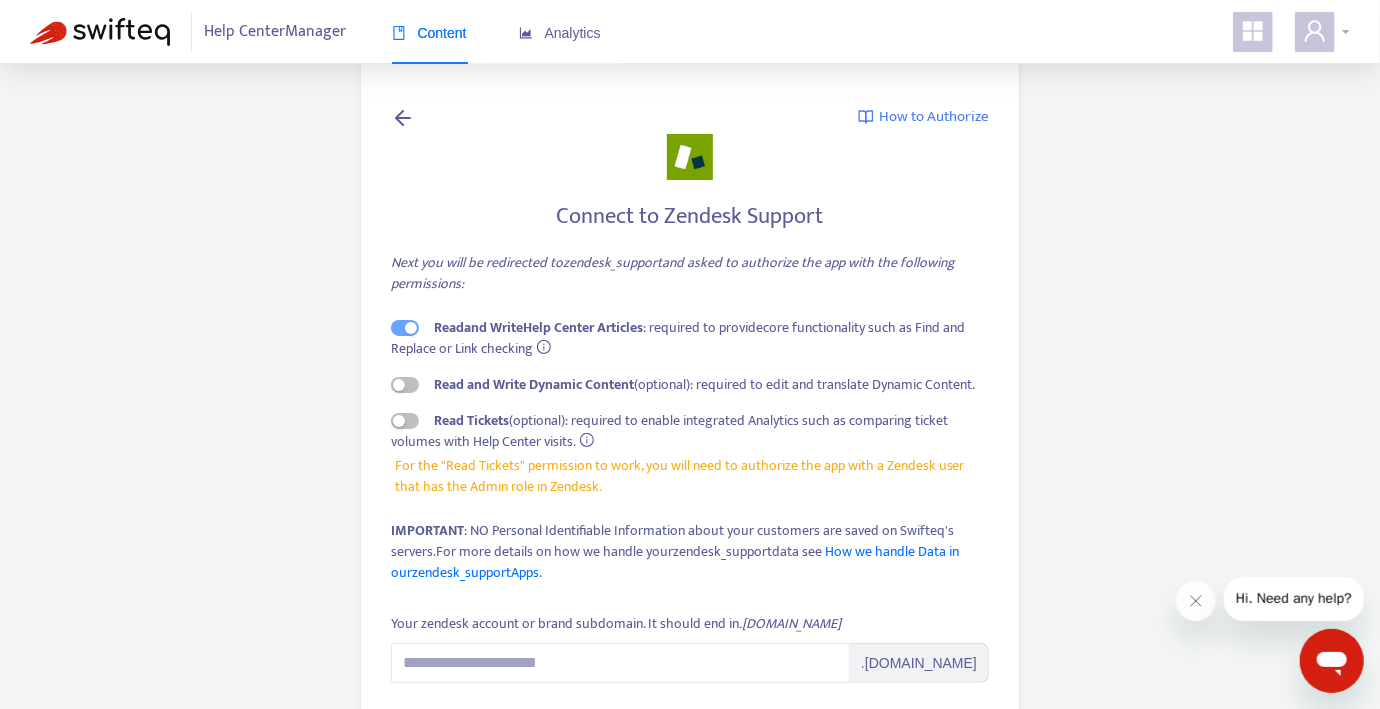 click 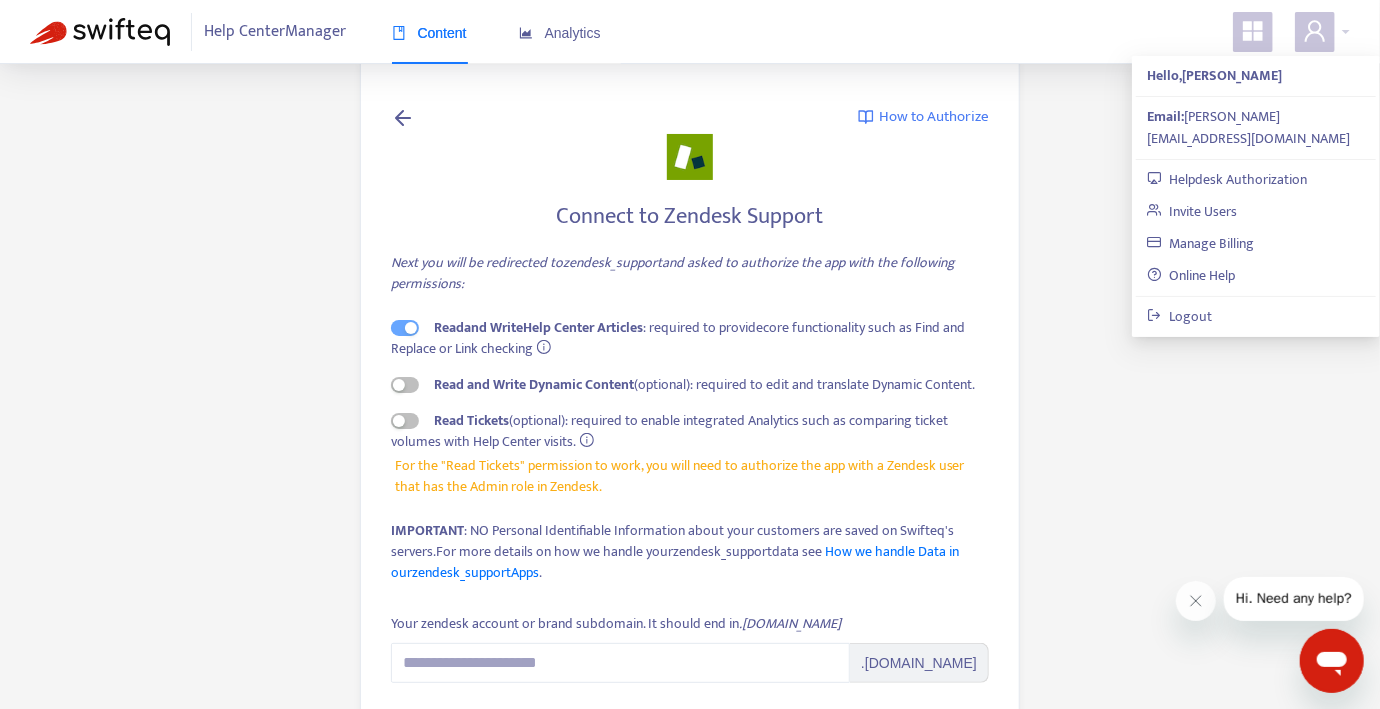 click 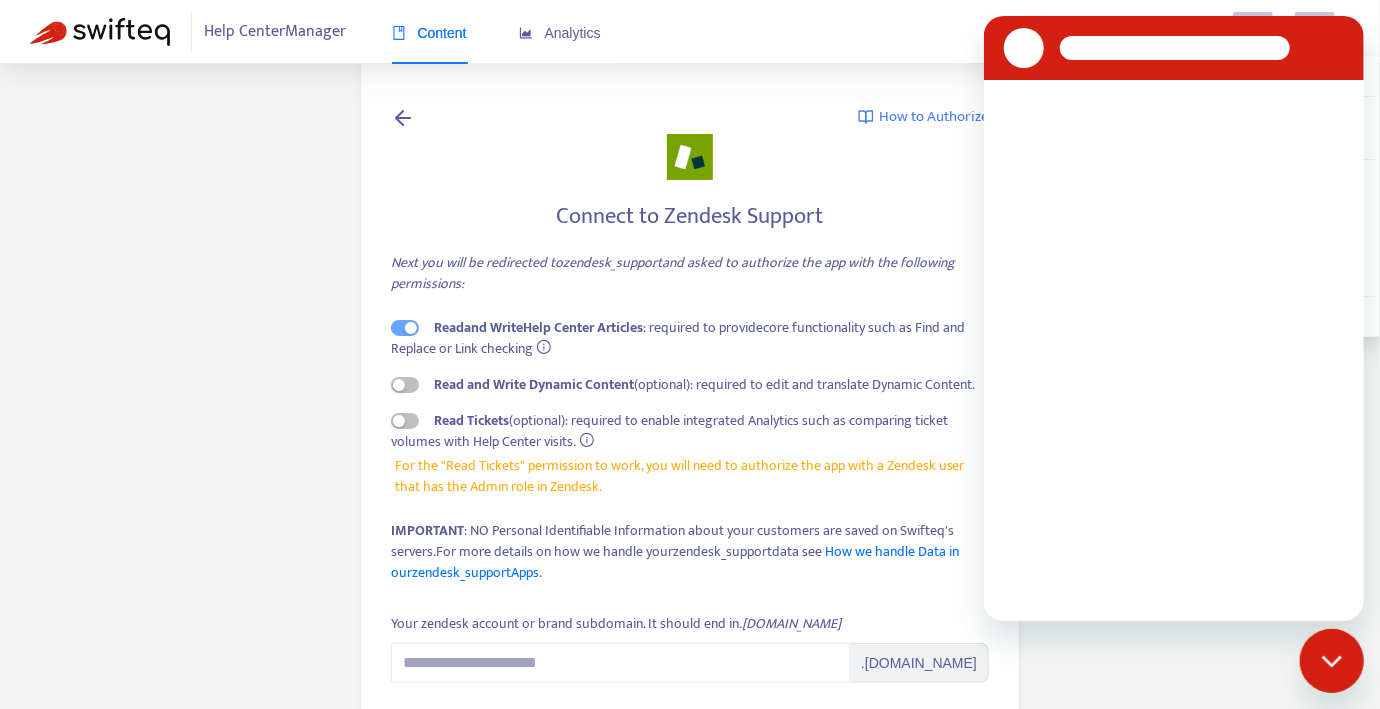 scroll, scrollTop: 0, scrollLeft: 0, axis: both 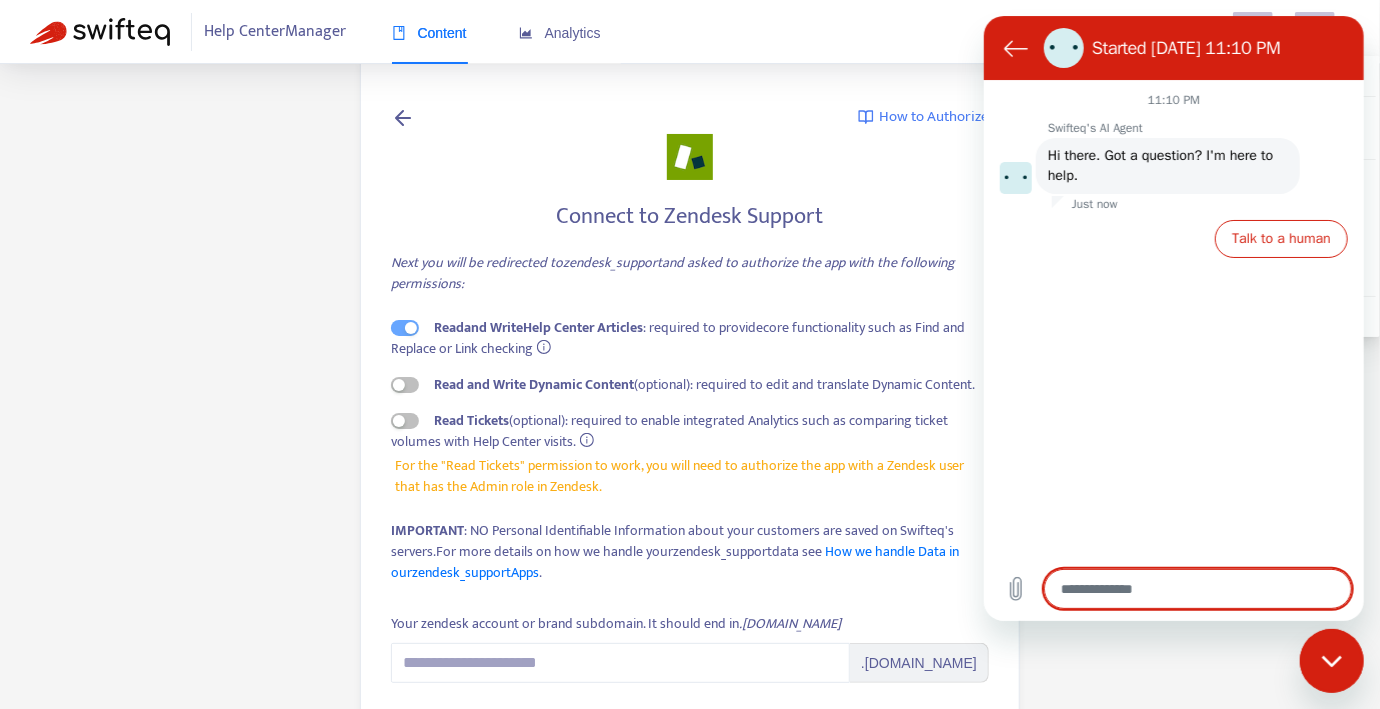 click at bounding box center [1197, 589] 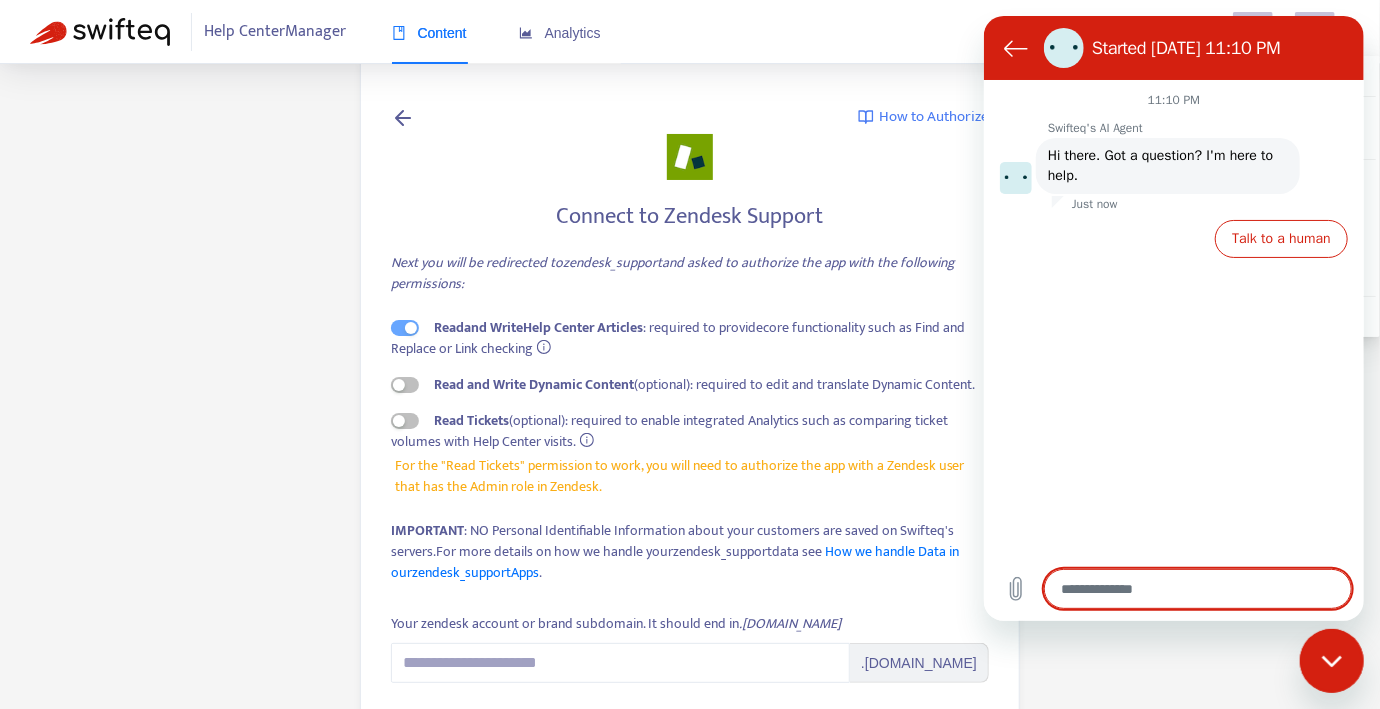 type on "*" 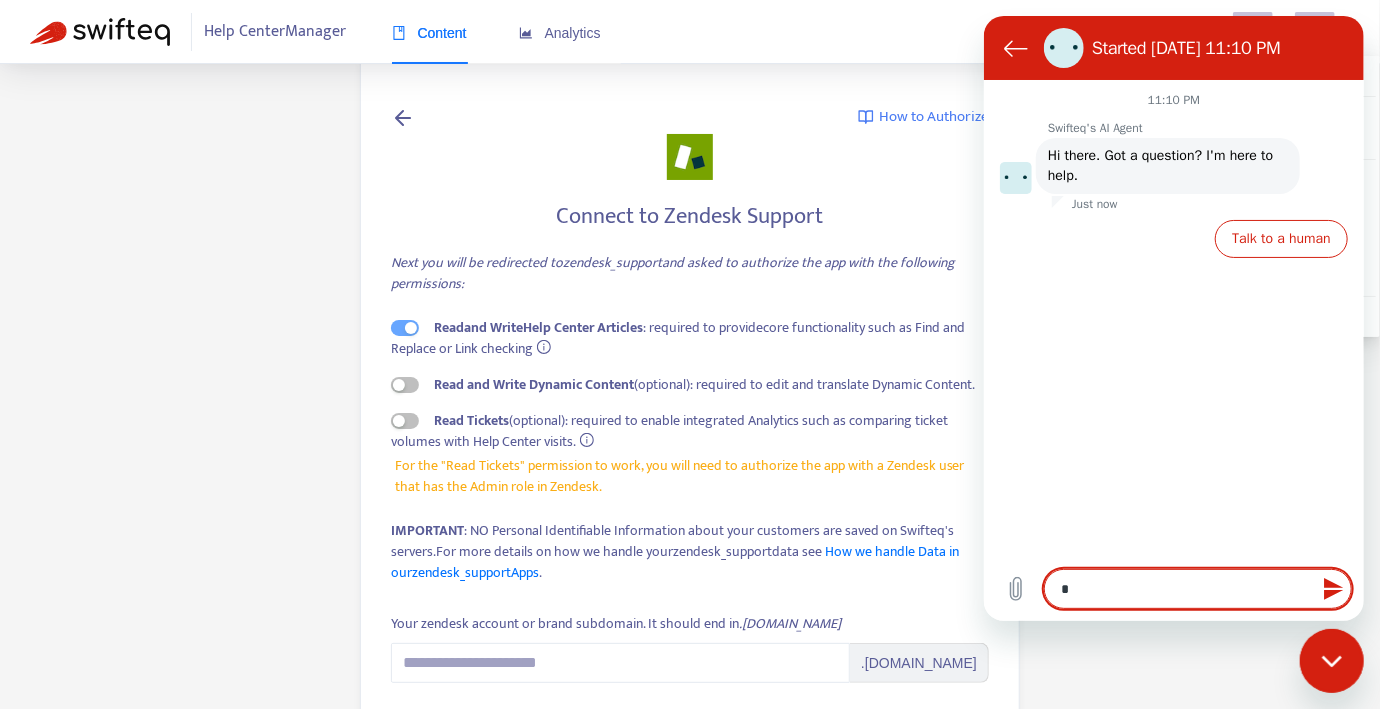 type on "*" 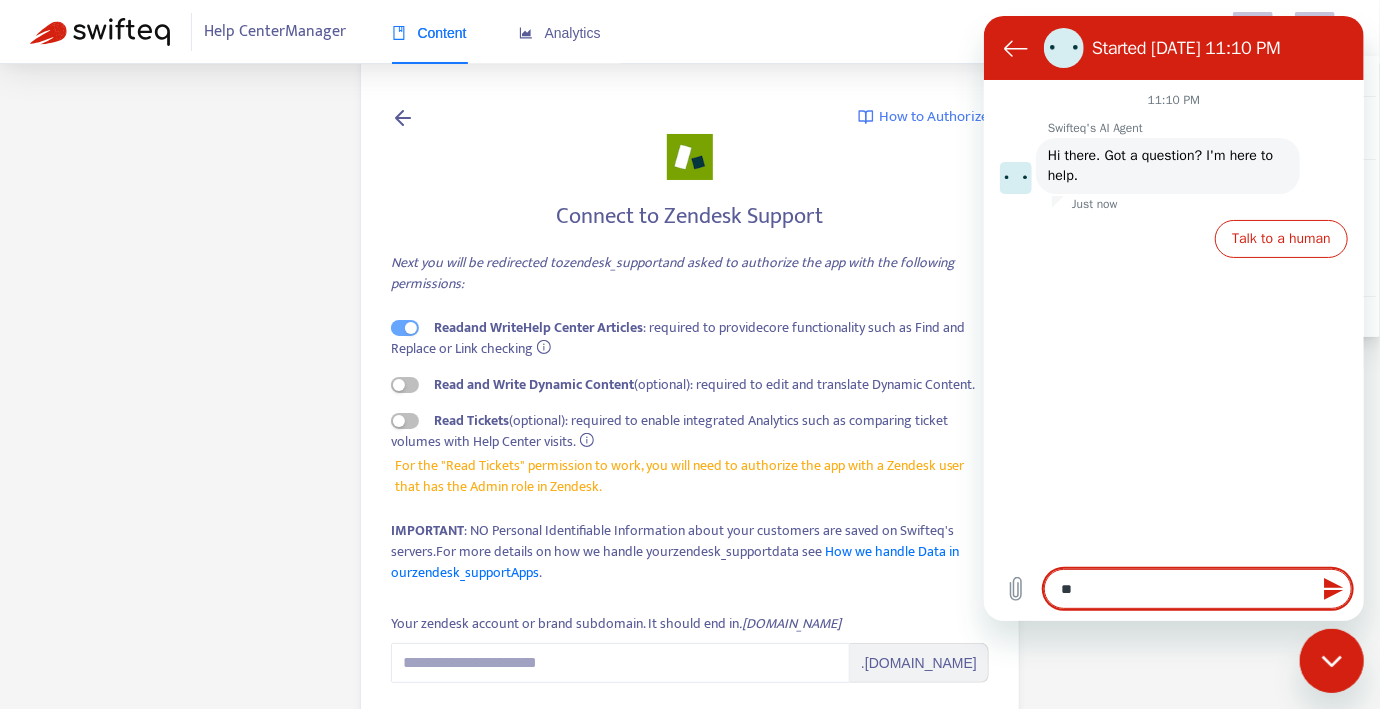 type on "***" 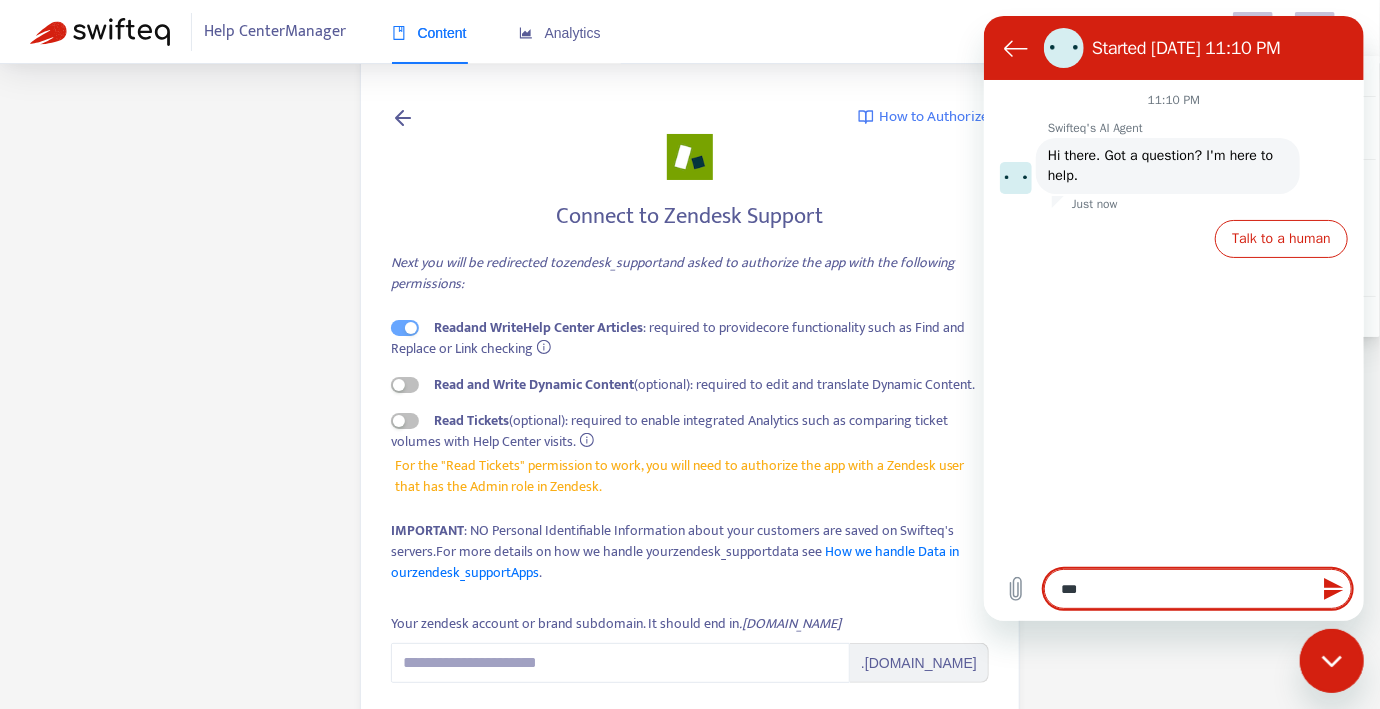 type on "****" 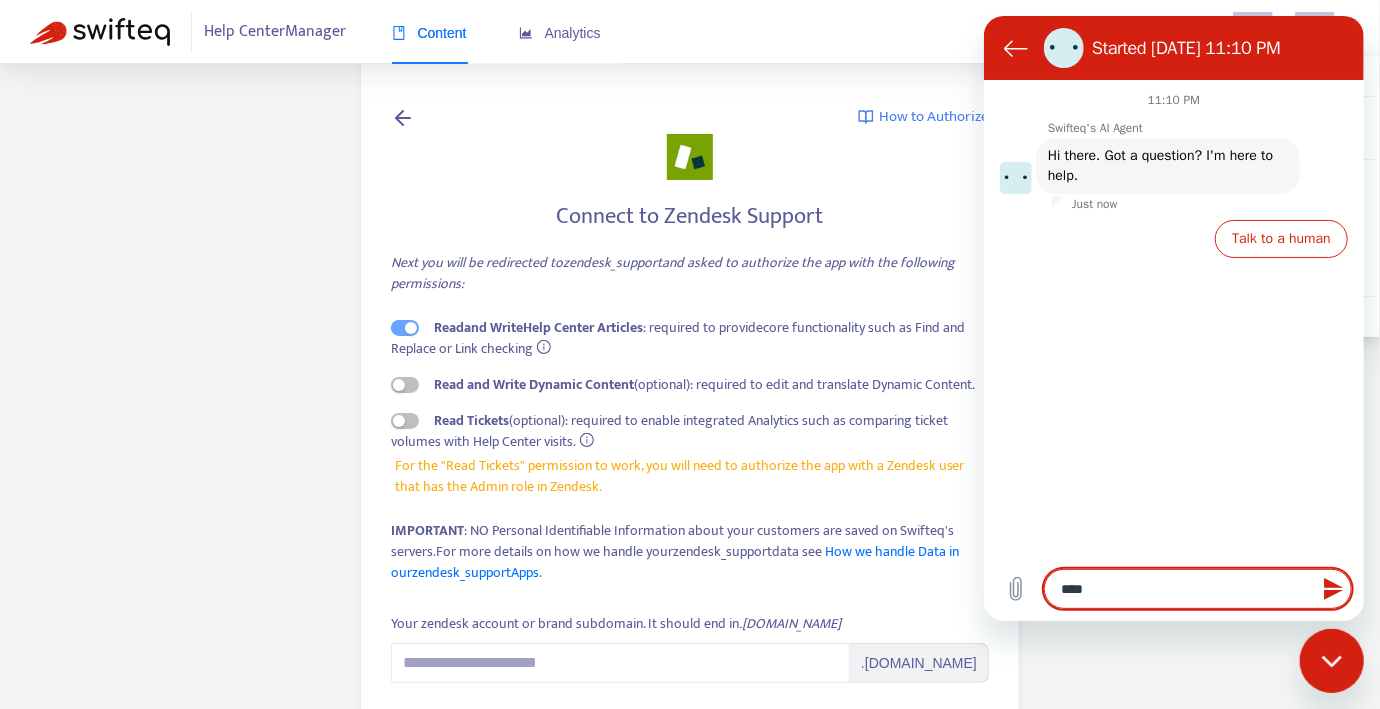 type on "*****" 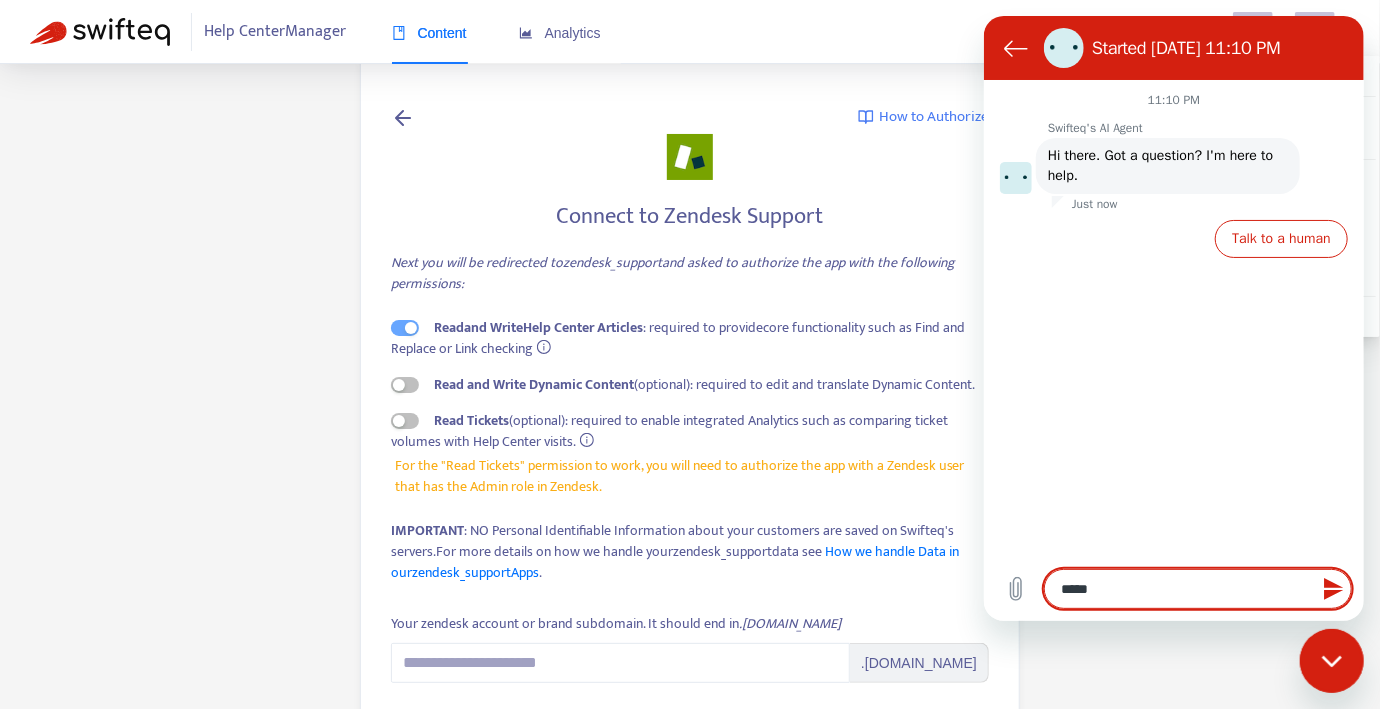 type on "******" 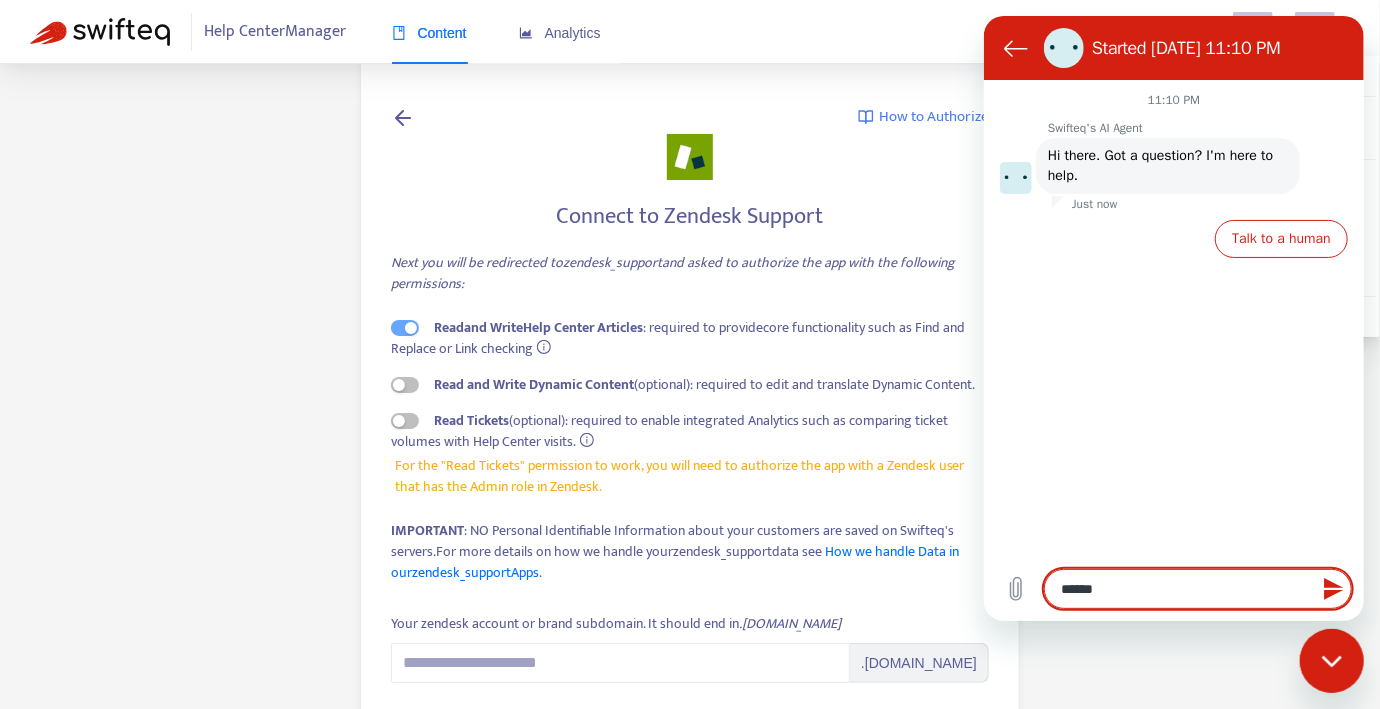 type on "*******" 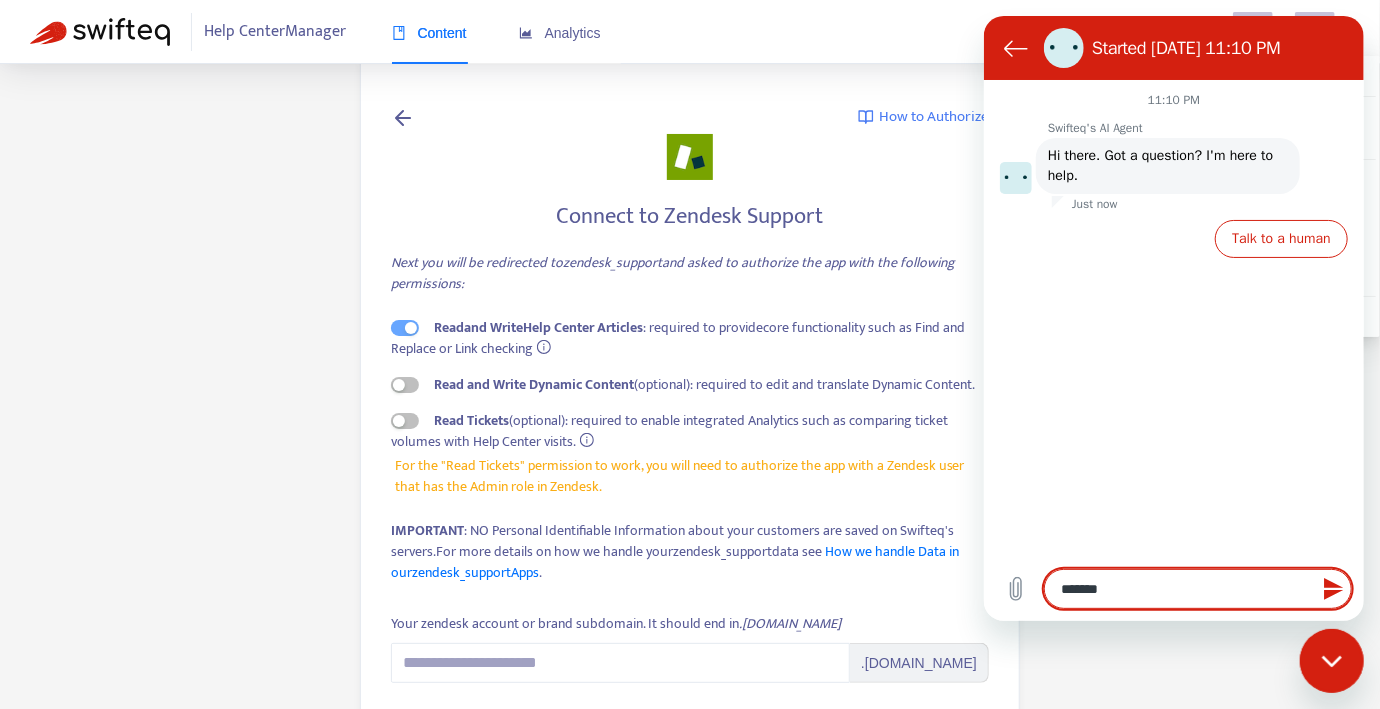 type on "********" 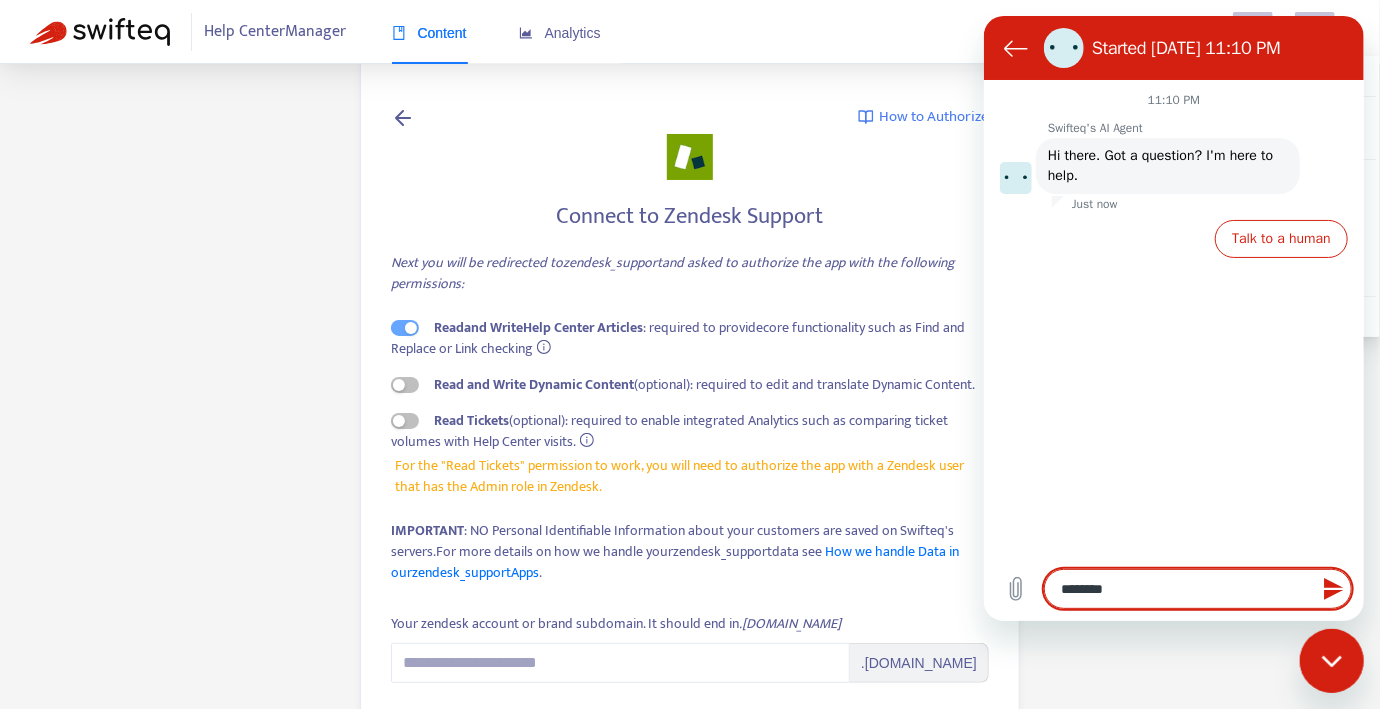 type on "********" 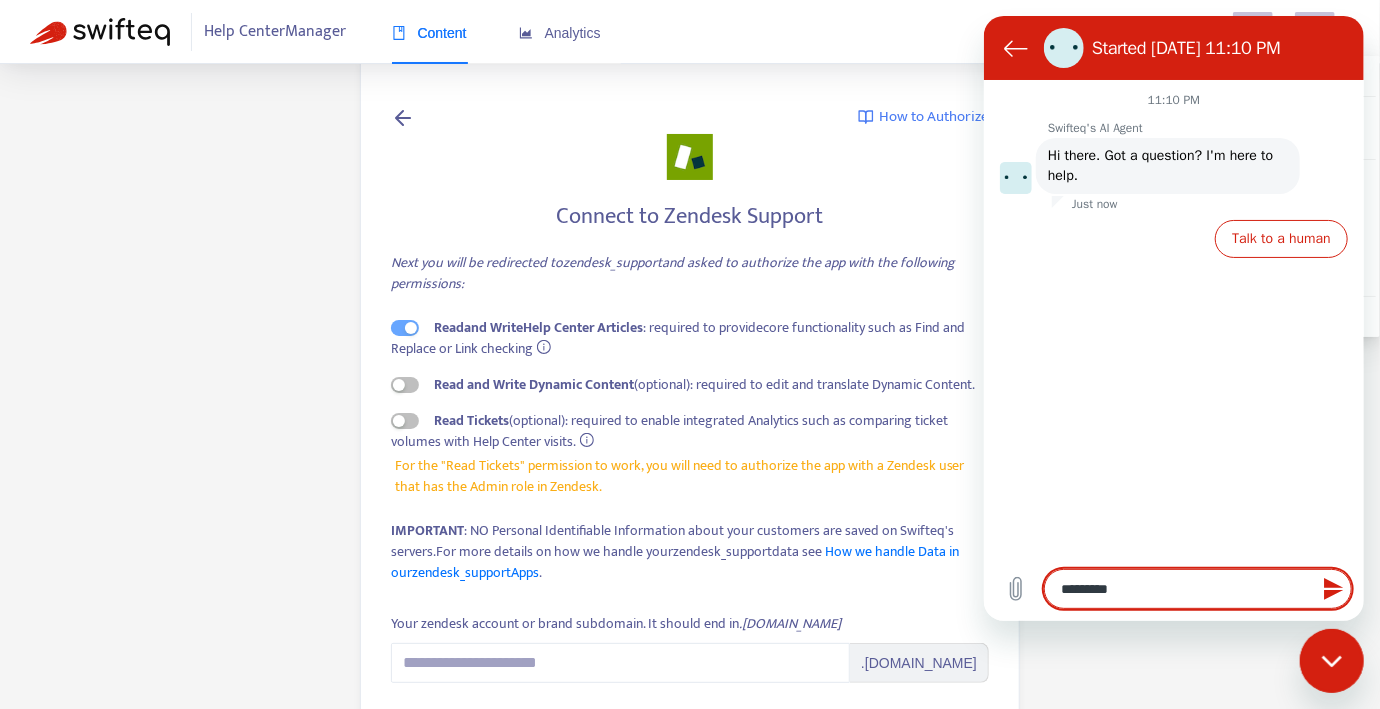 type on "**********" 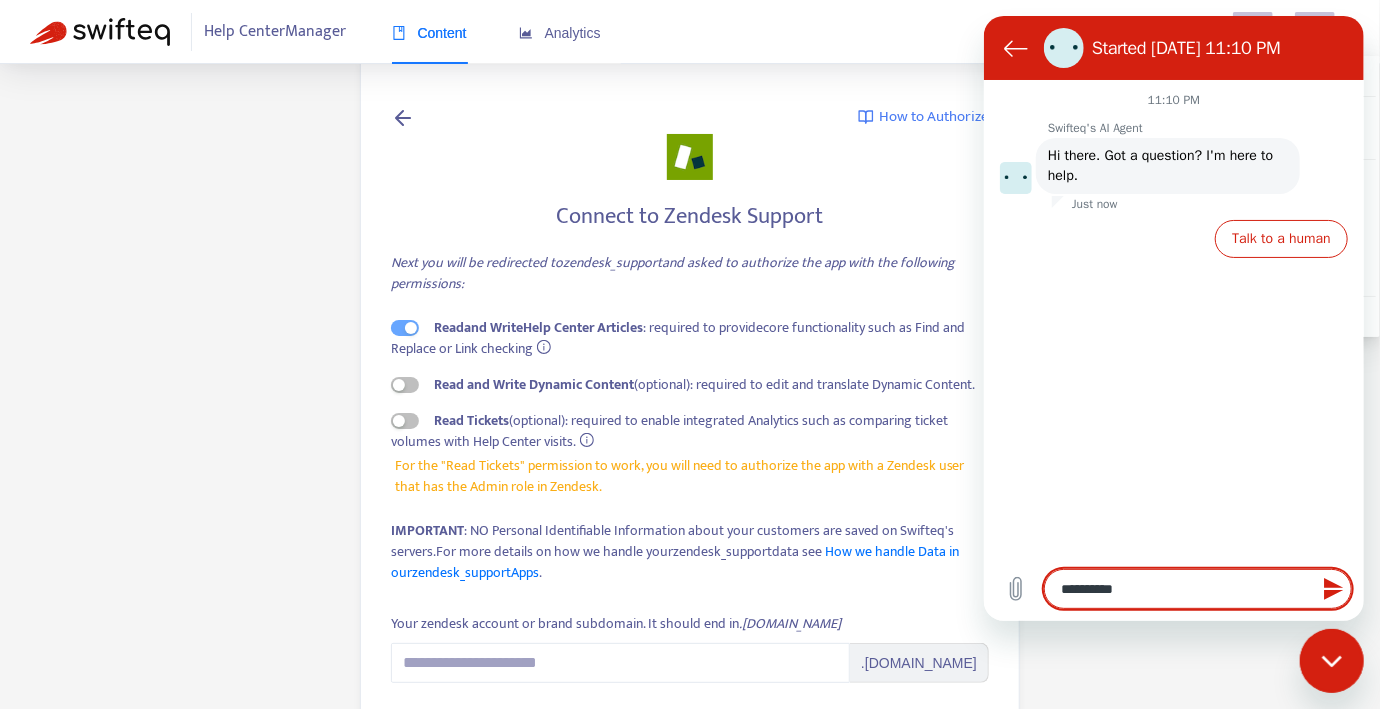 type on "**********" 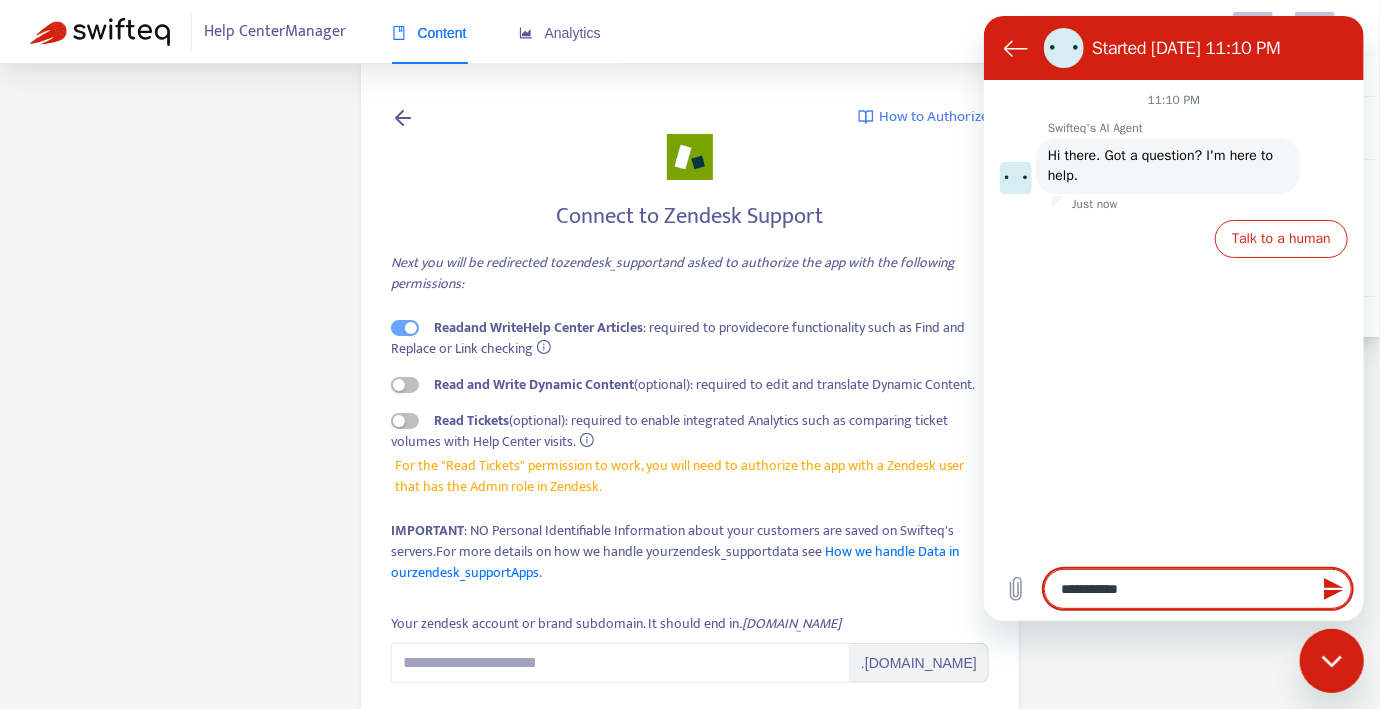 type on "**********" 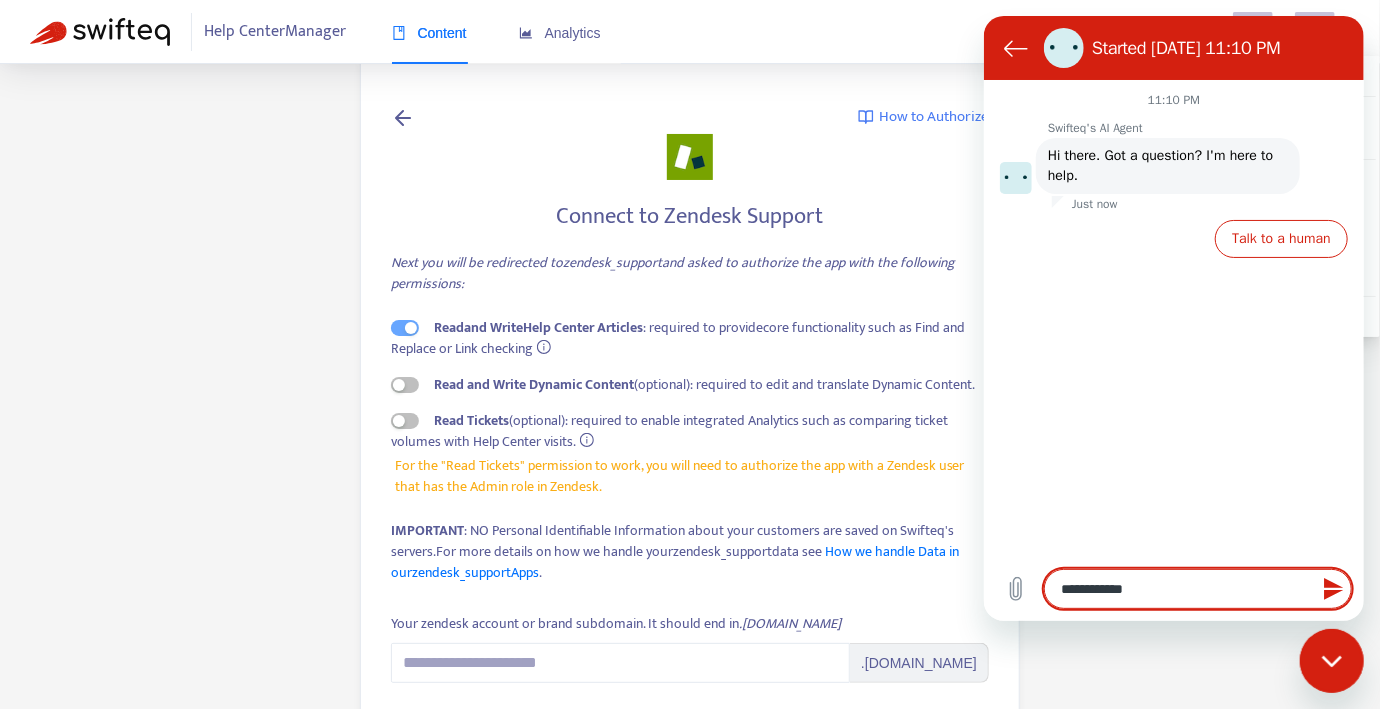 type on "**********" 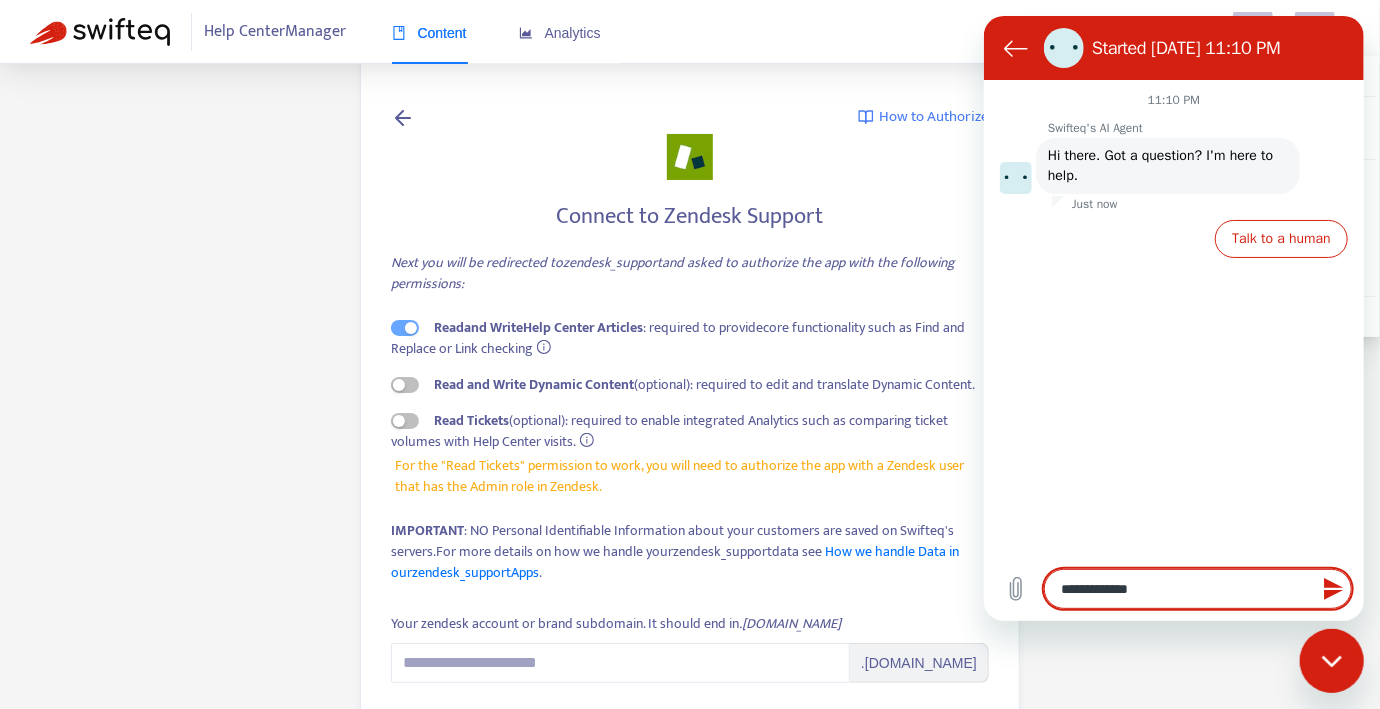 type on "**********" 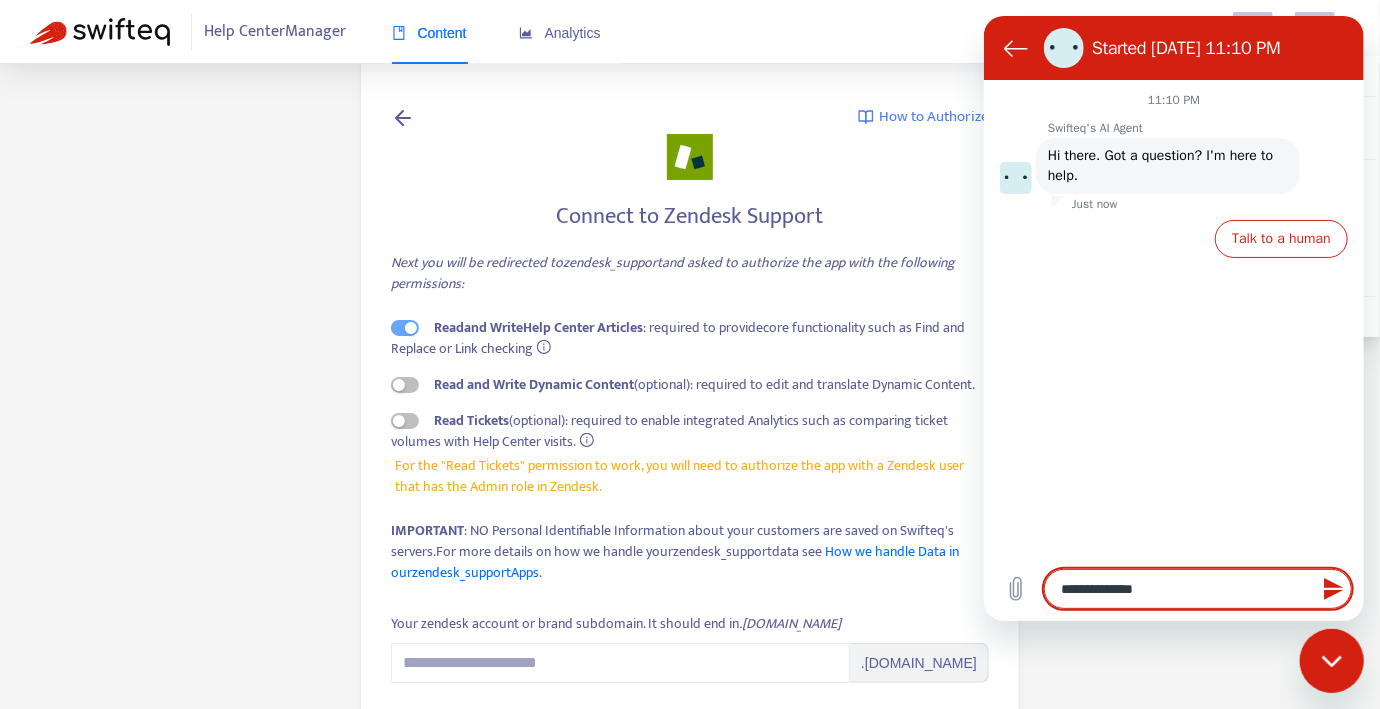 type on "**********" 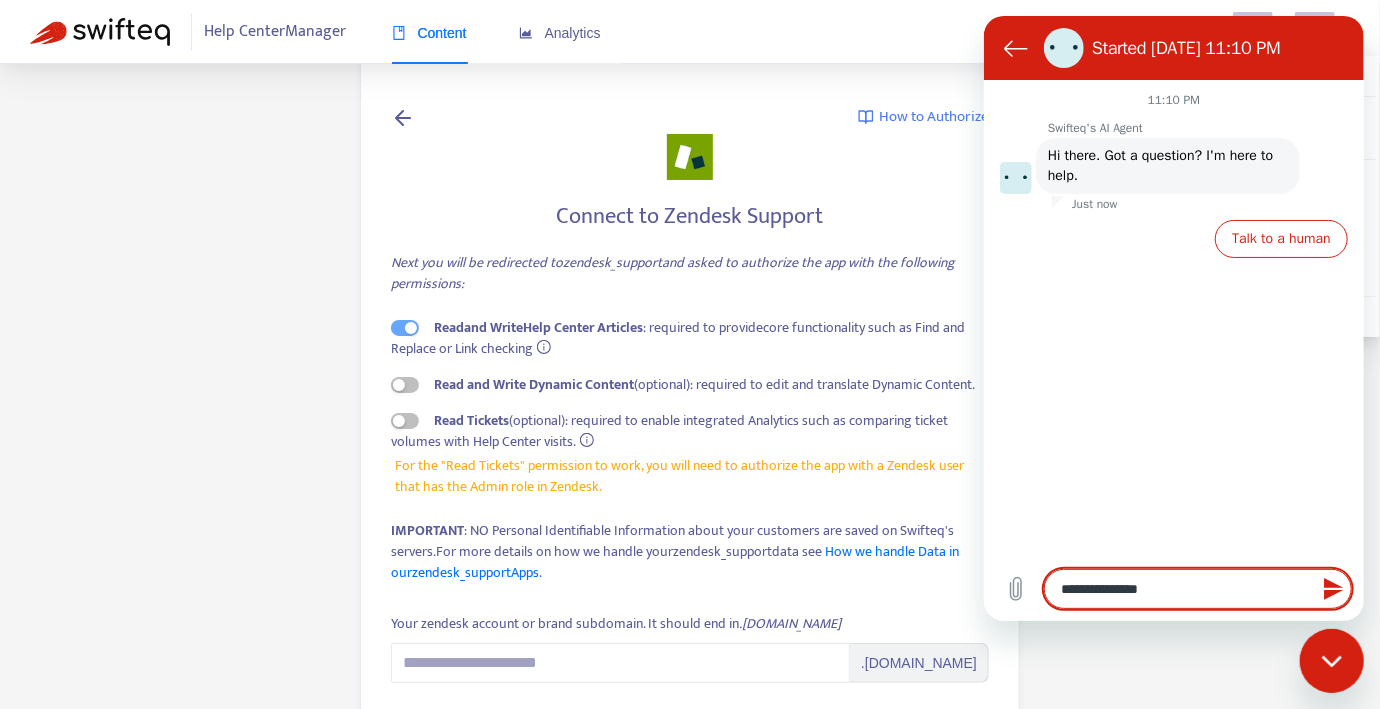 type on "**********" 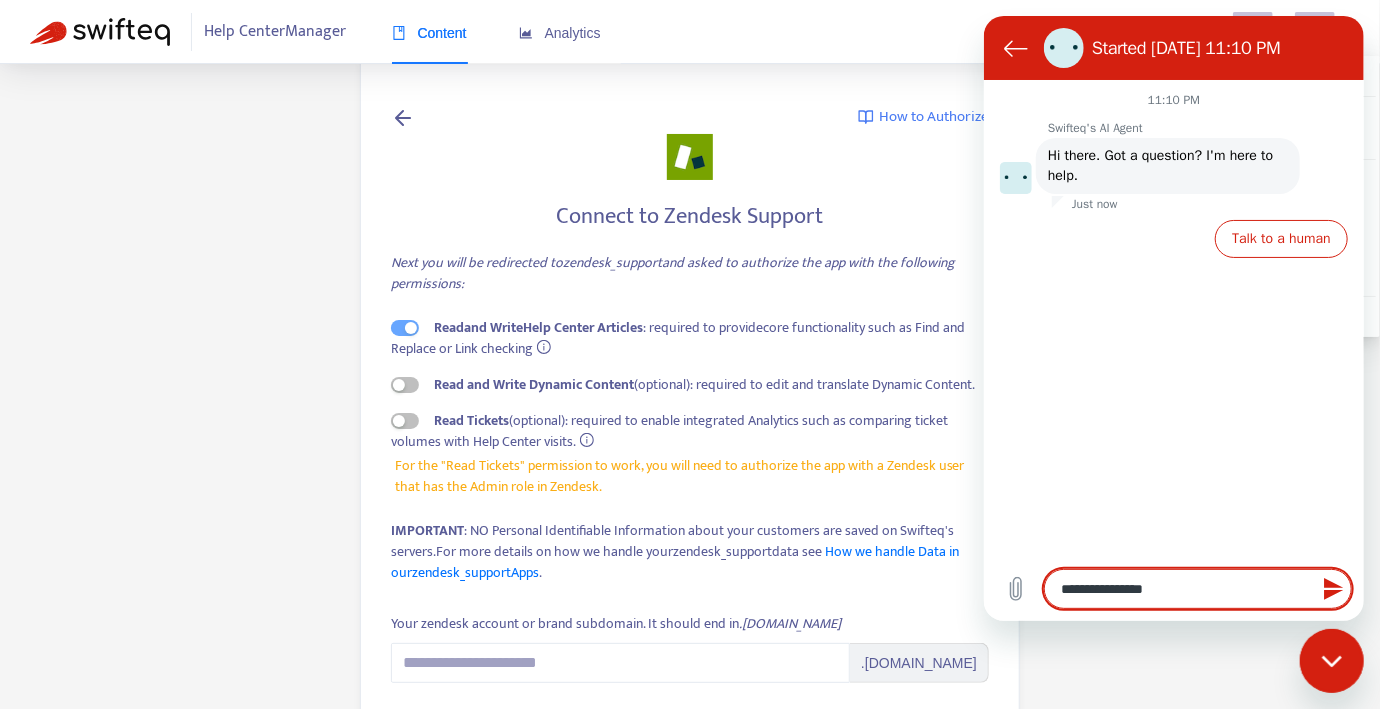 type on "**********" 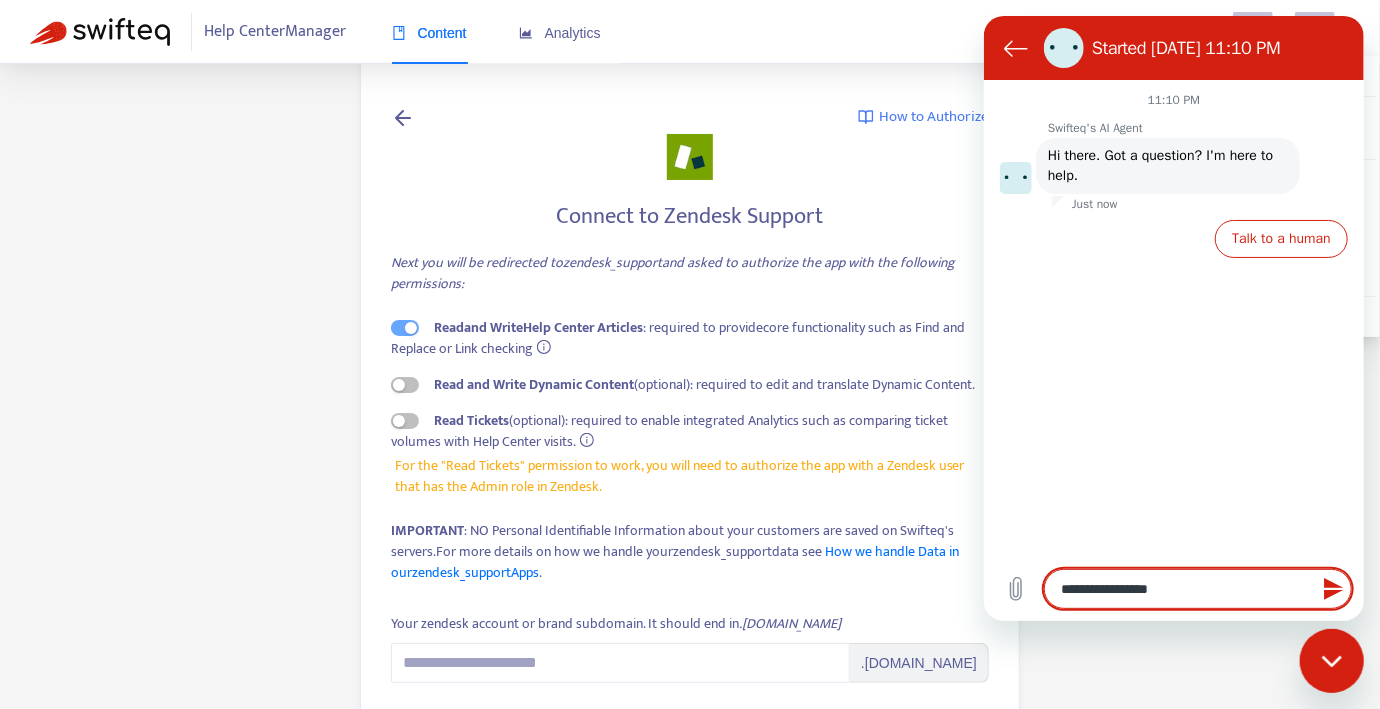 type on "**********" 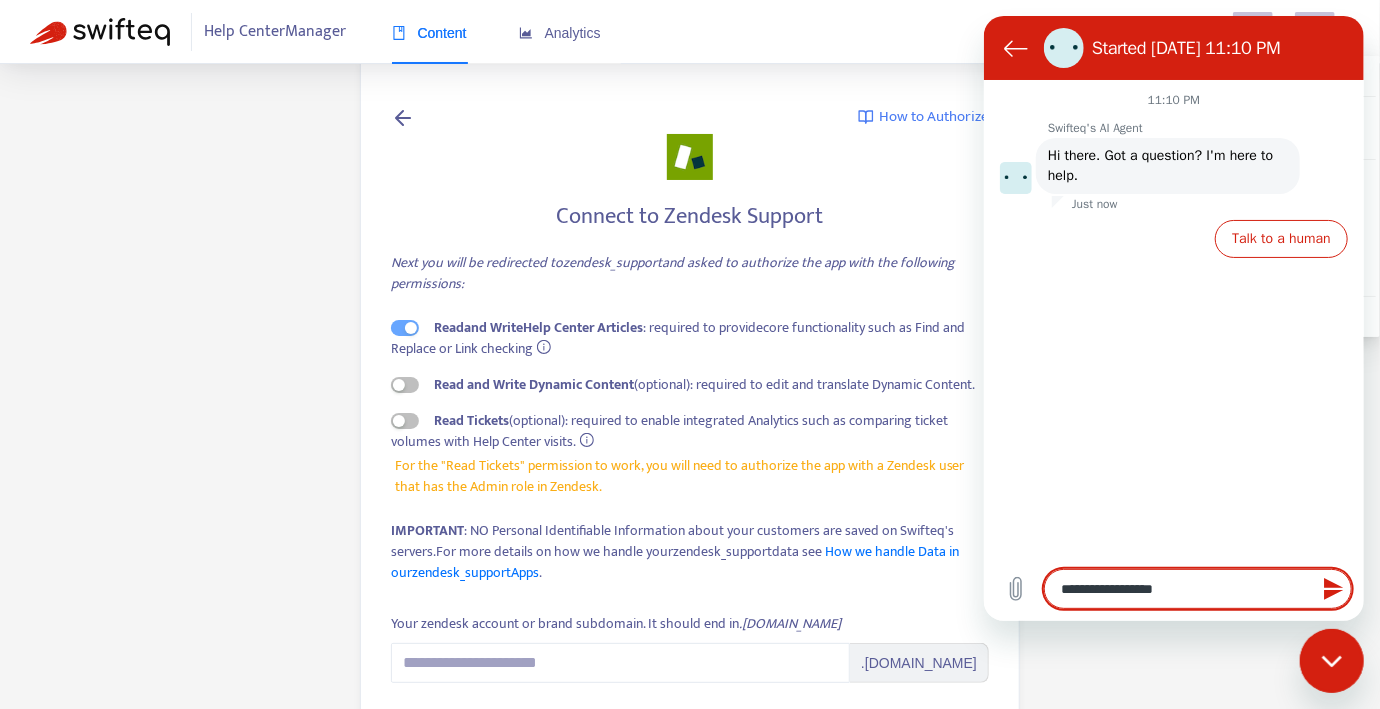 type on "**********" 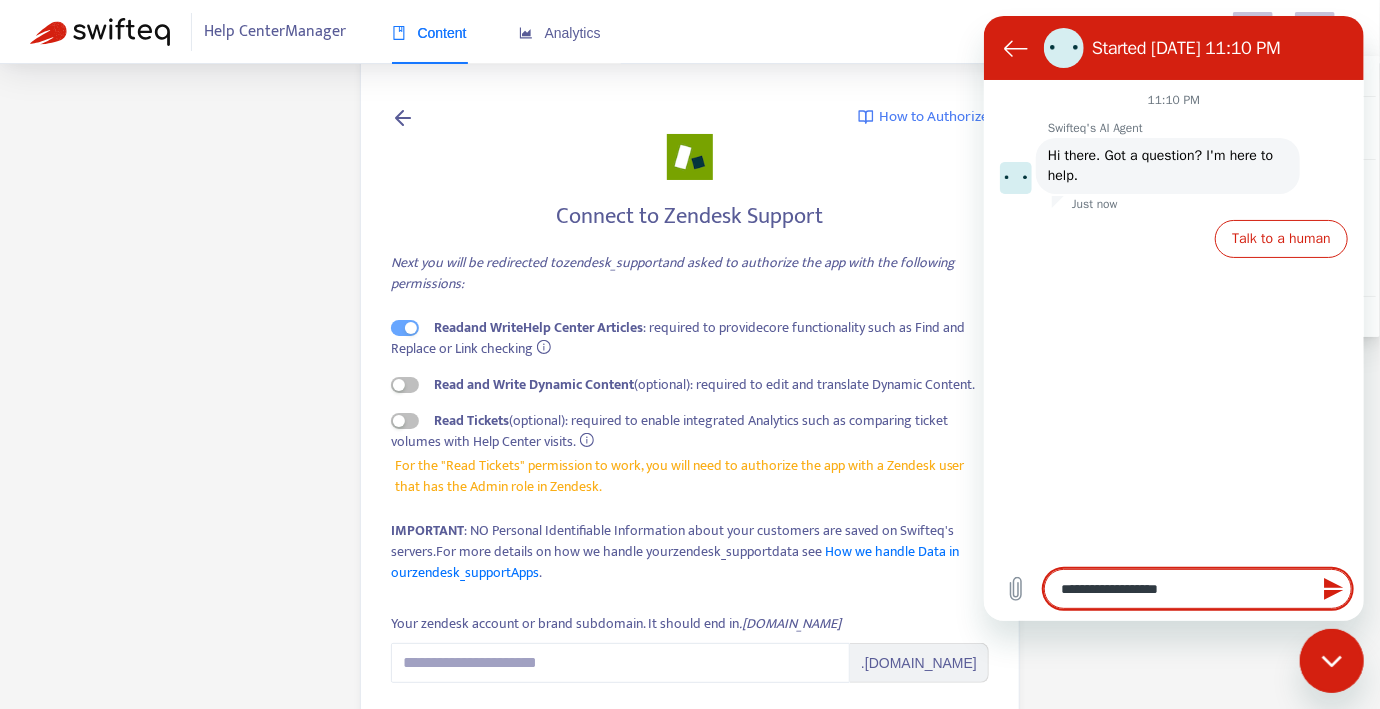type on "**********" 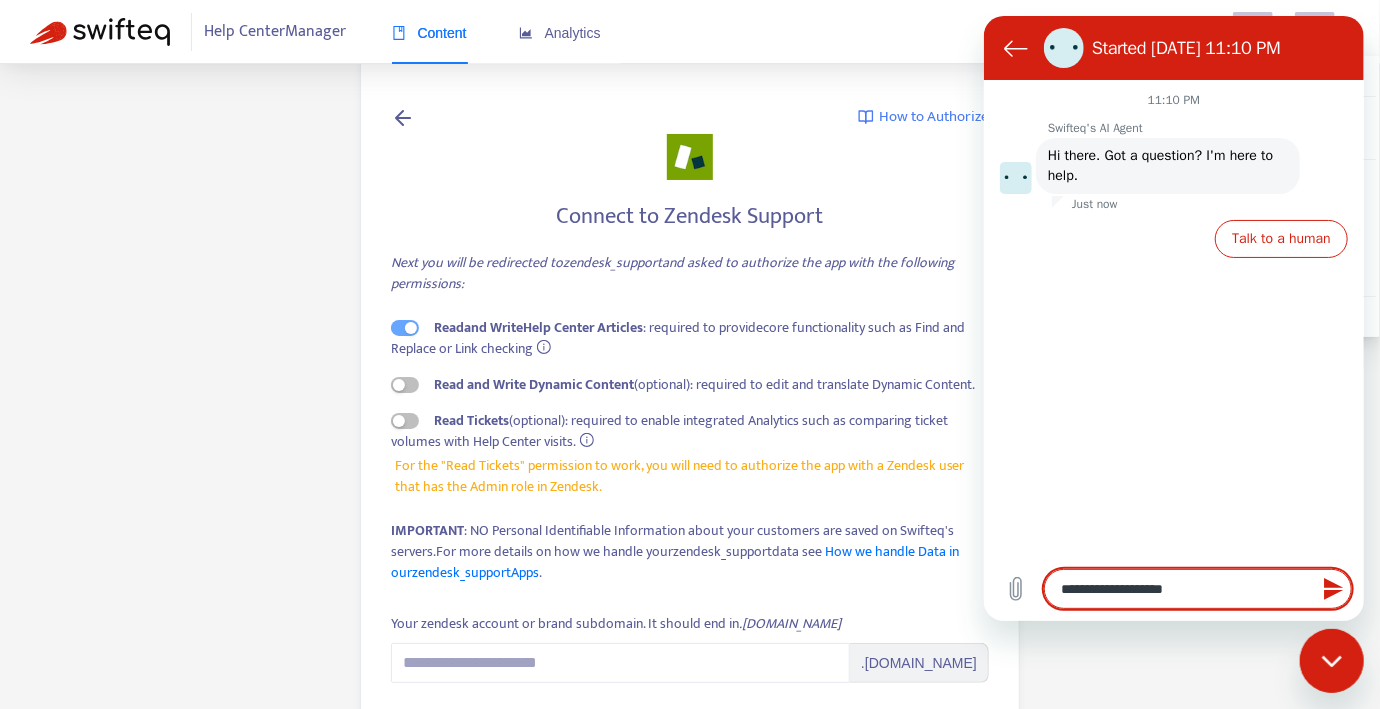 type on "**********" 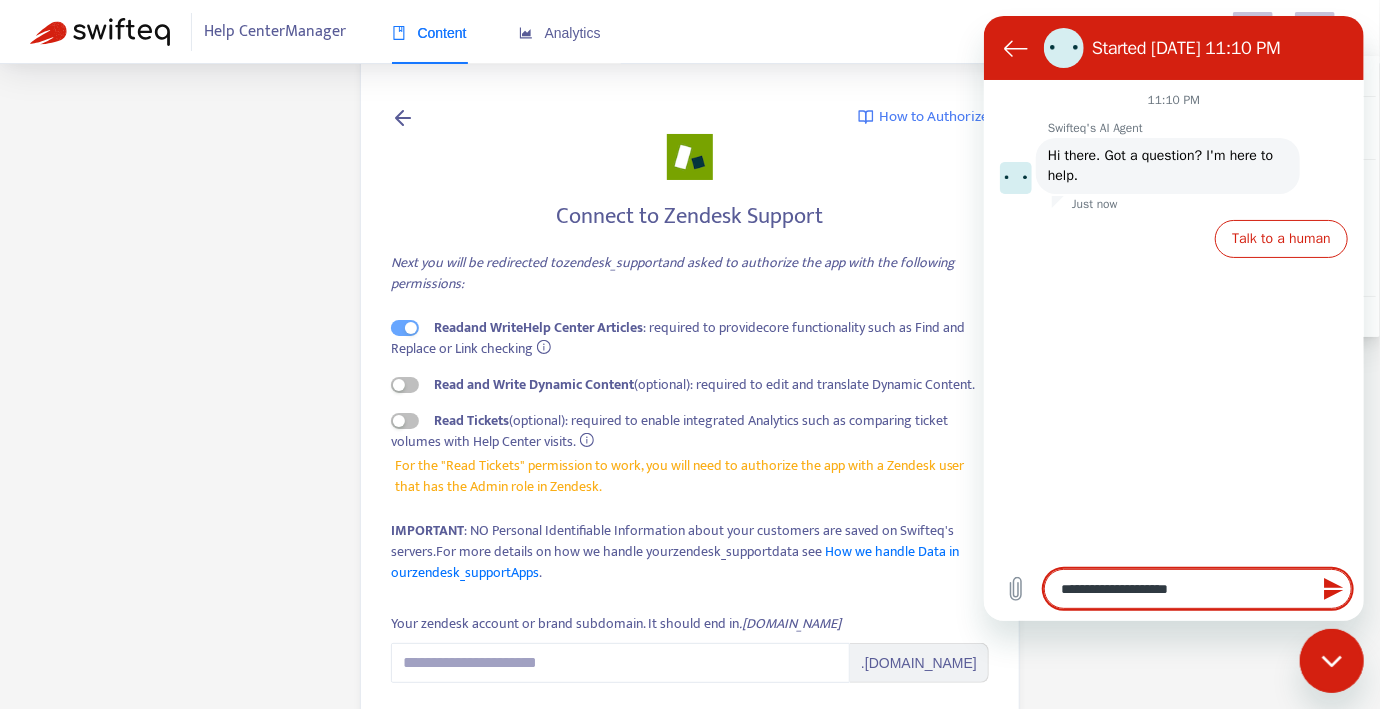 type on "**********" 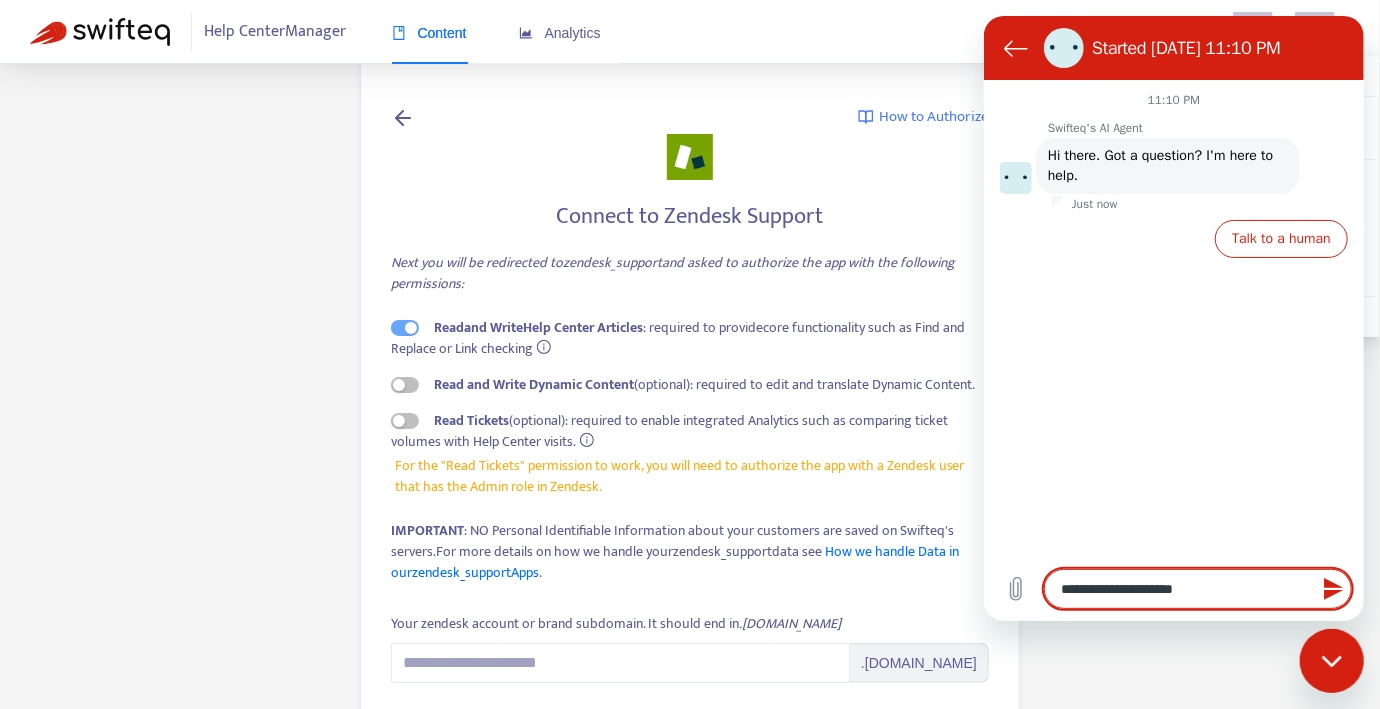 type on "**********" 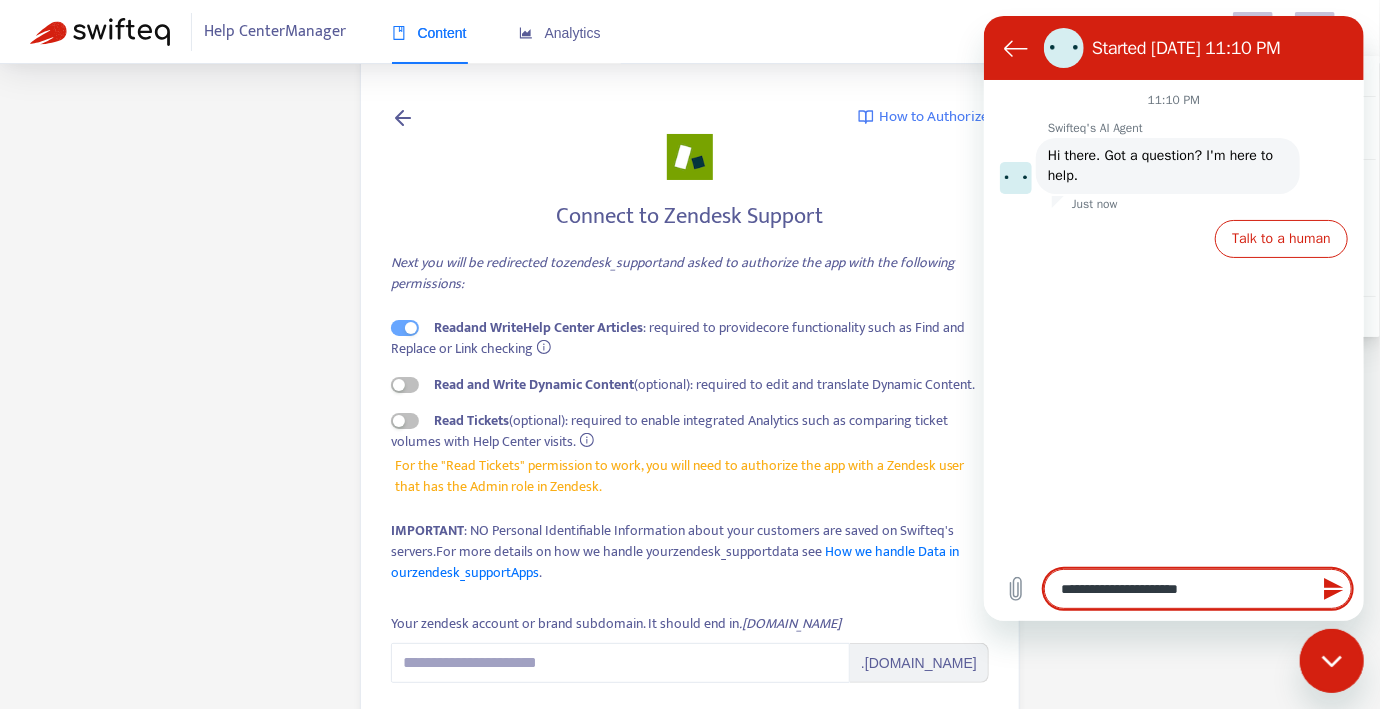 type on "**********" 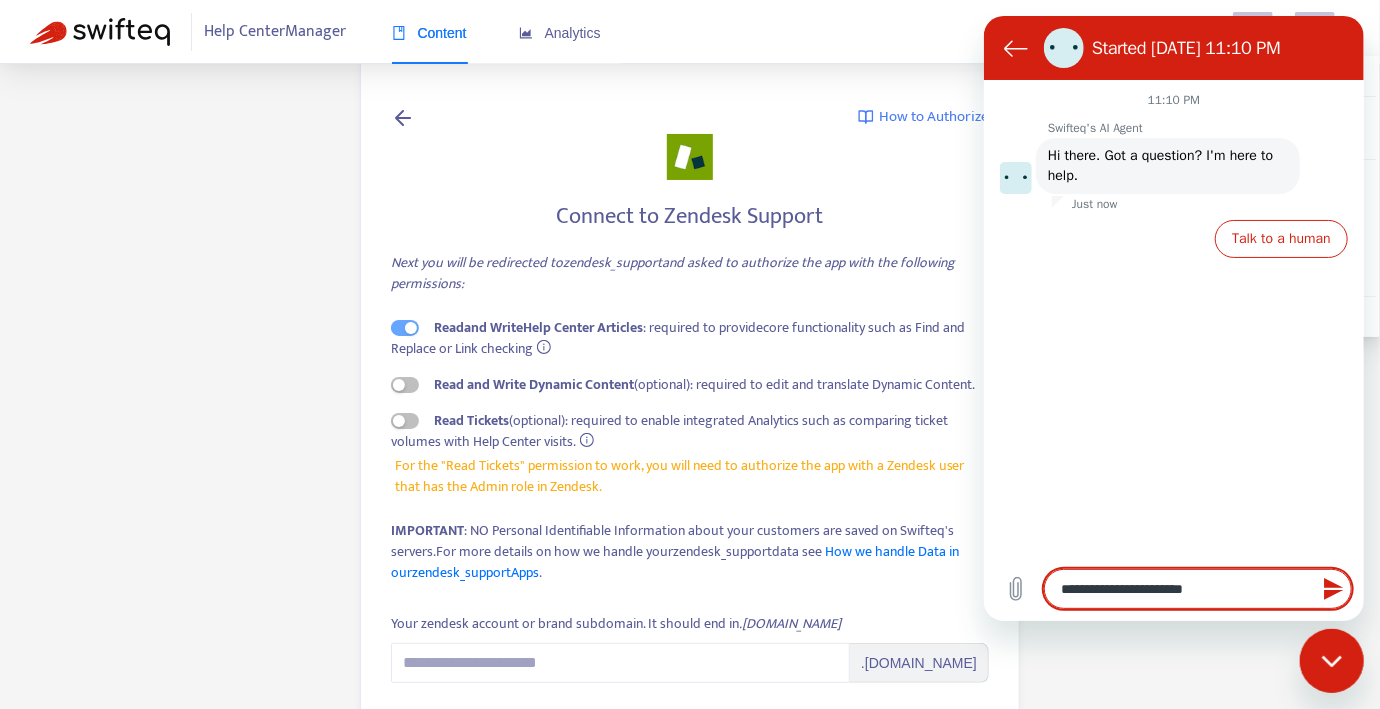 type on "**********" 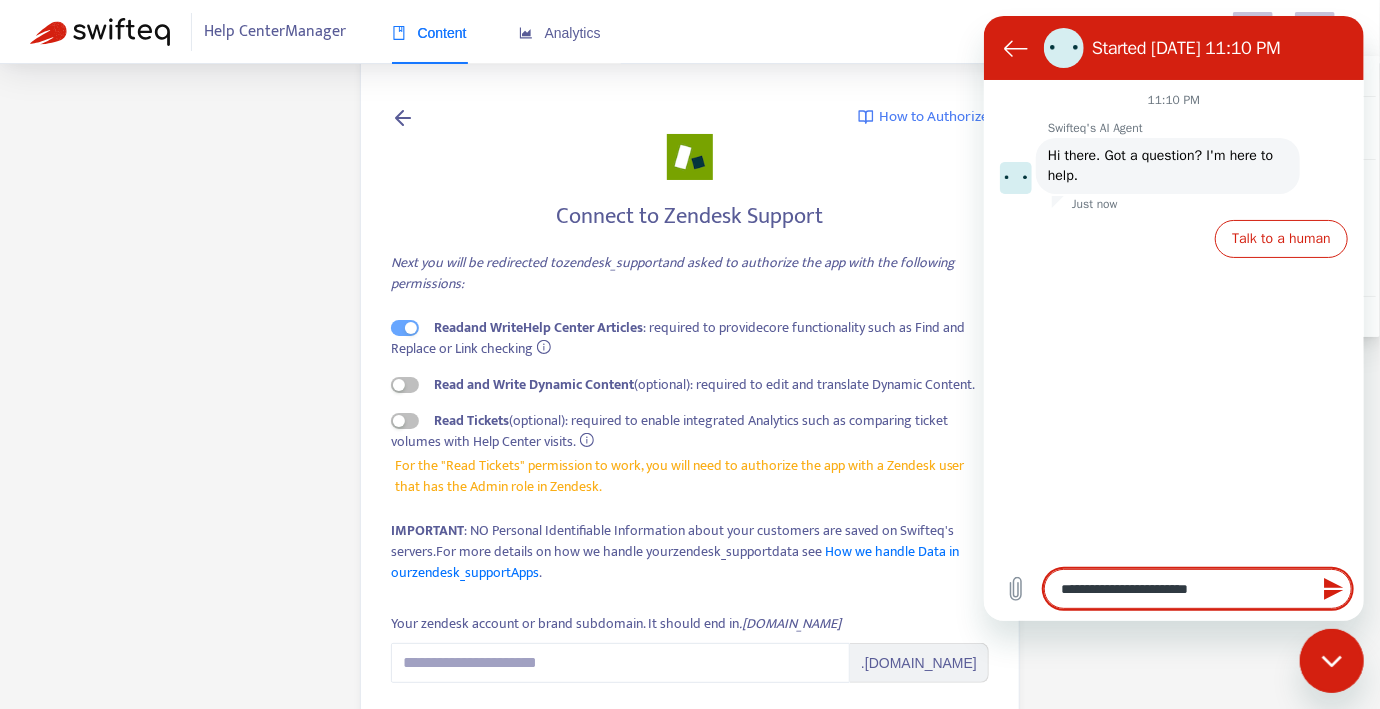 type on "**********" 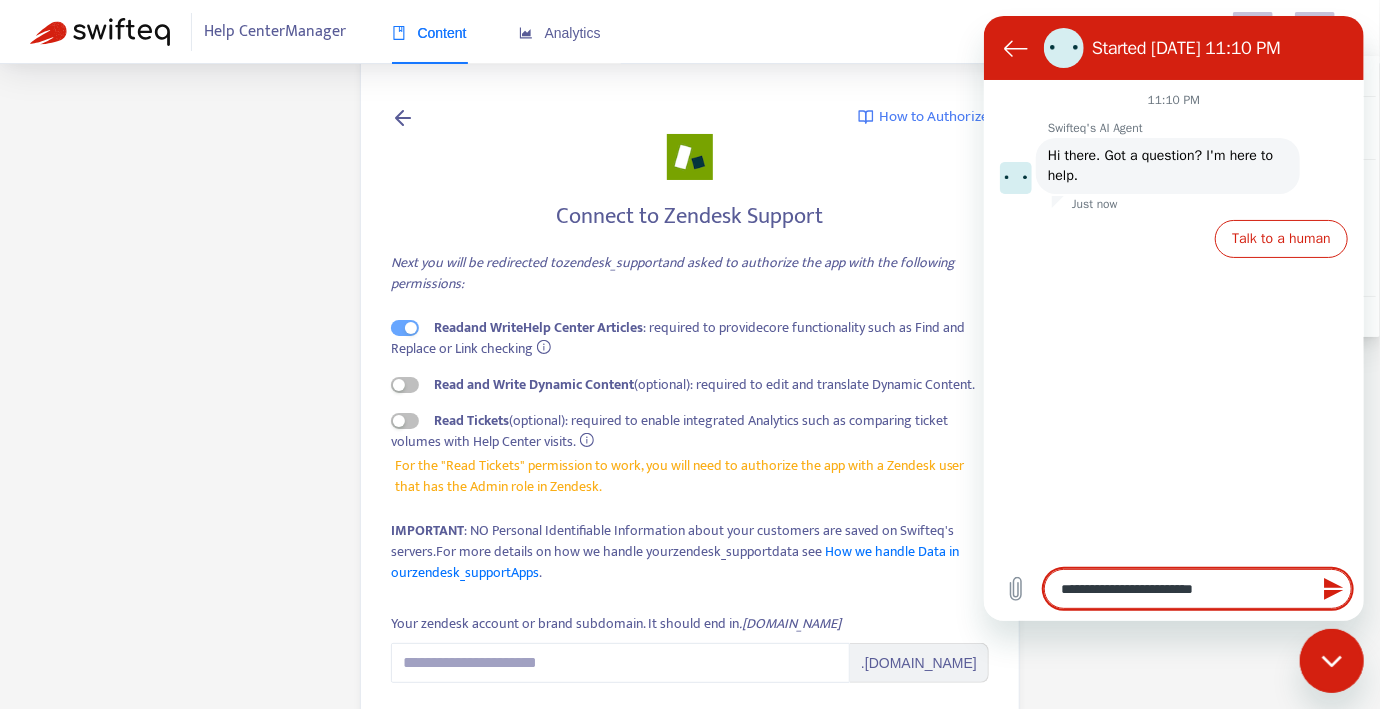 type on "**********" 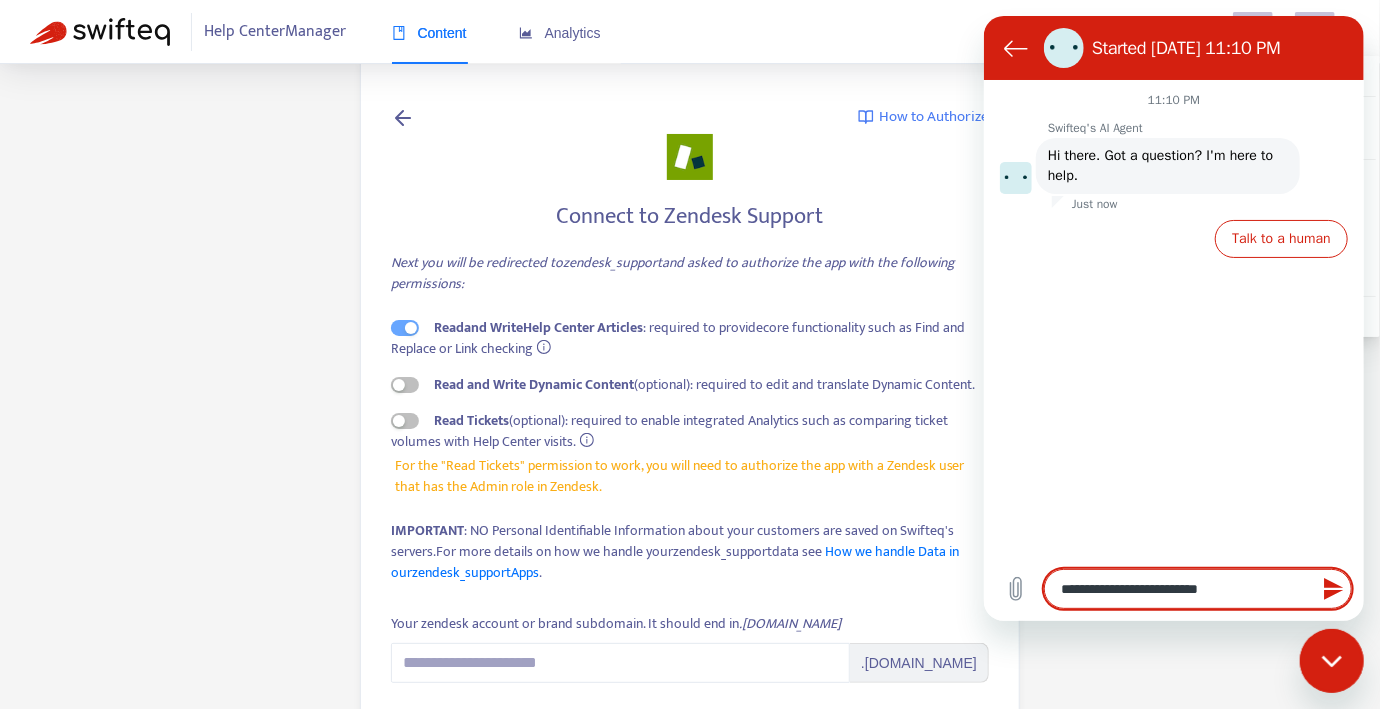 type on "**********" 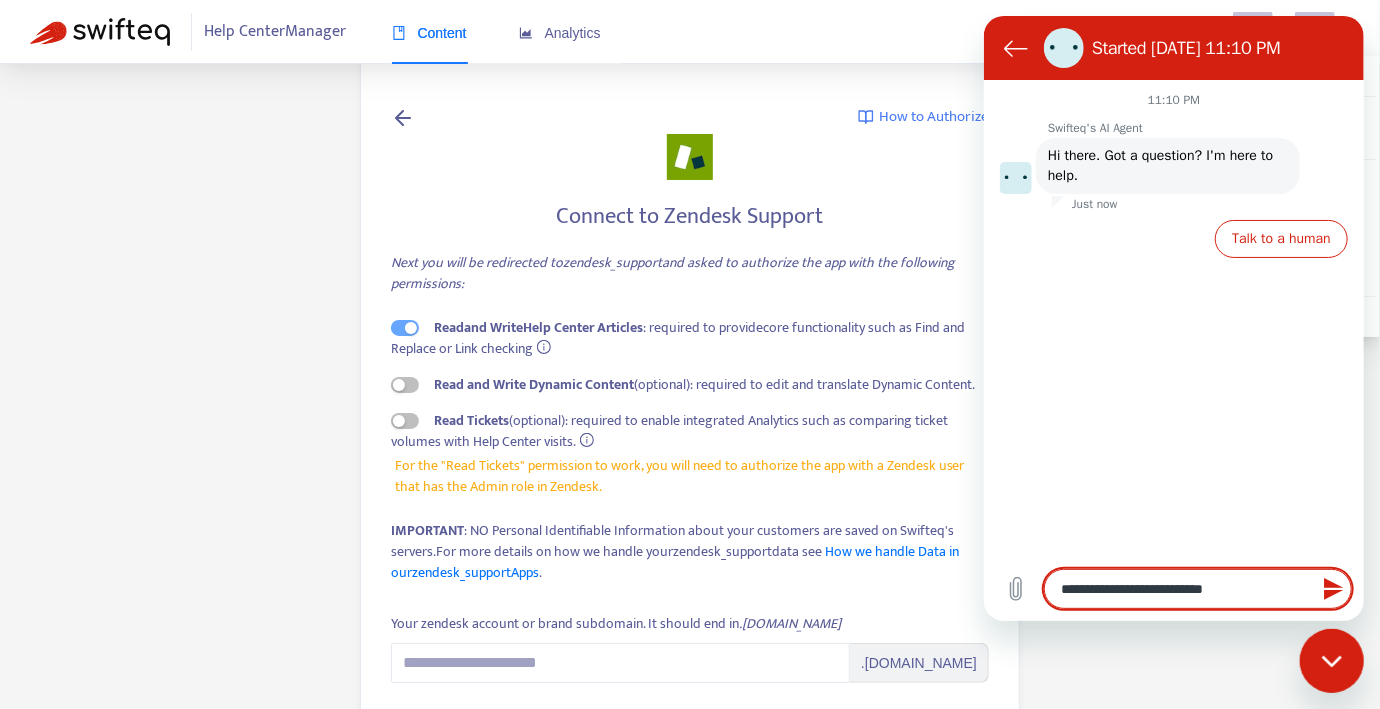 type on "**********" 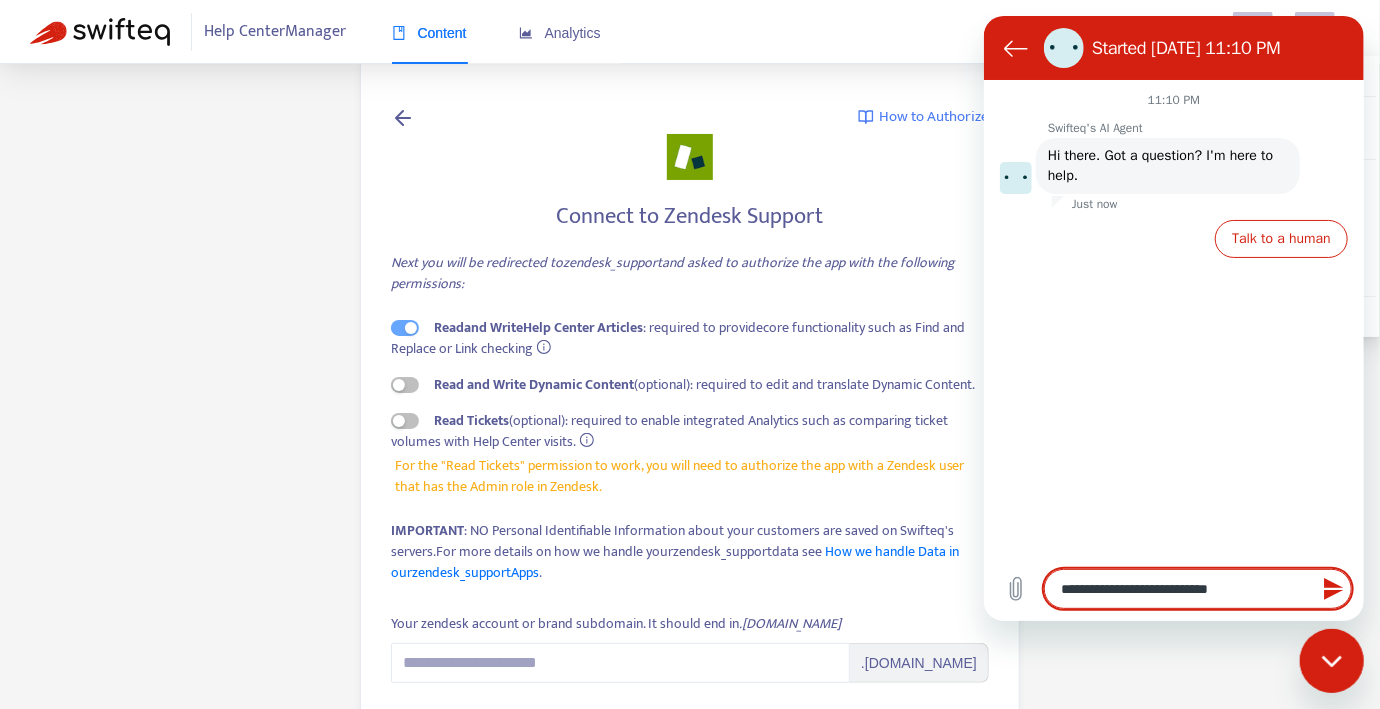type on "**********" 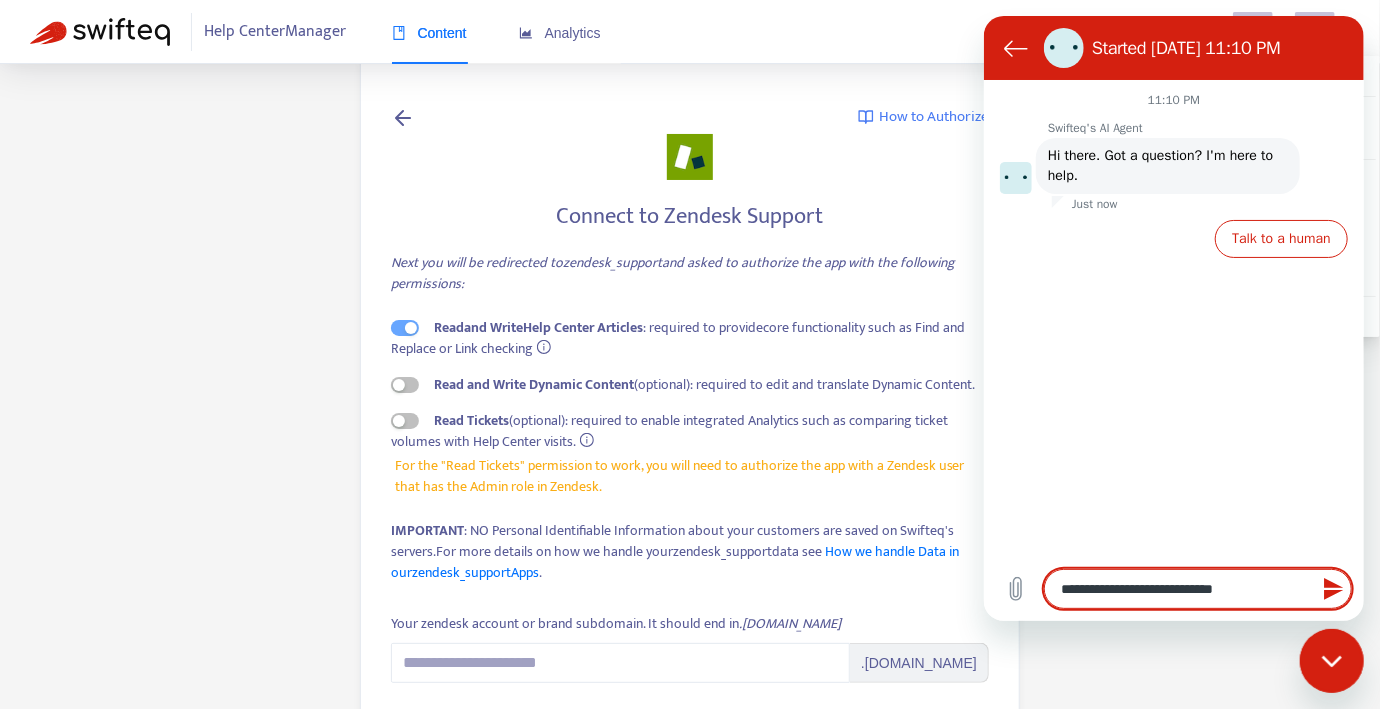 type on "**********" 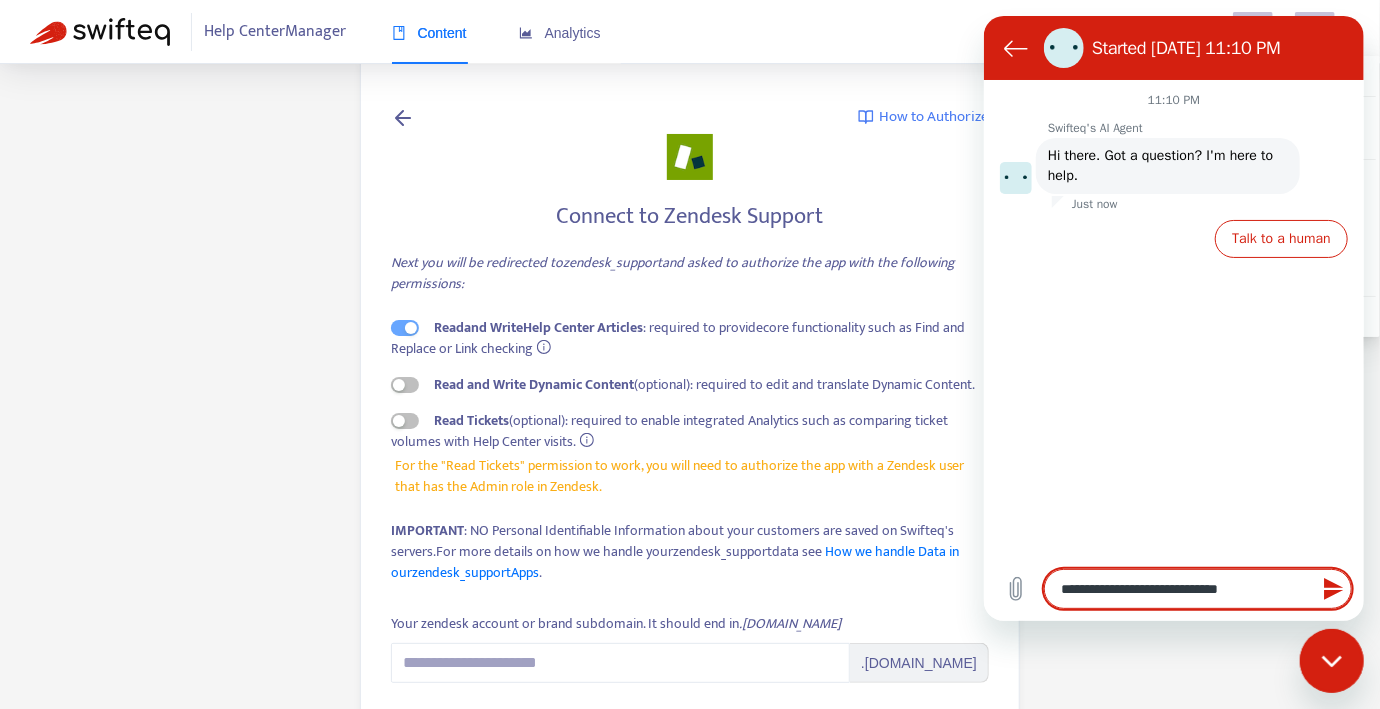 type on "**********" 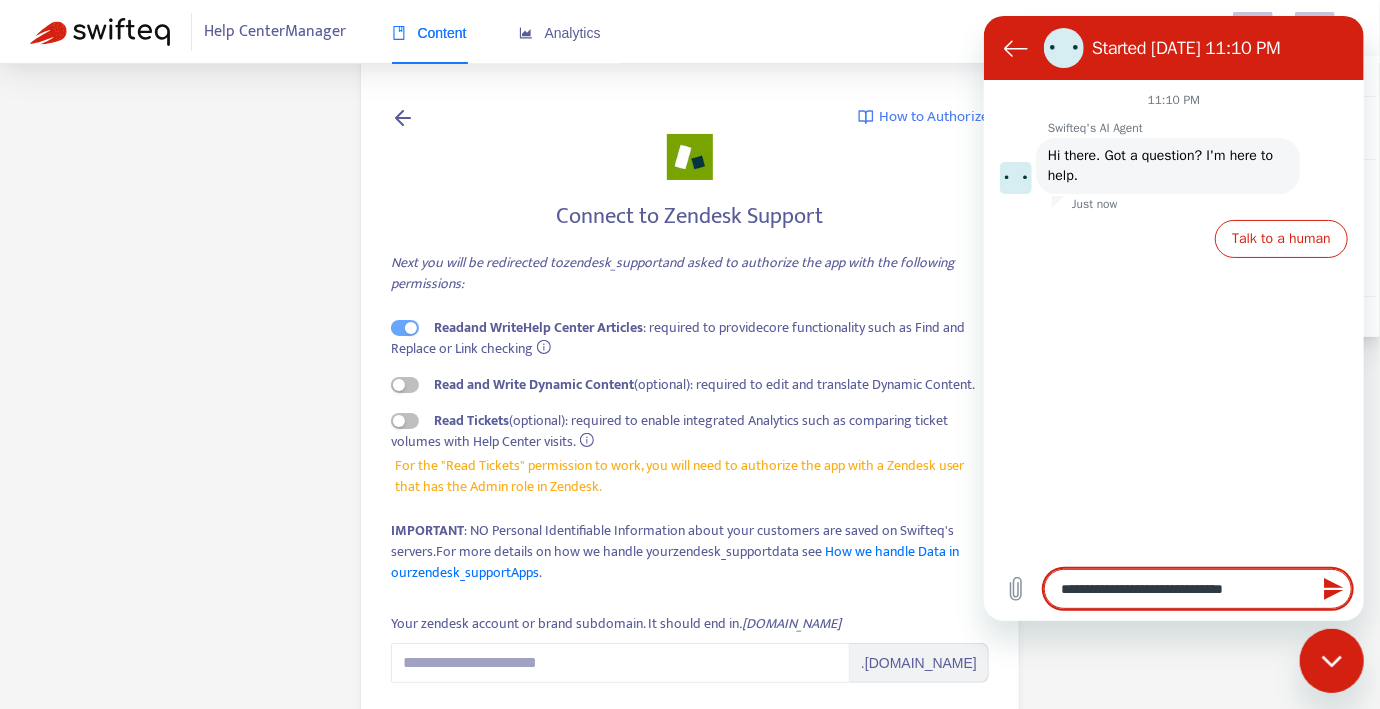 type on "**********" 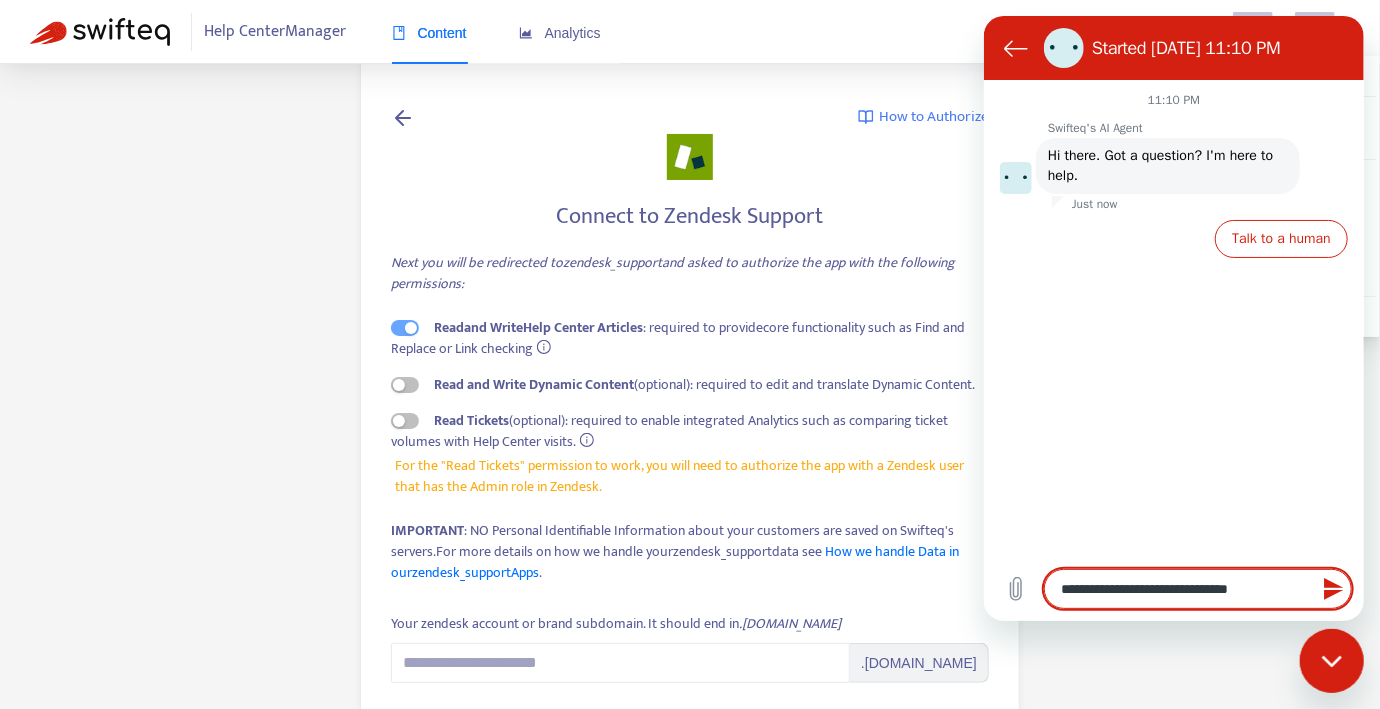 type on "**********" 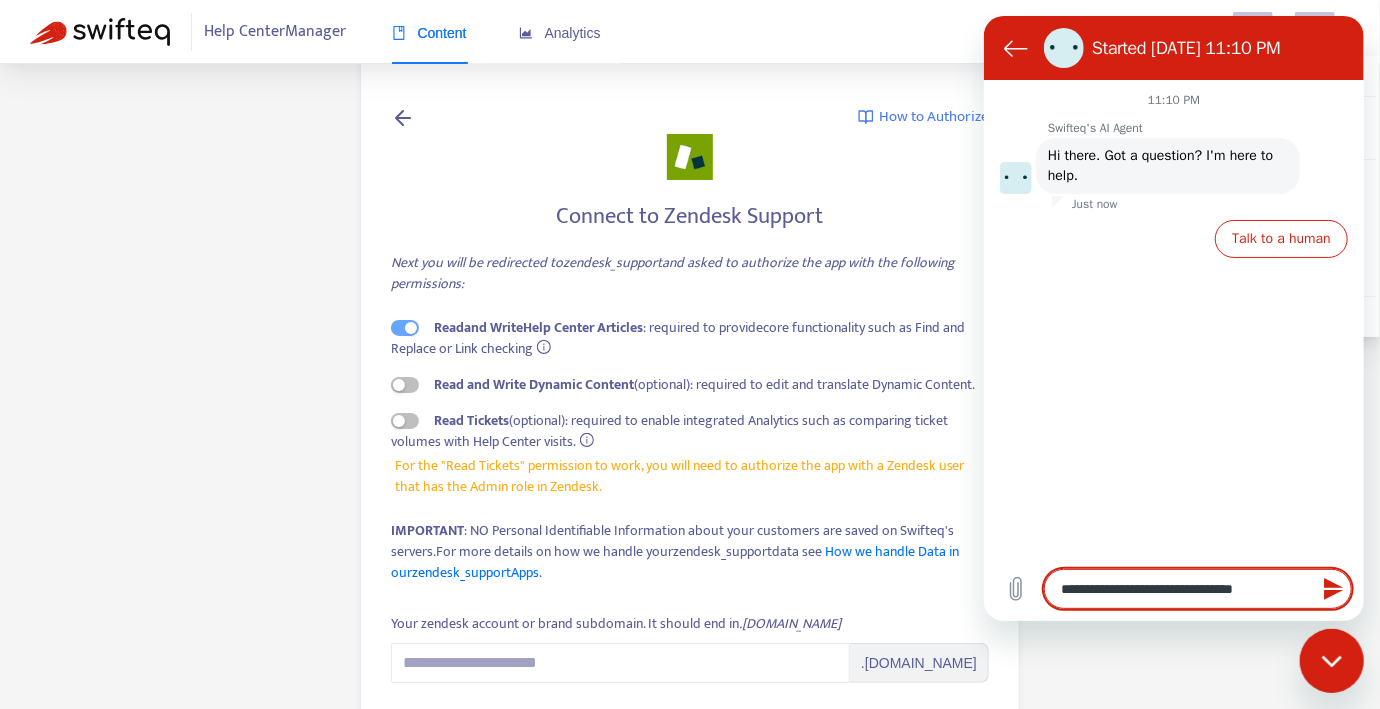 type on "**********" 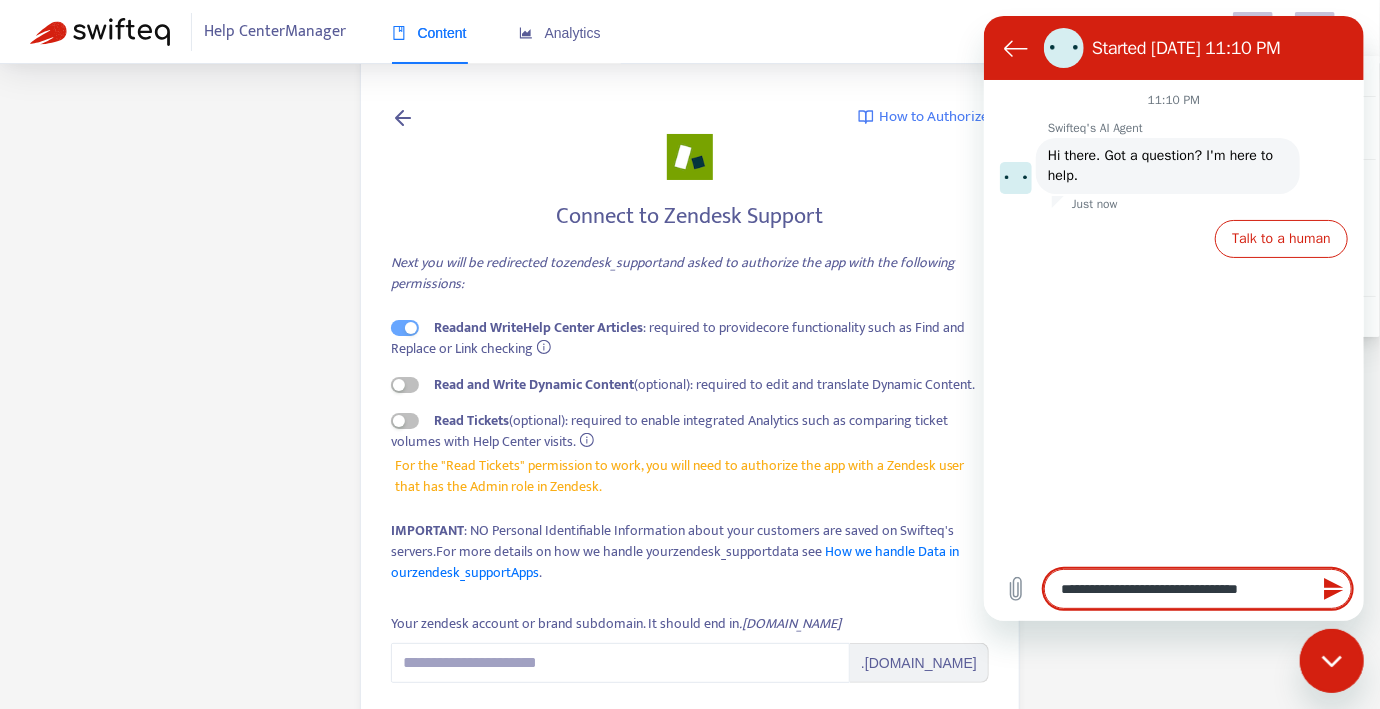 type on "**********" 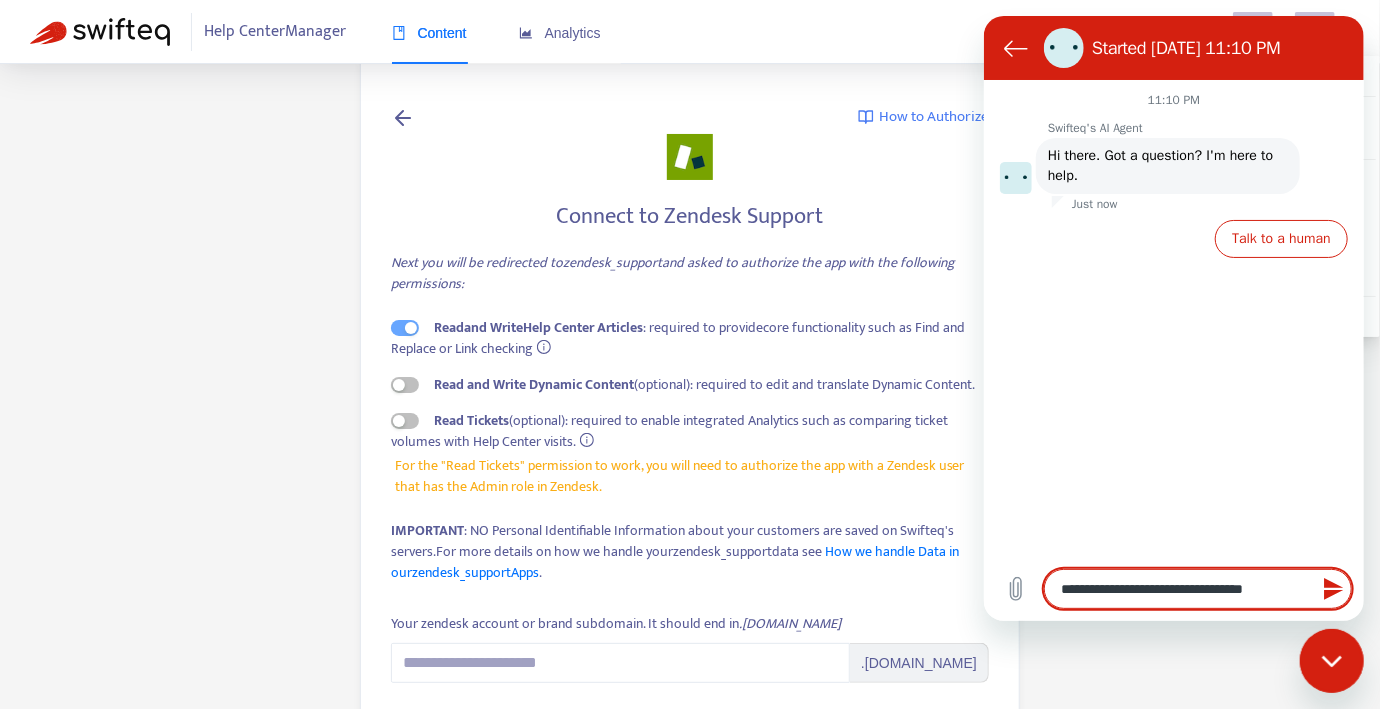 type on "**********" 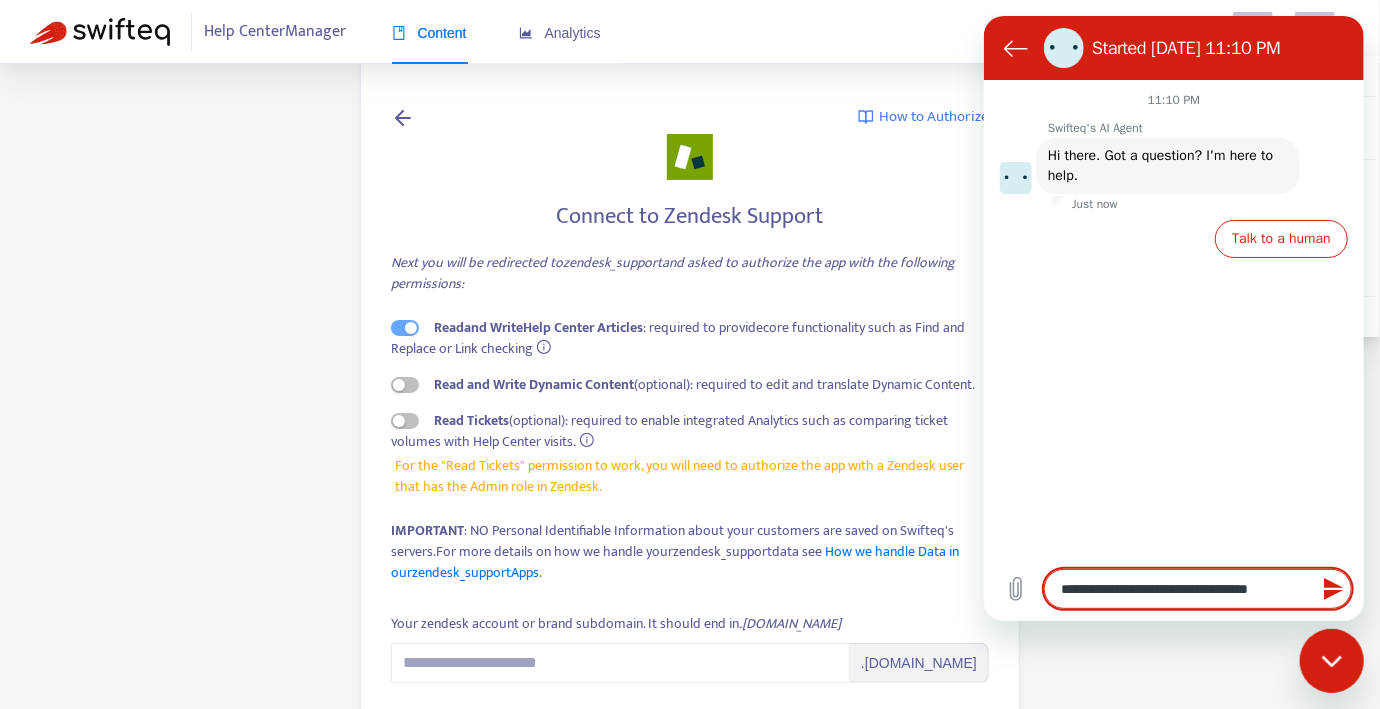 type on "**********" 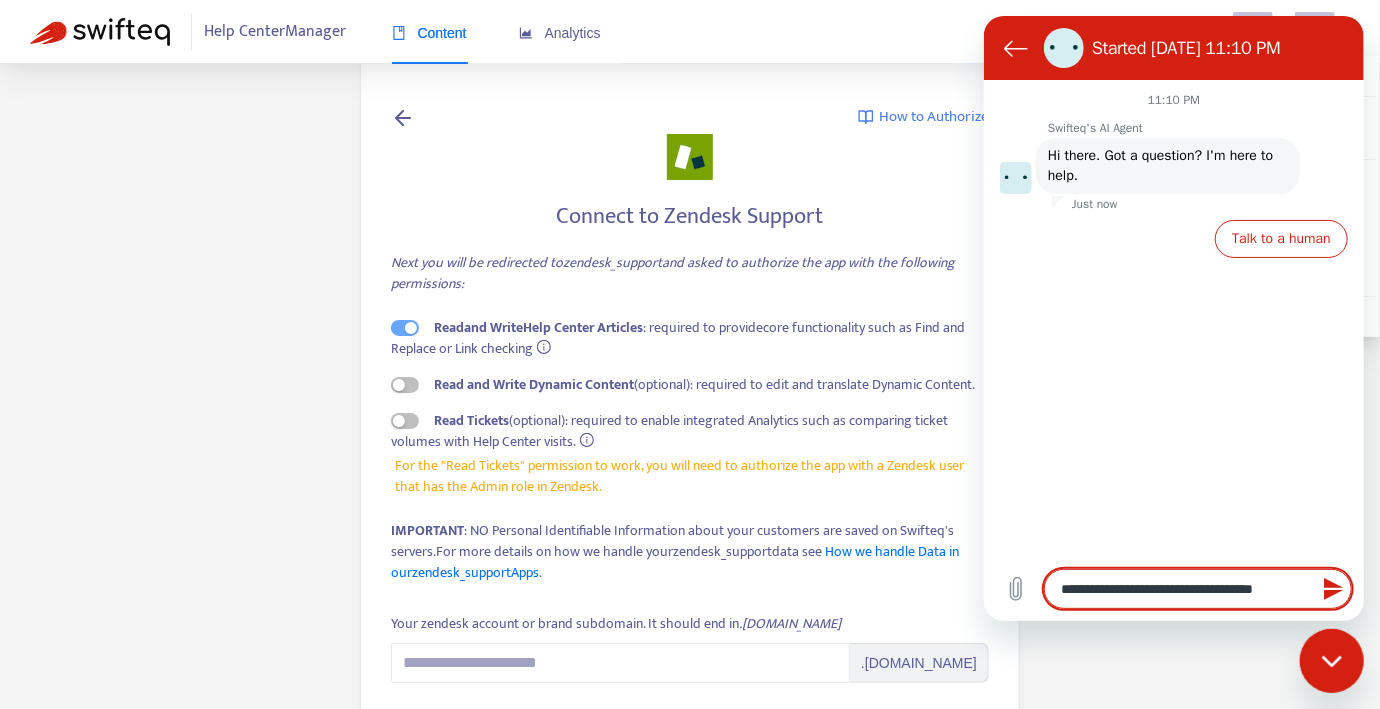 type on "*" 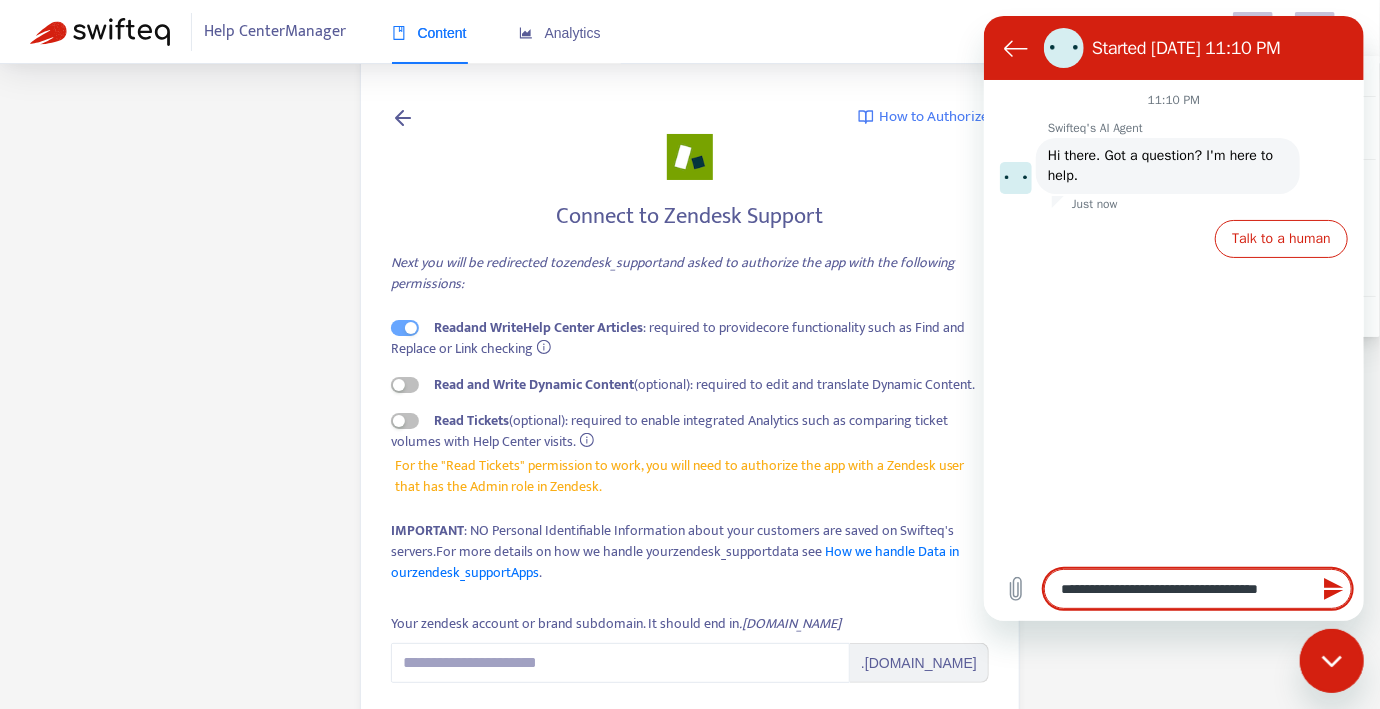 type on "**********" 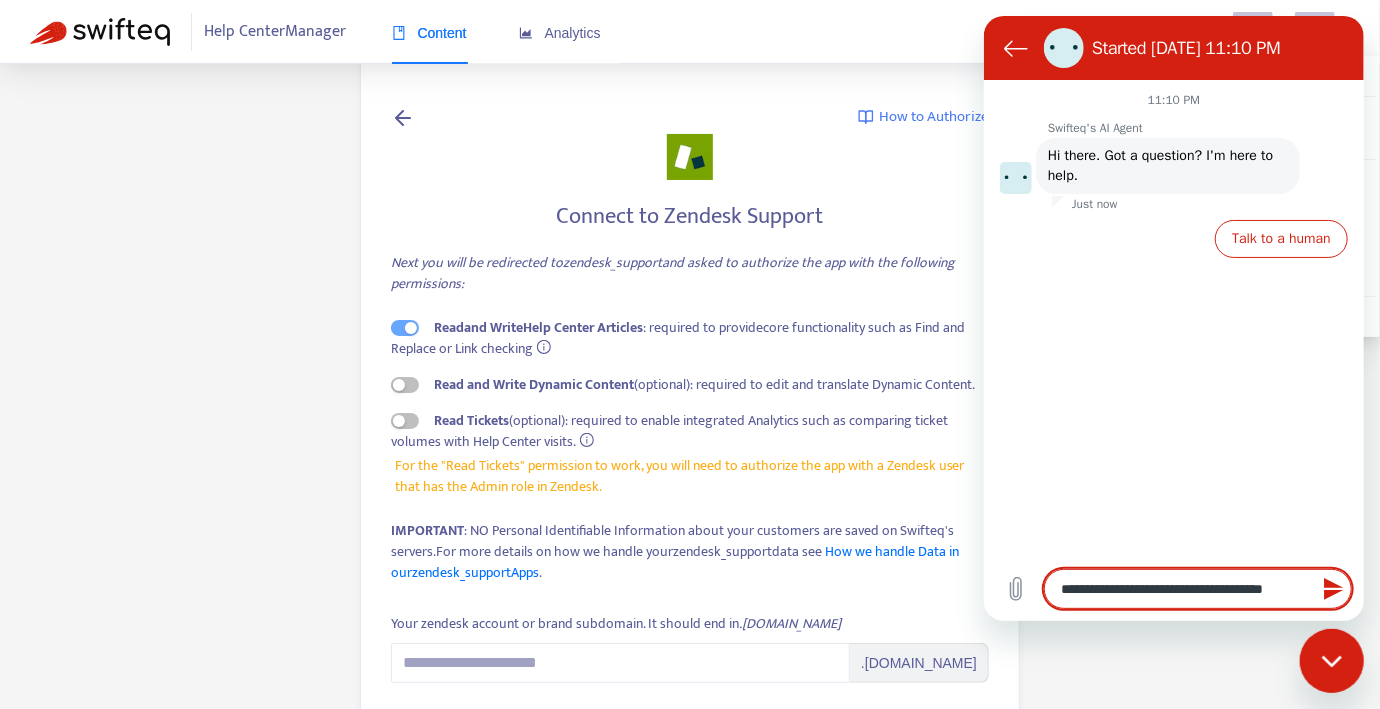 type on "**********" 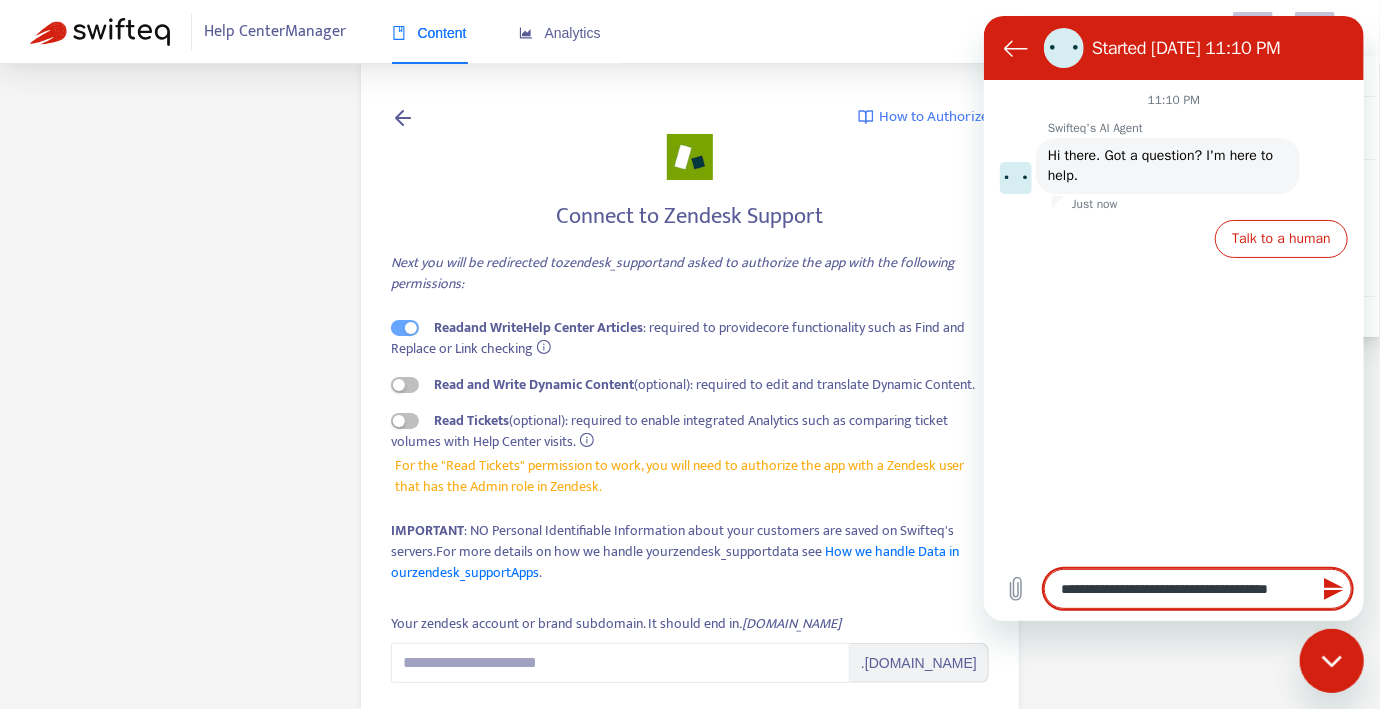 type on "**********" 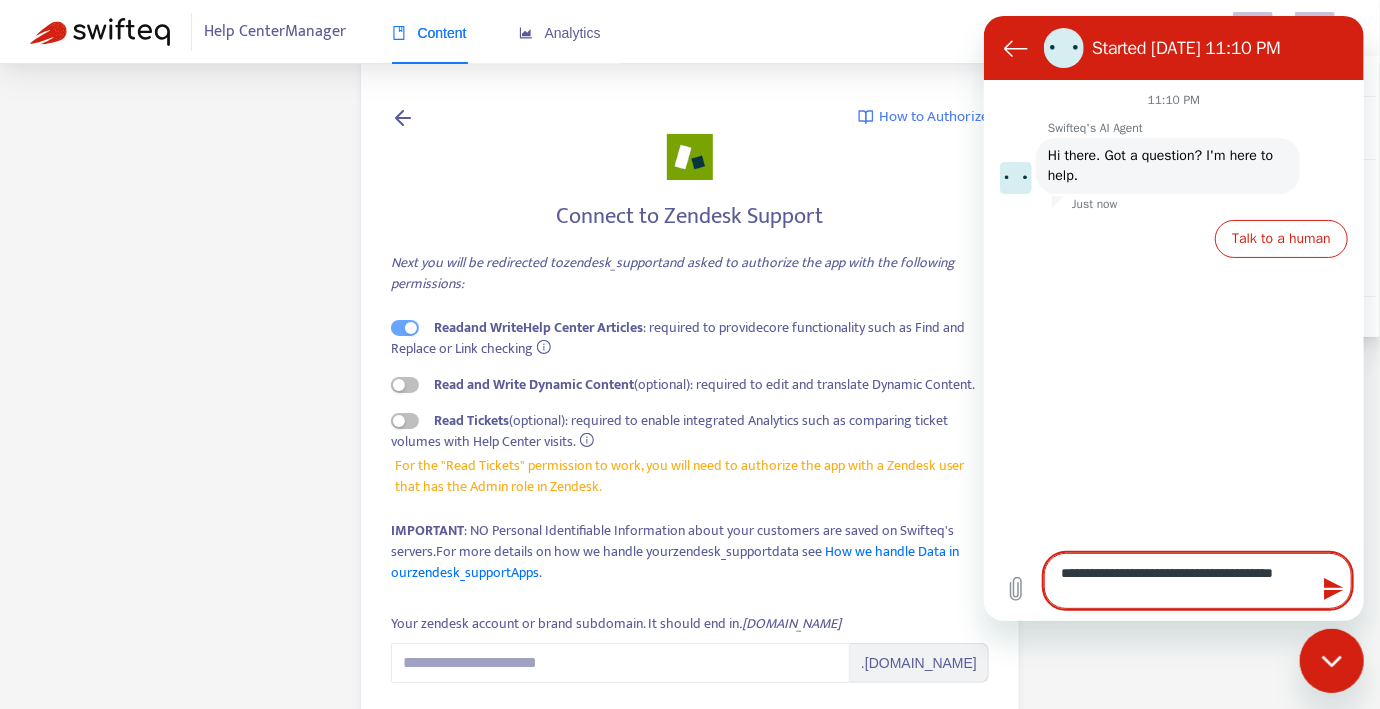 type on "**********" 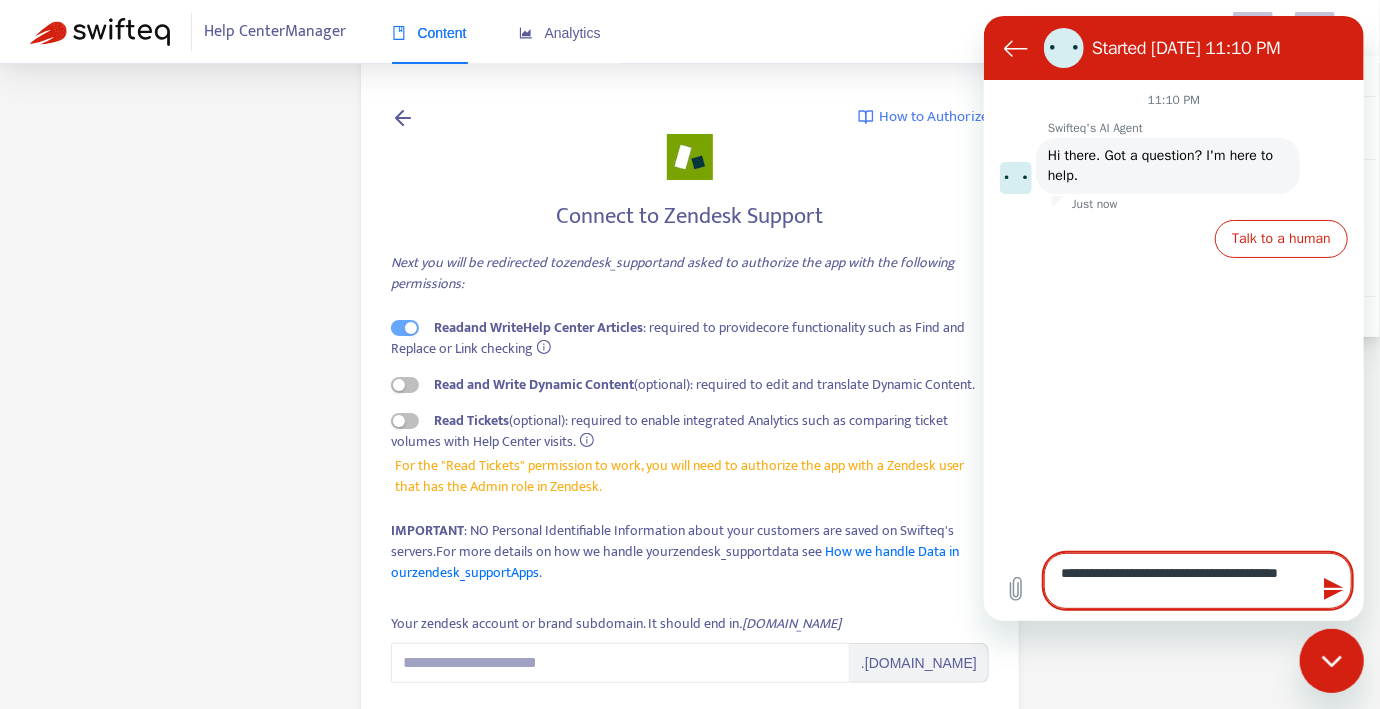 type on "**********" 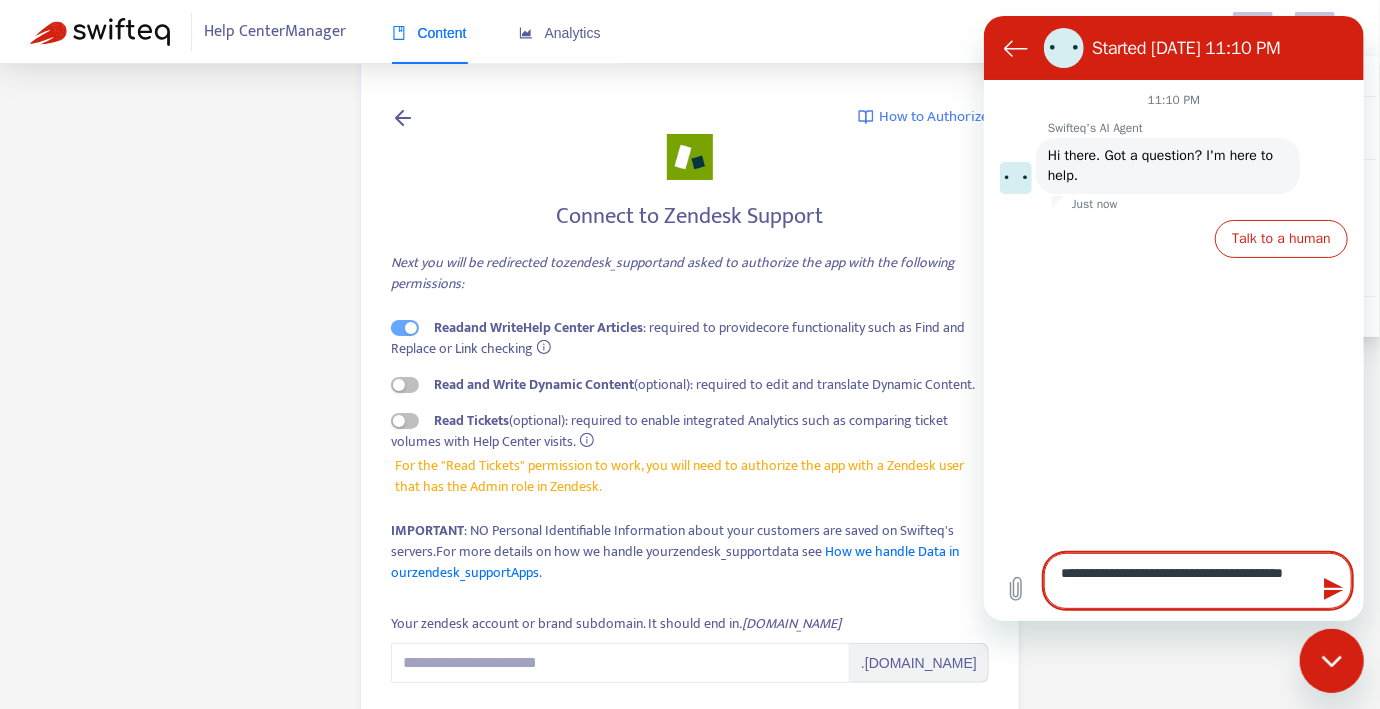 type on "**********" 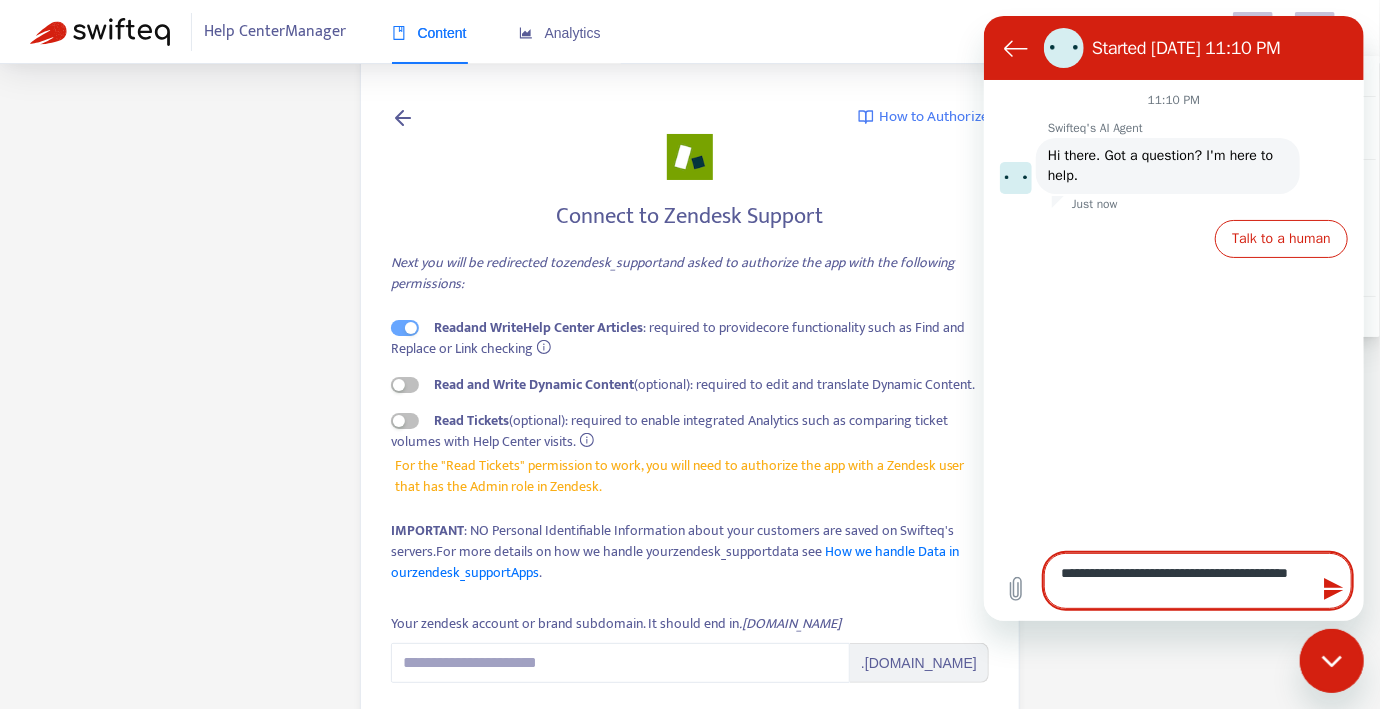type on "**********" 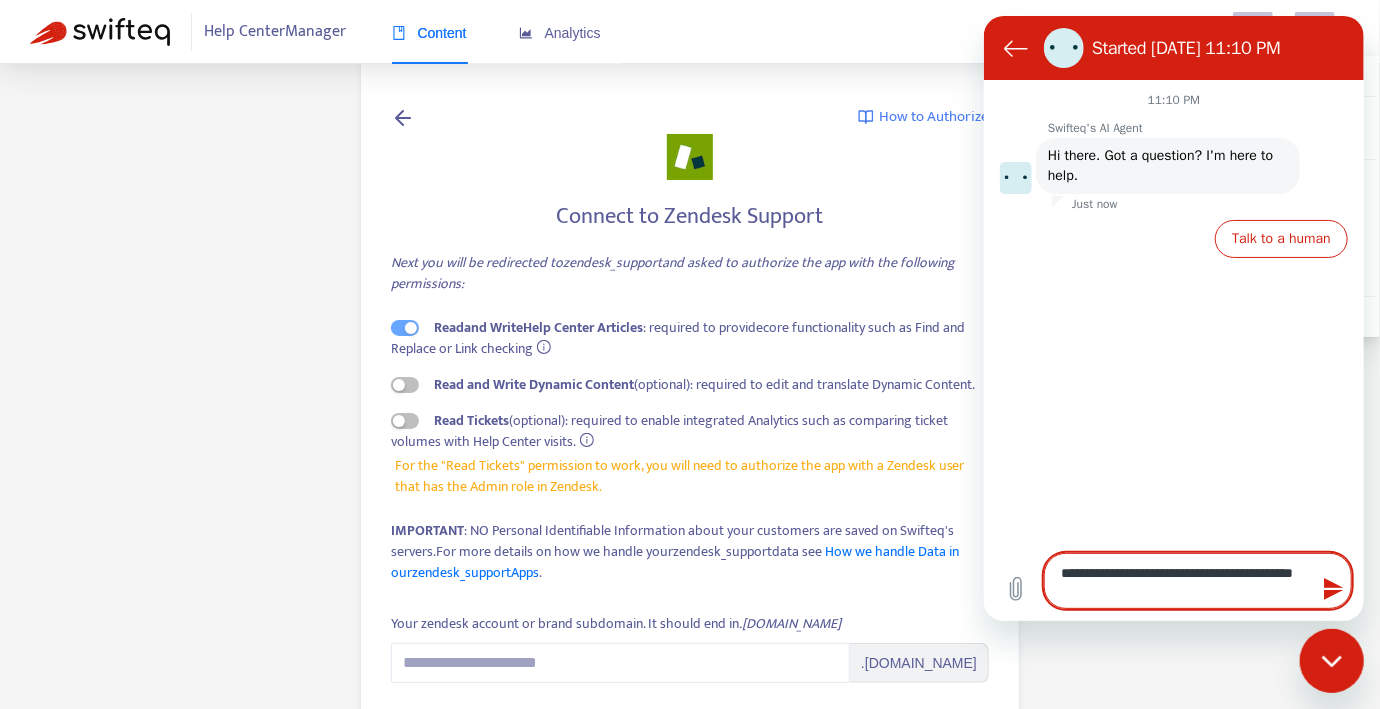 type 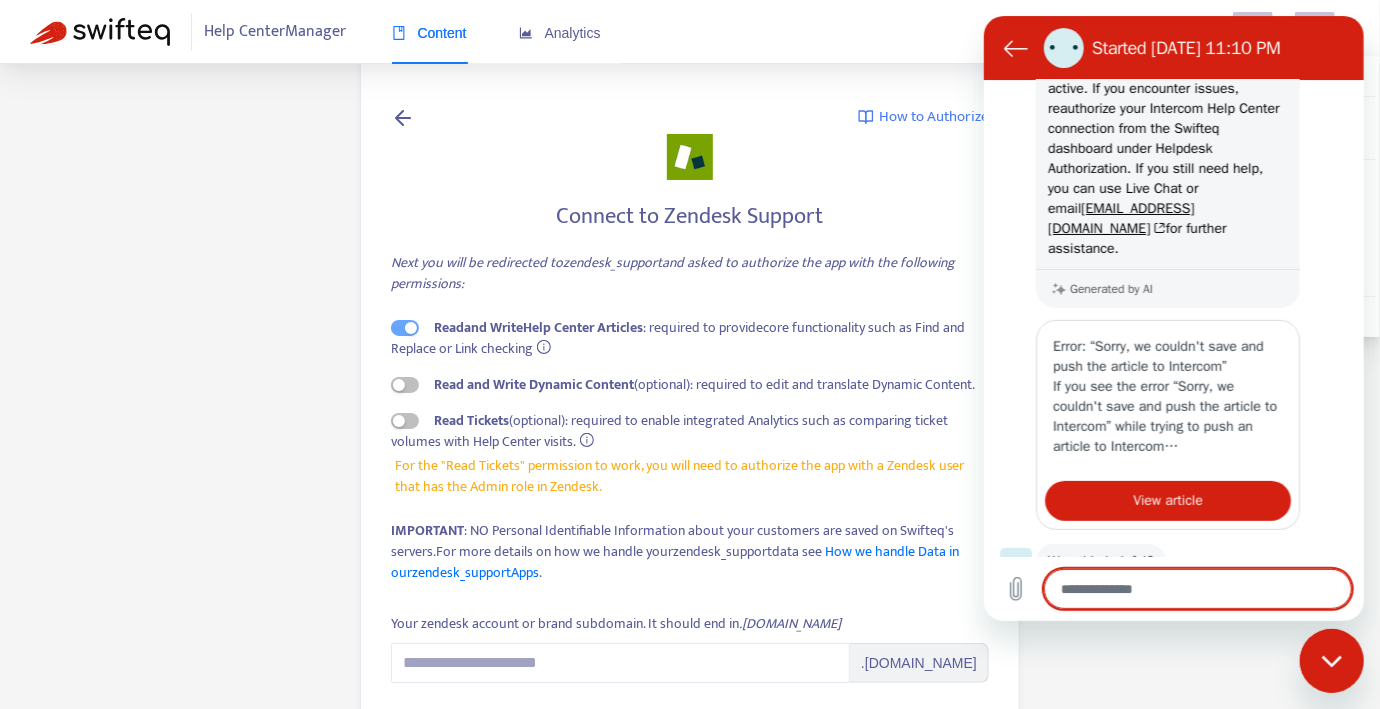 scroll, scrollTop: 331, scrollLeft: 0, axis: vertical 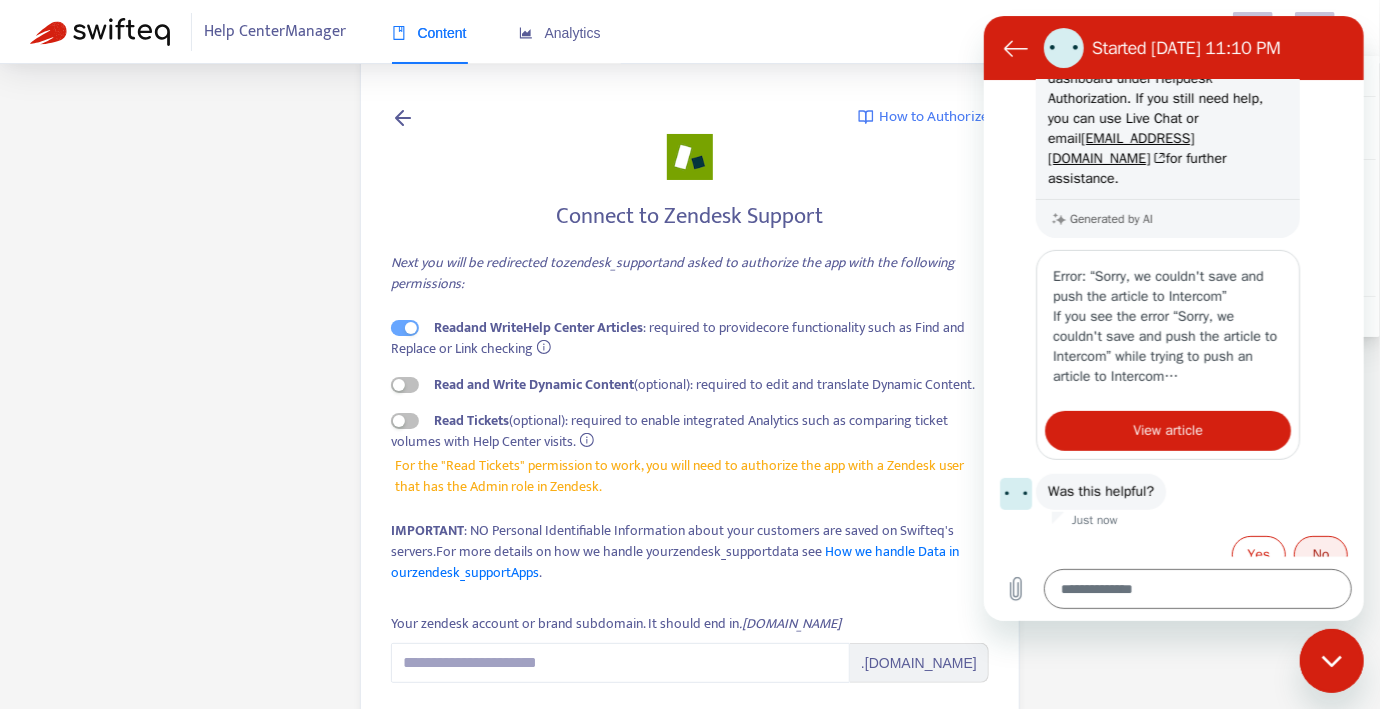 click on "No" at bounding box center (1320, 555) 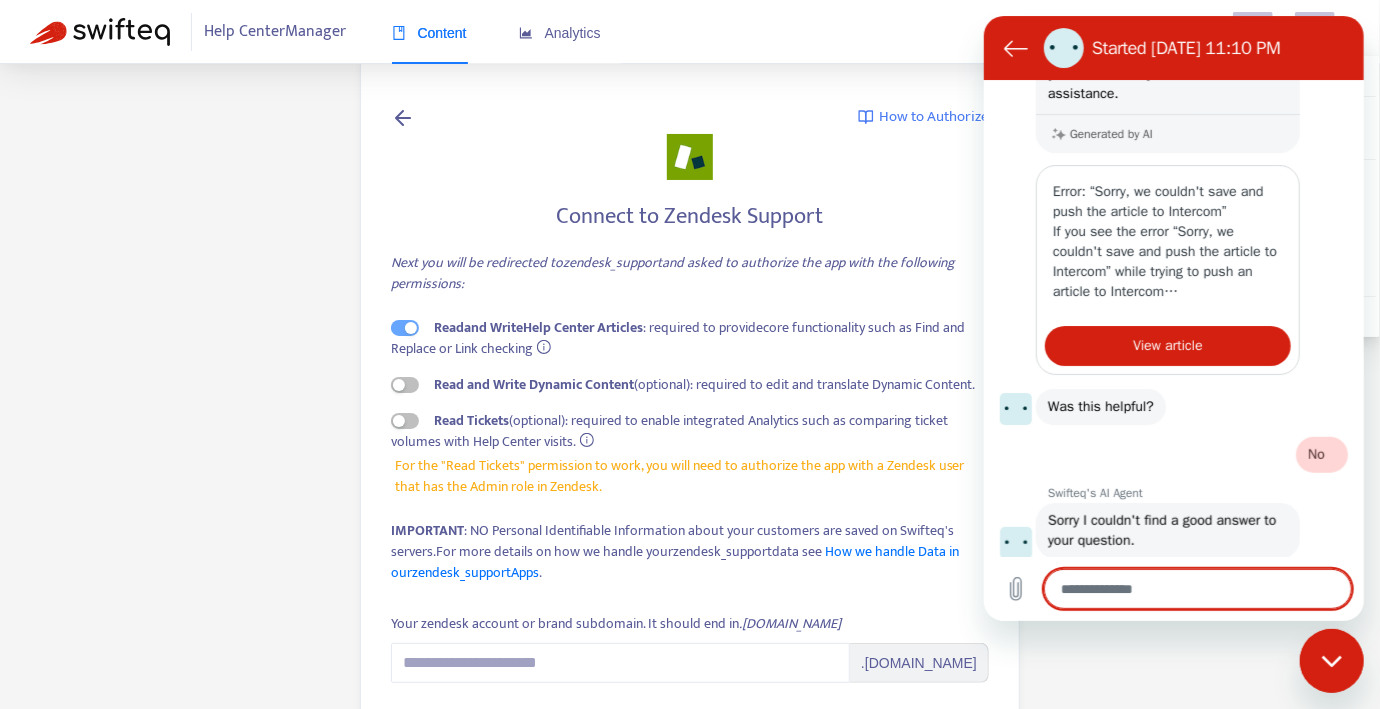 scroll, scrollTop: 465, scrollLeft: 0, axis: vertical 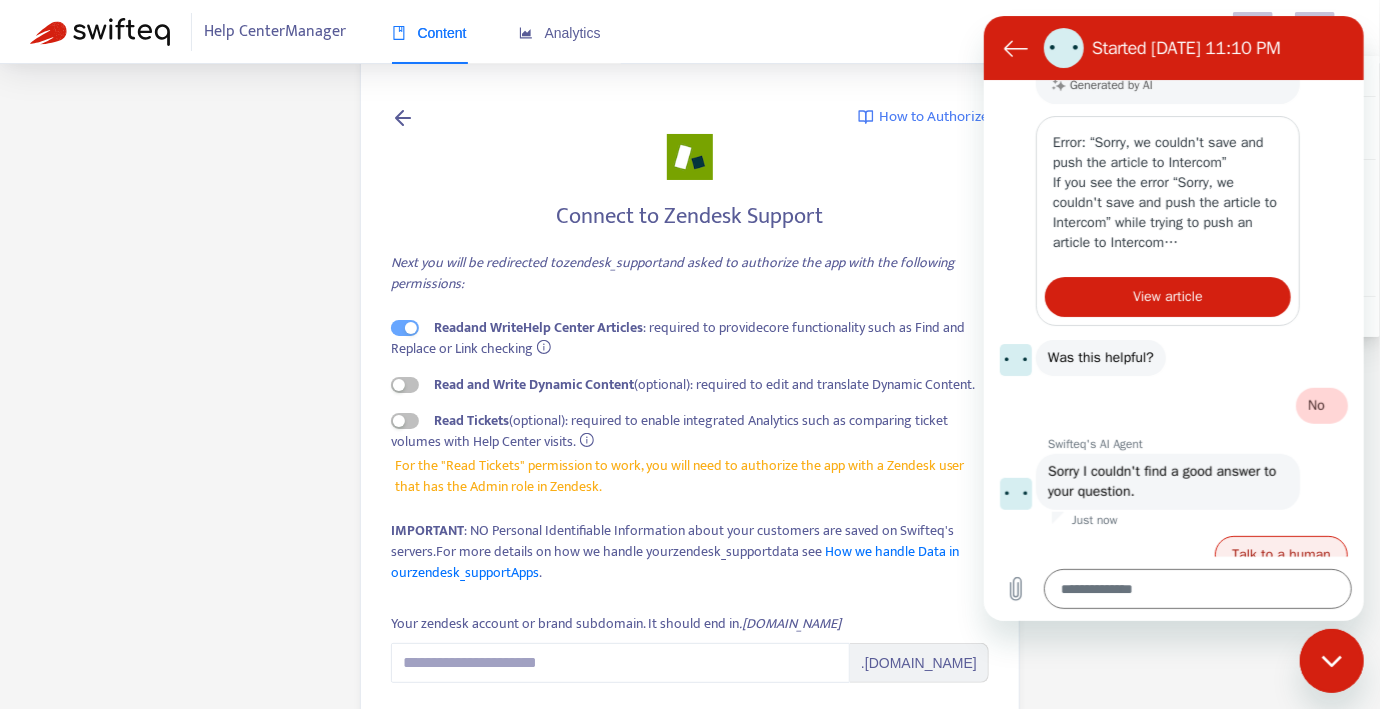 click on "Talk to a human" at bounding box center (1280, 555) 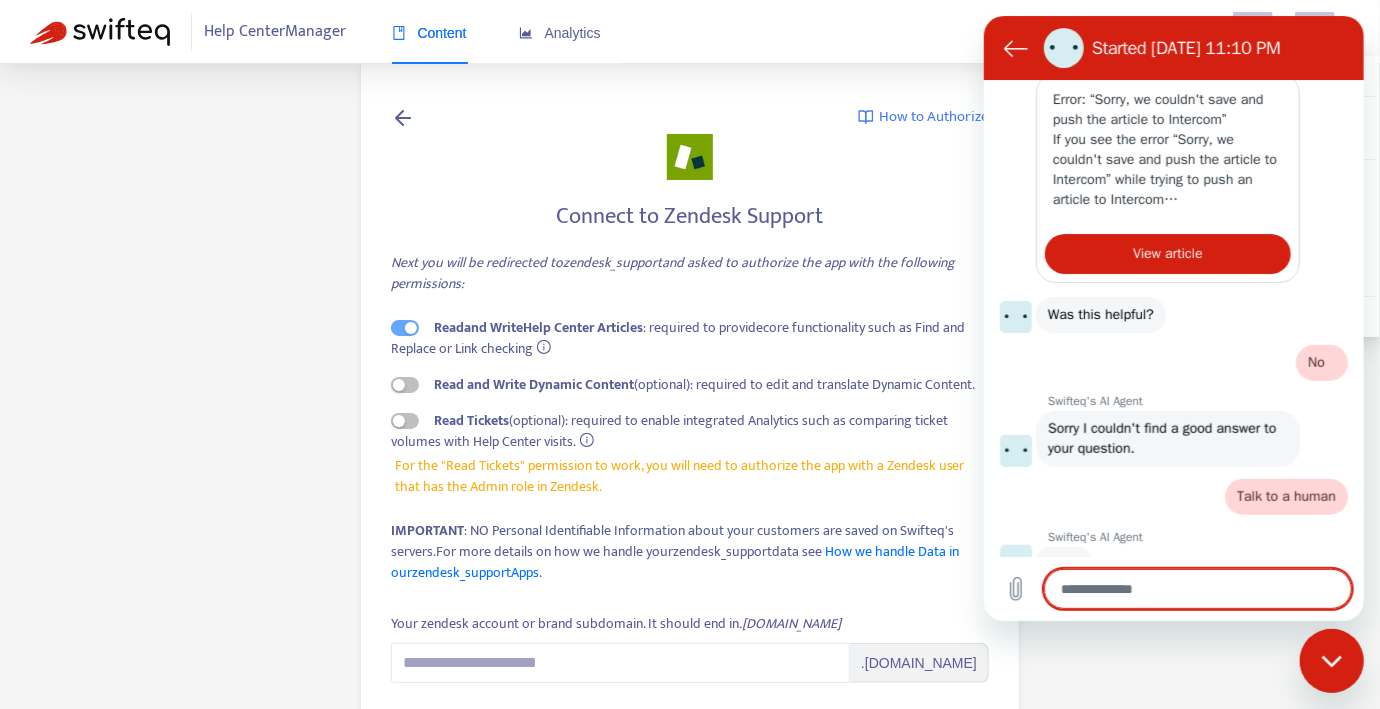 scroll, scrollTop: 506, scrollLeft: 0, axis: vertical 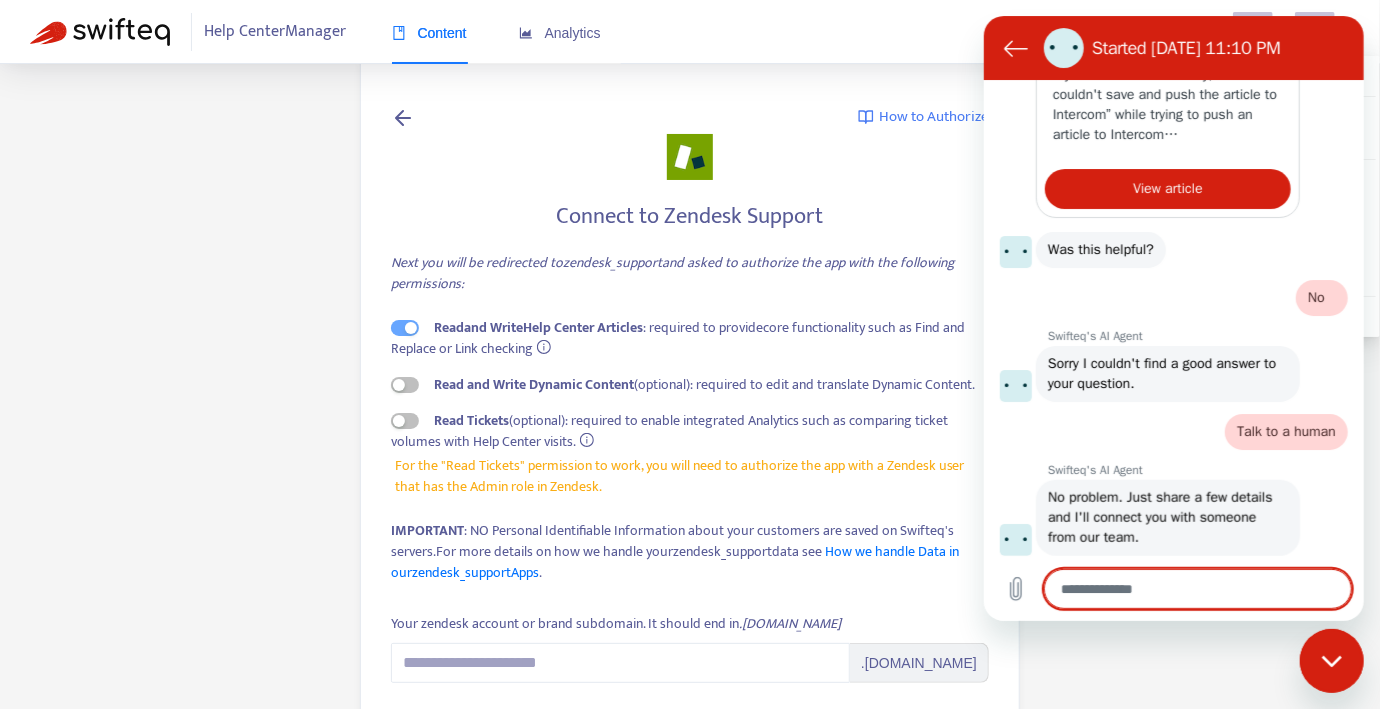type on "*" 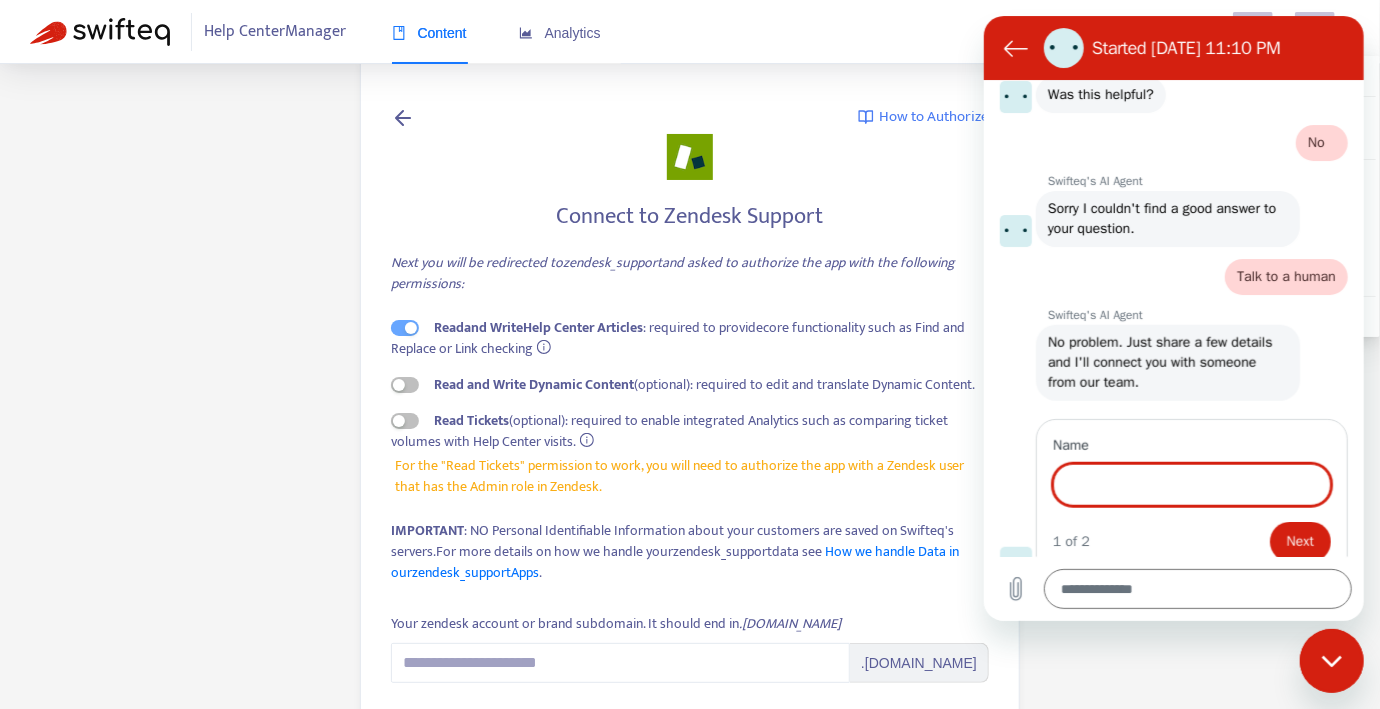 scroll, scrollTop: 727, scrollLeft: 0, axis: vertical 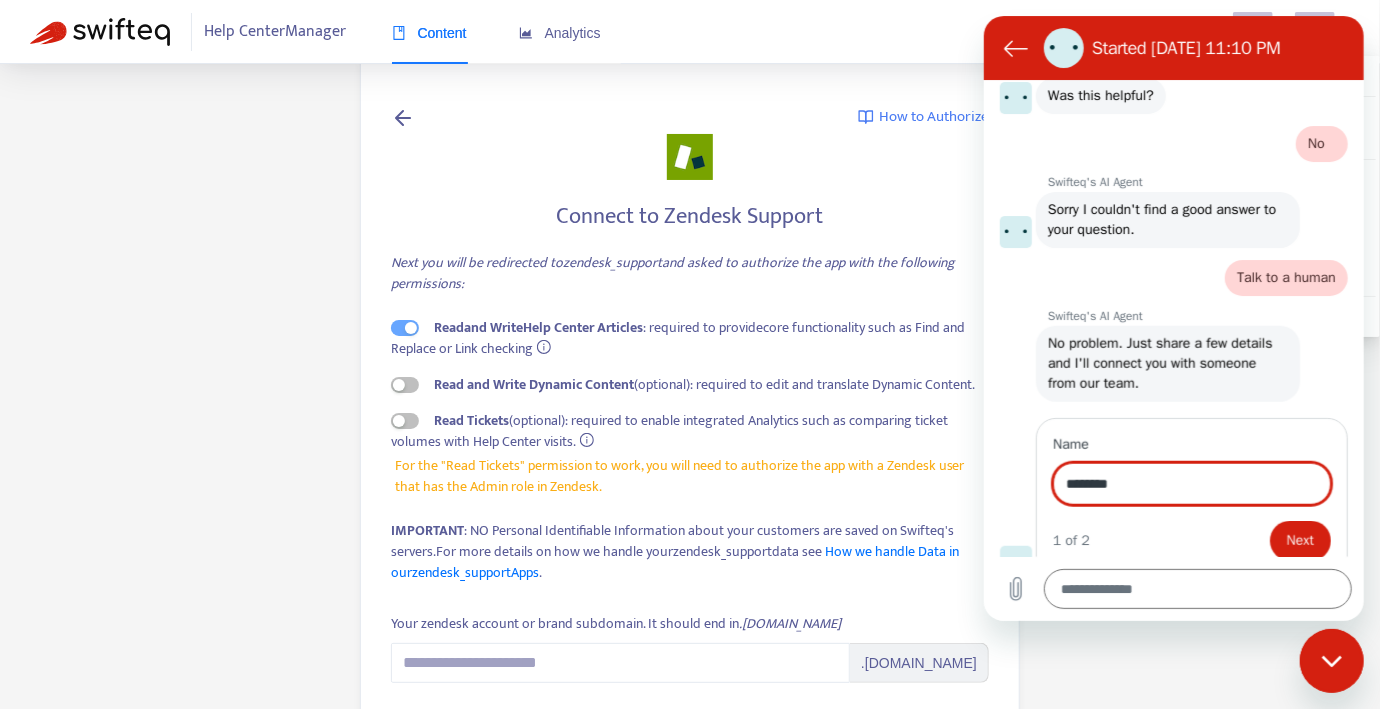type on "********" 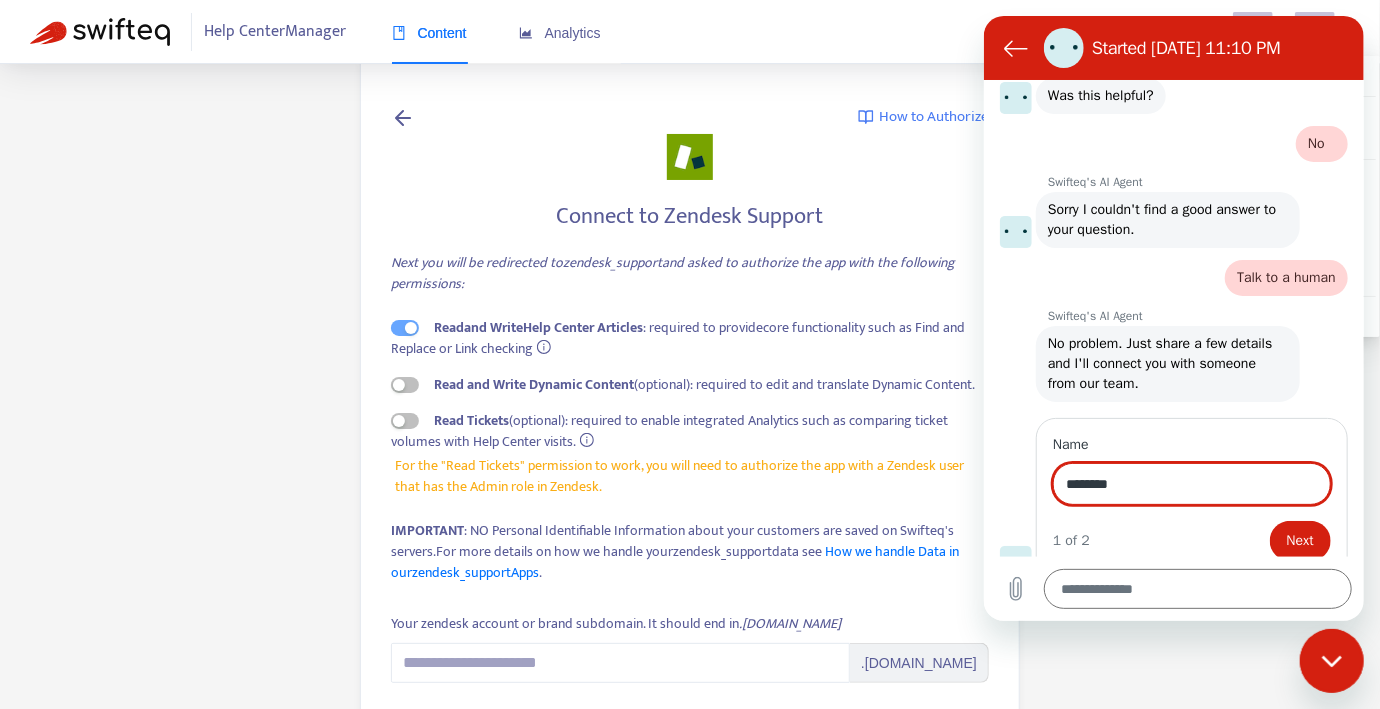 type on "*" 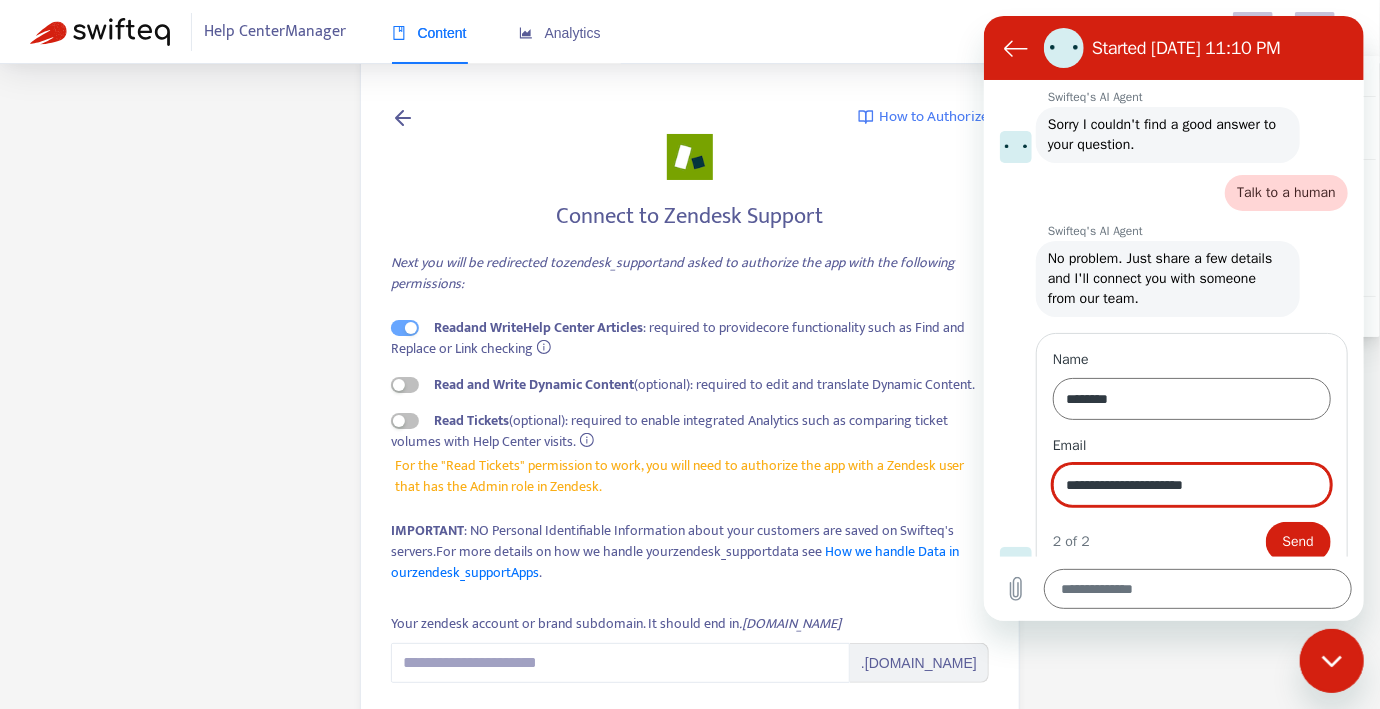 type on "**********" 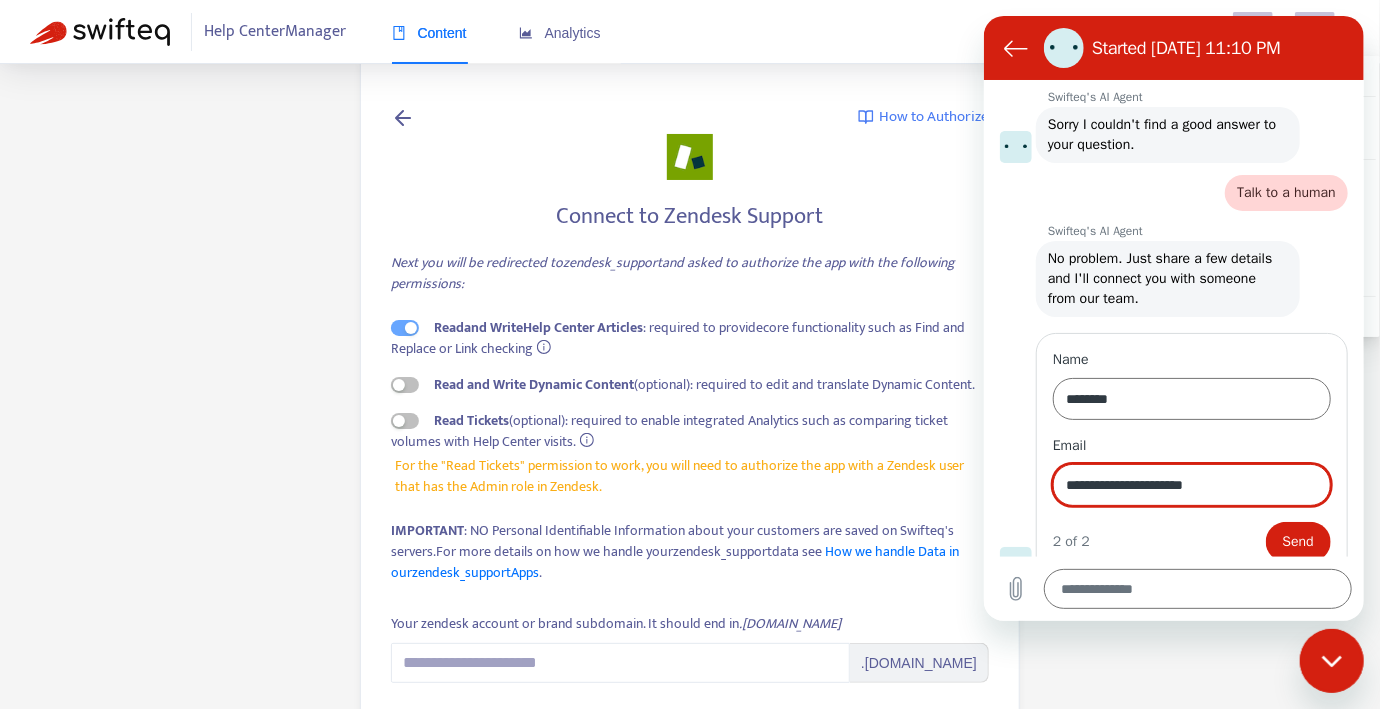 click on "Send" at bounding box center (1297, 542) 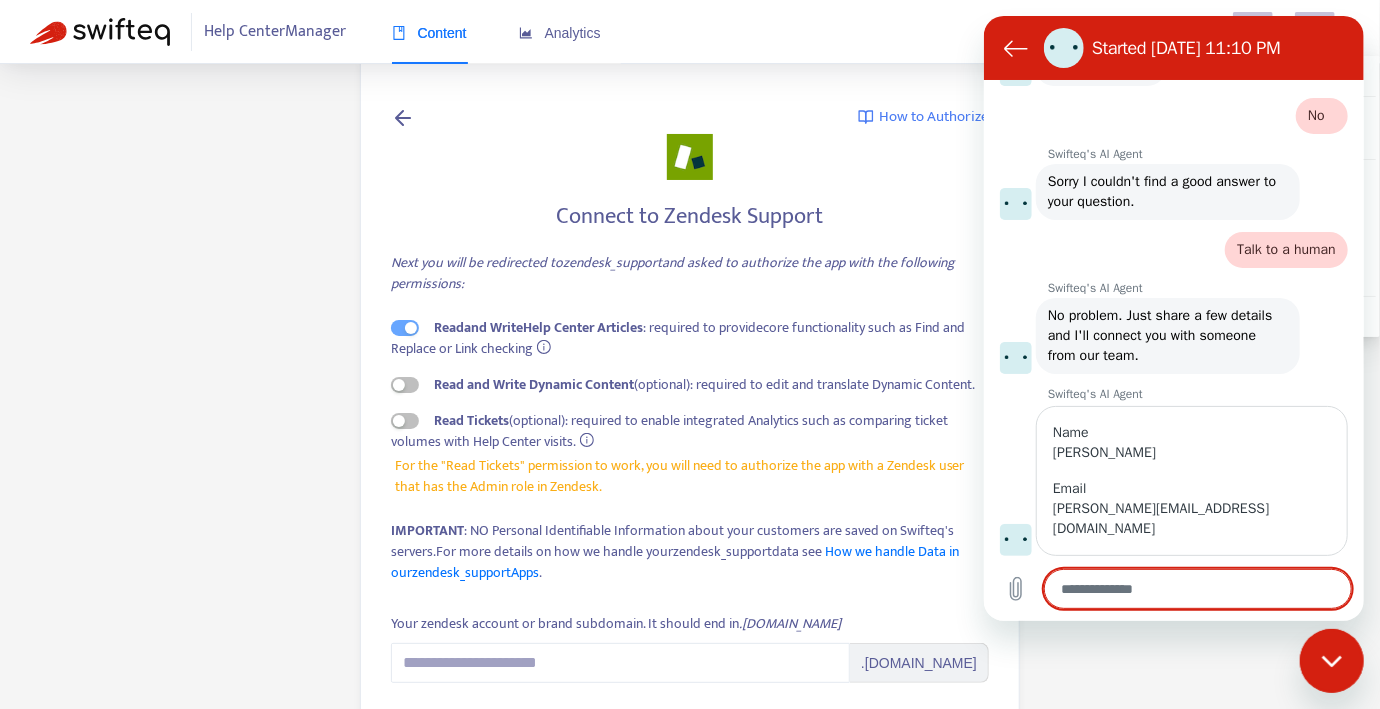 scroll, scrollTop: 757, scrollLeft: 0, axis: vertical 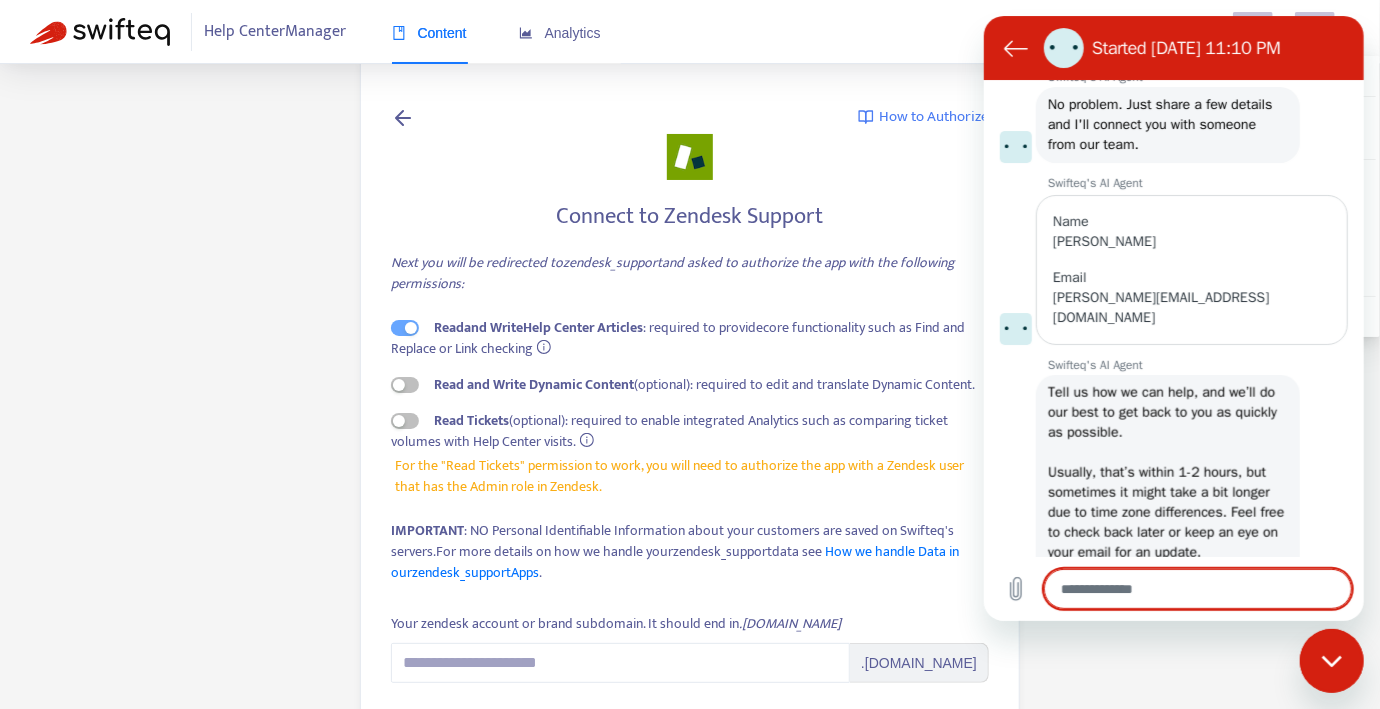 type on "*" 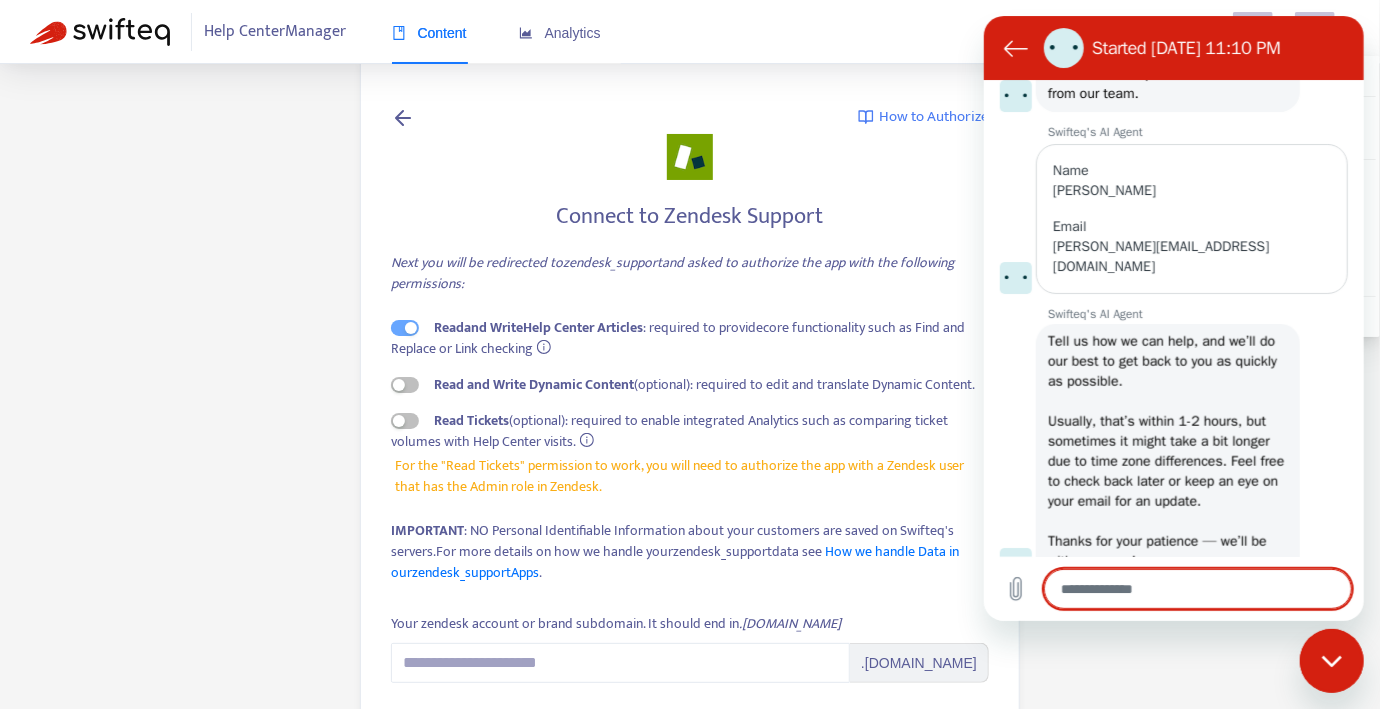 scroll, scrollTop: 1021, scrollLeft: 0, axis: vertical 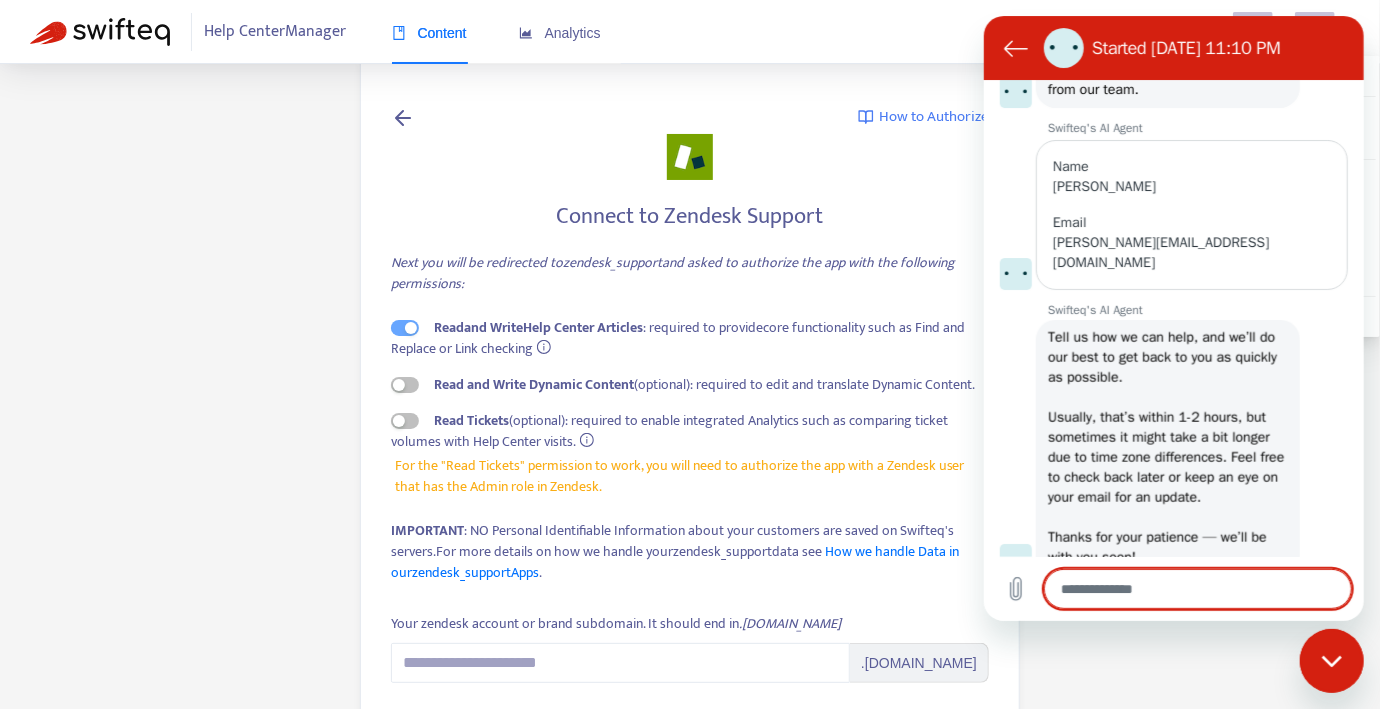 type on "*" 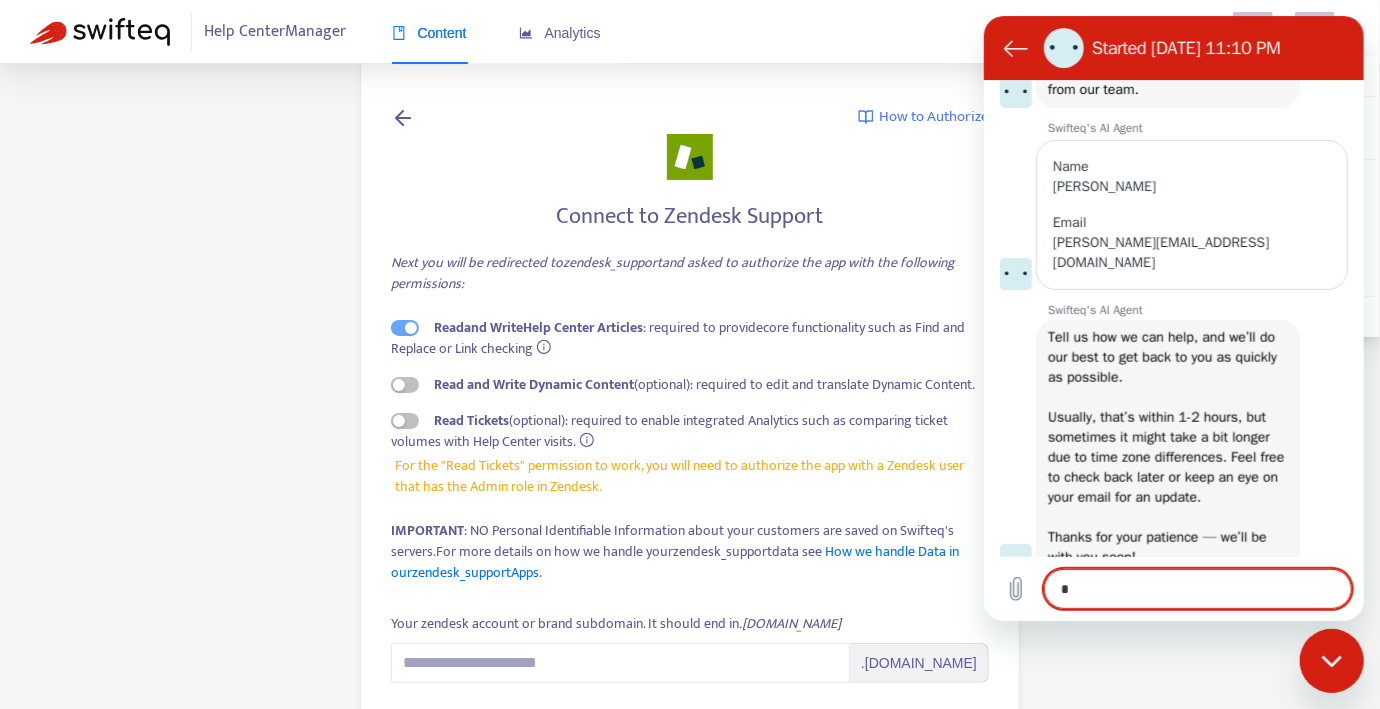 type on "*" 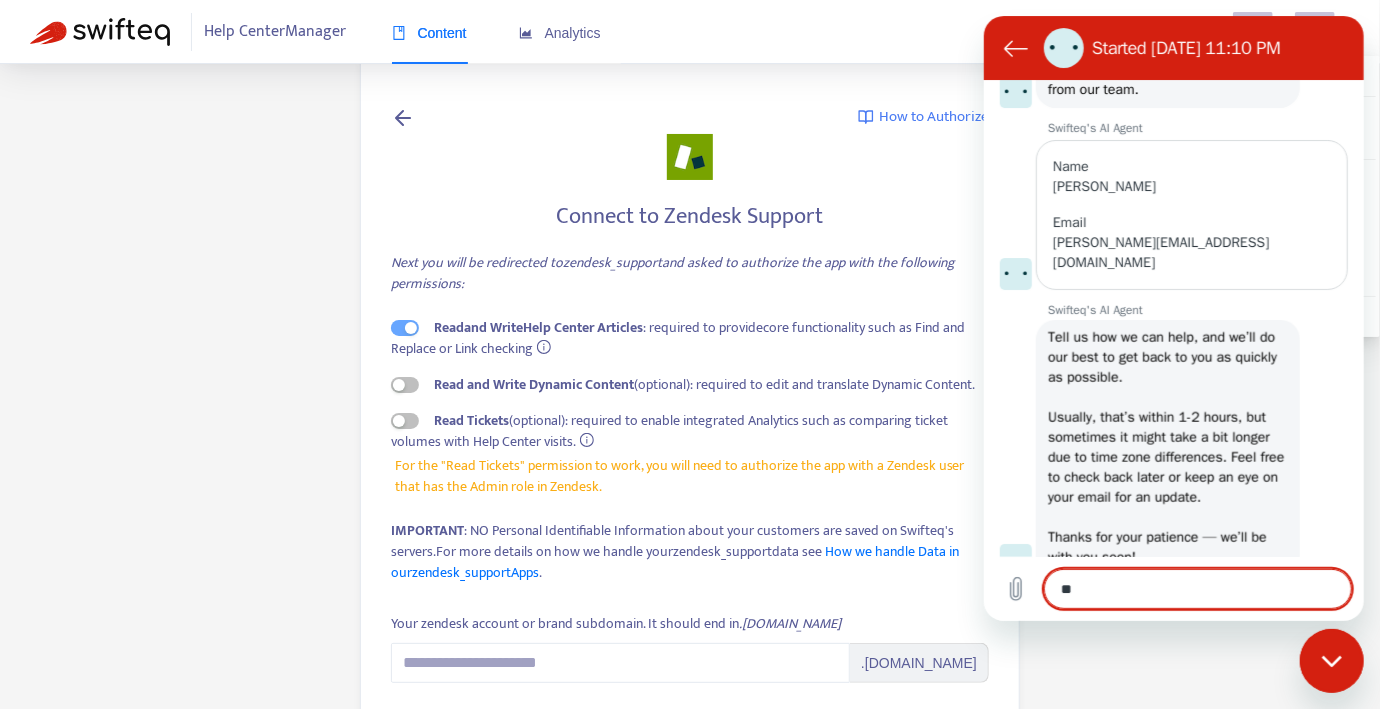 type on "*" 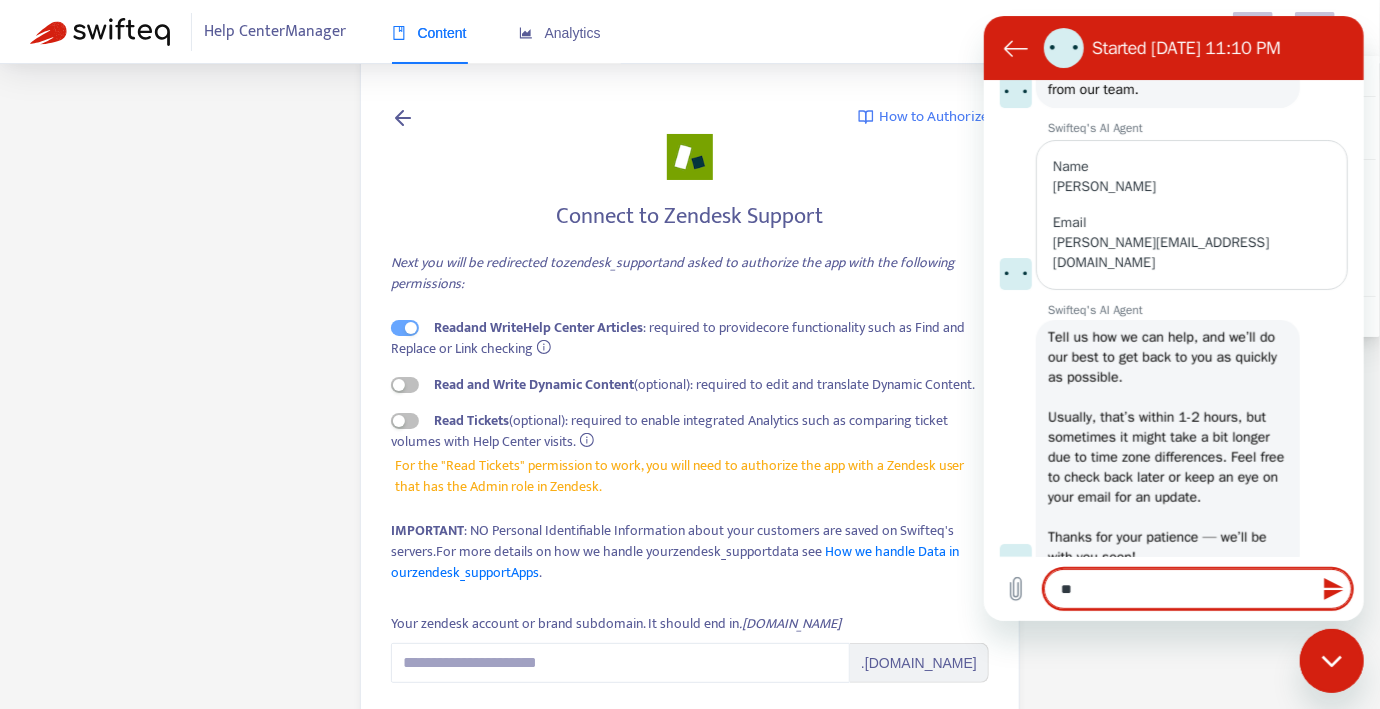 type on "***" 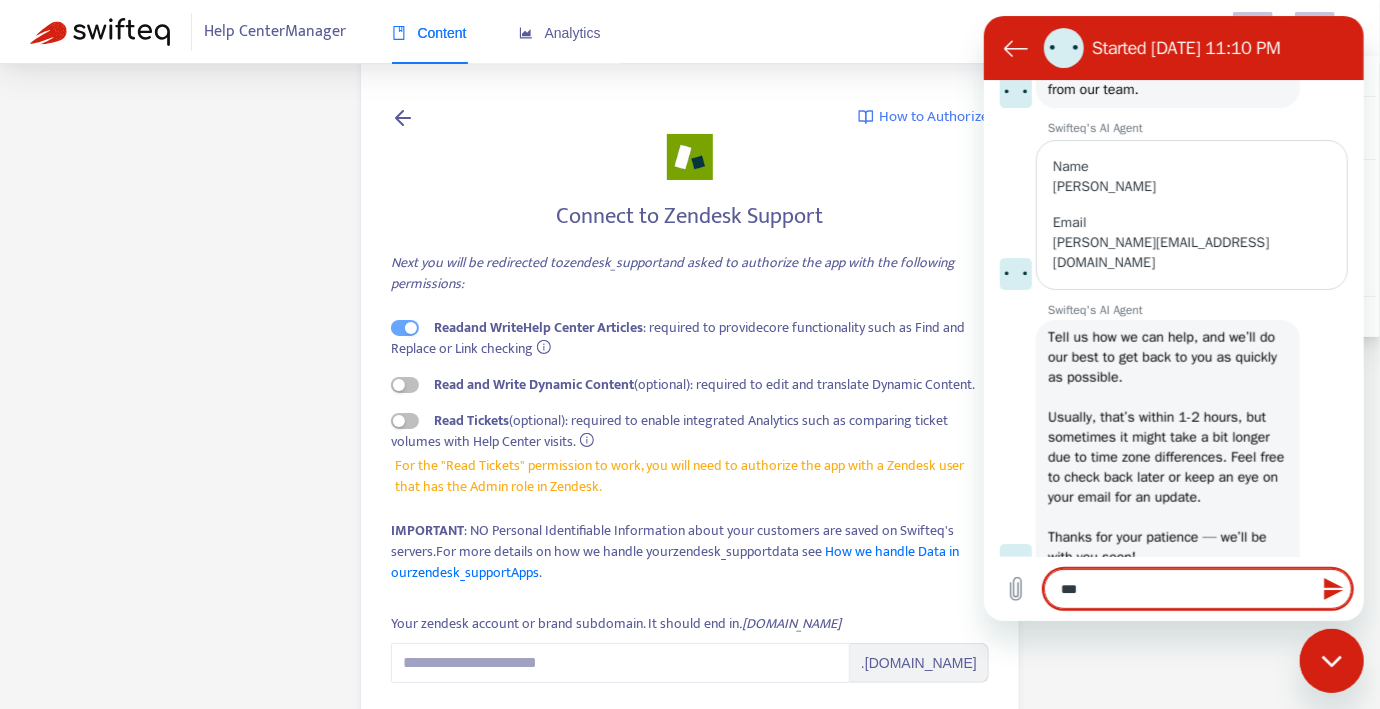 type on "****" 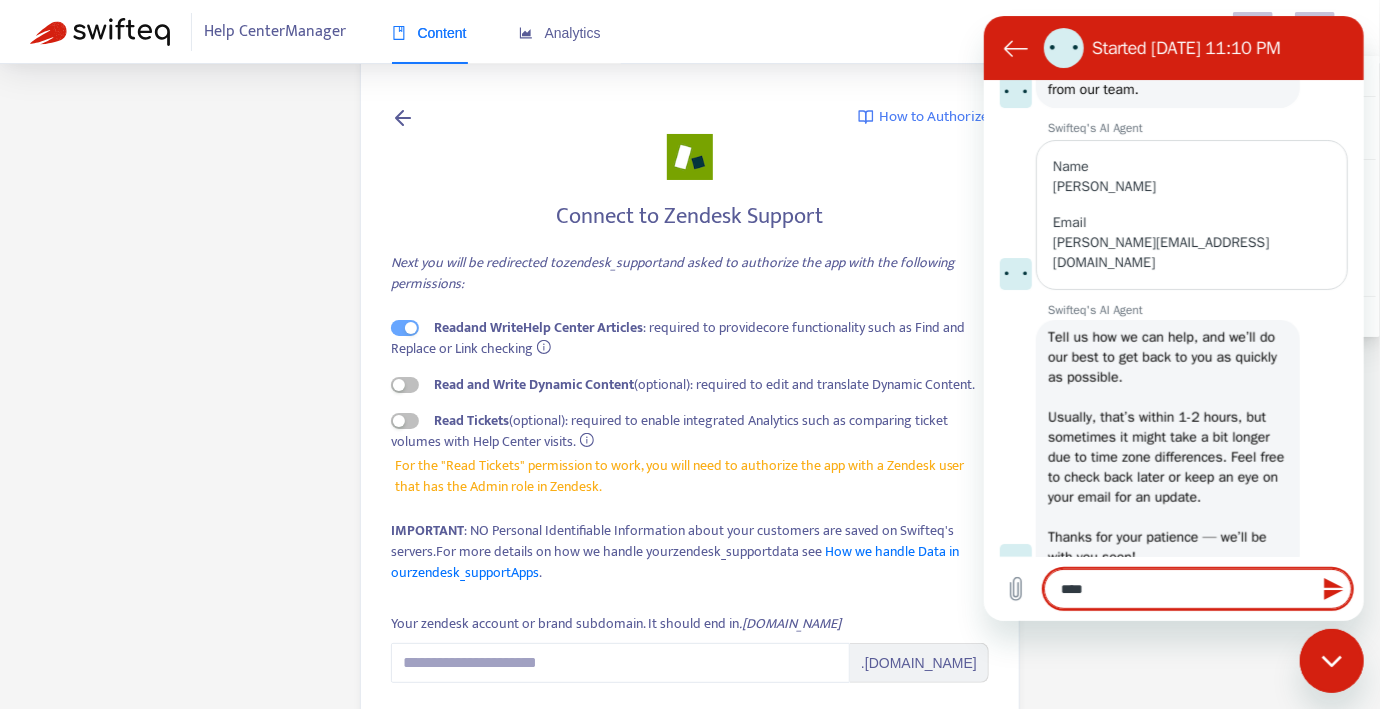 type on "*****" 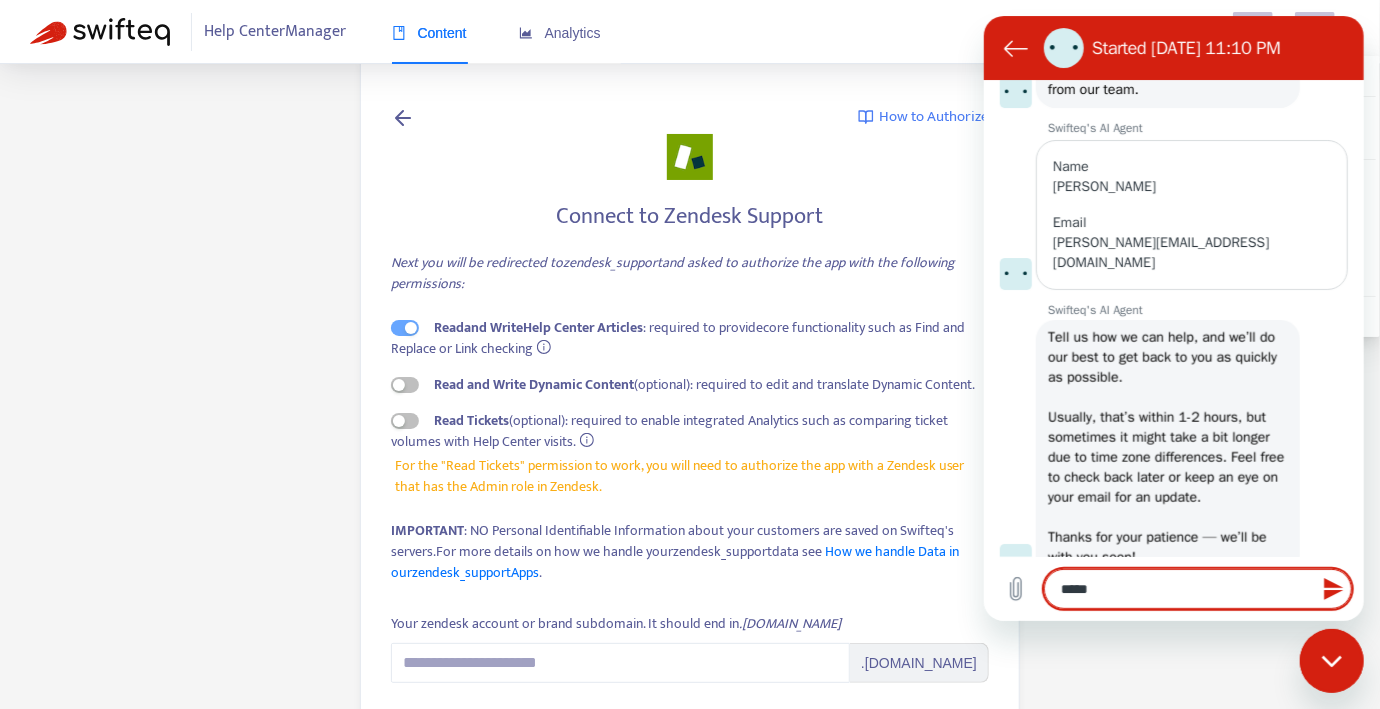 type on "*" 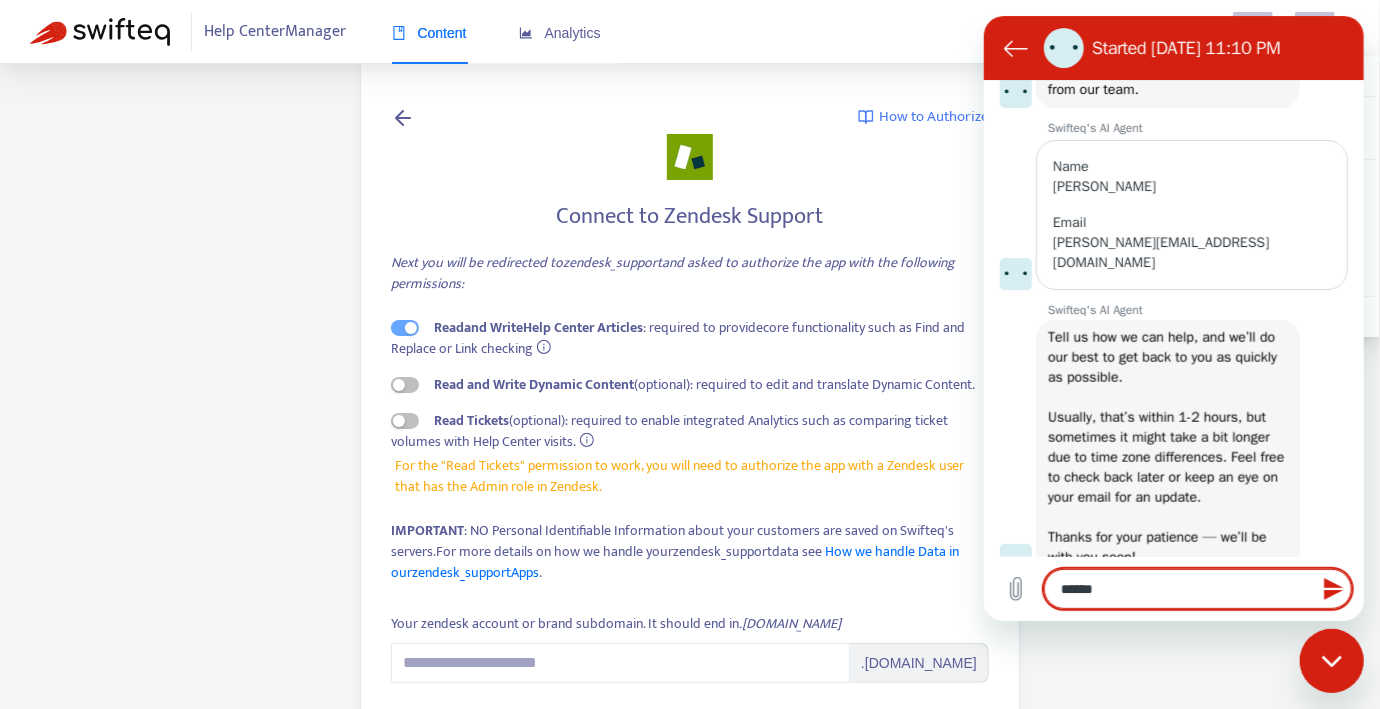 type on "*******" 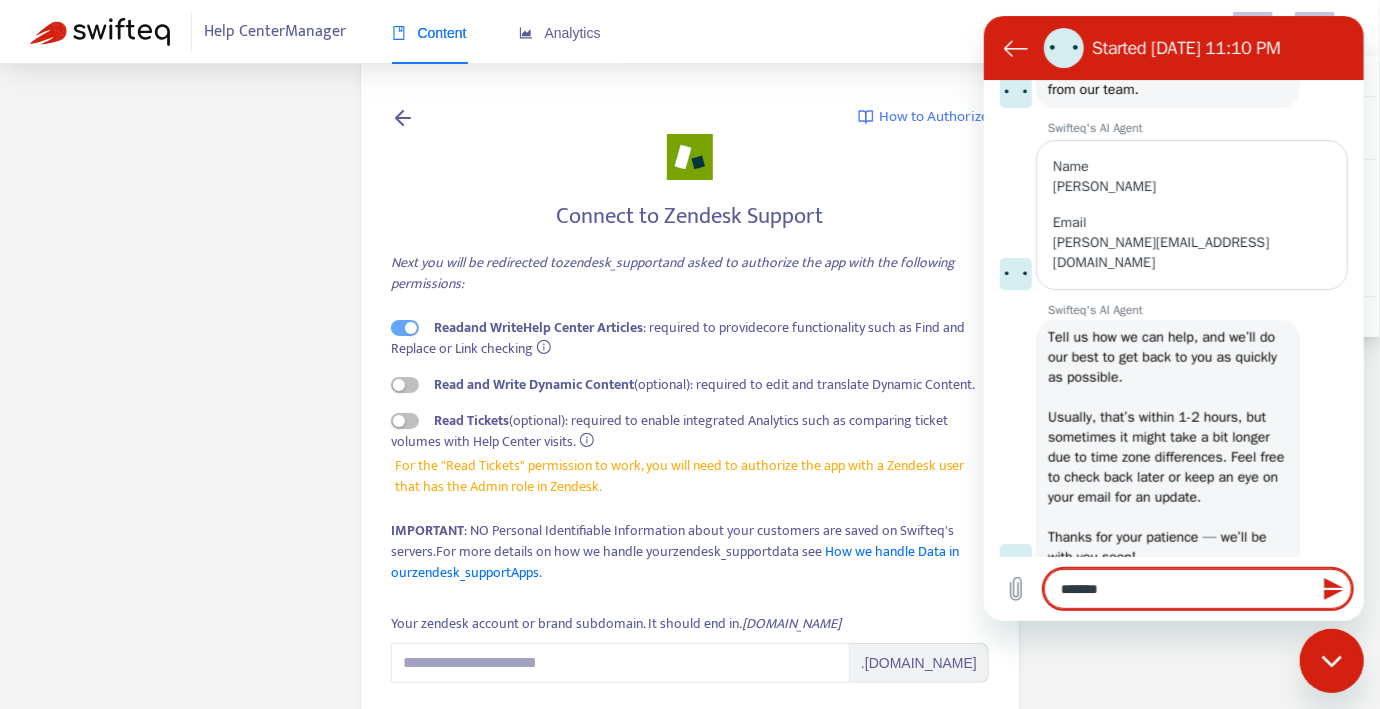 type on "********" 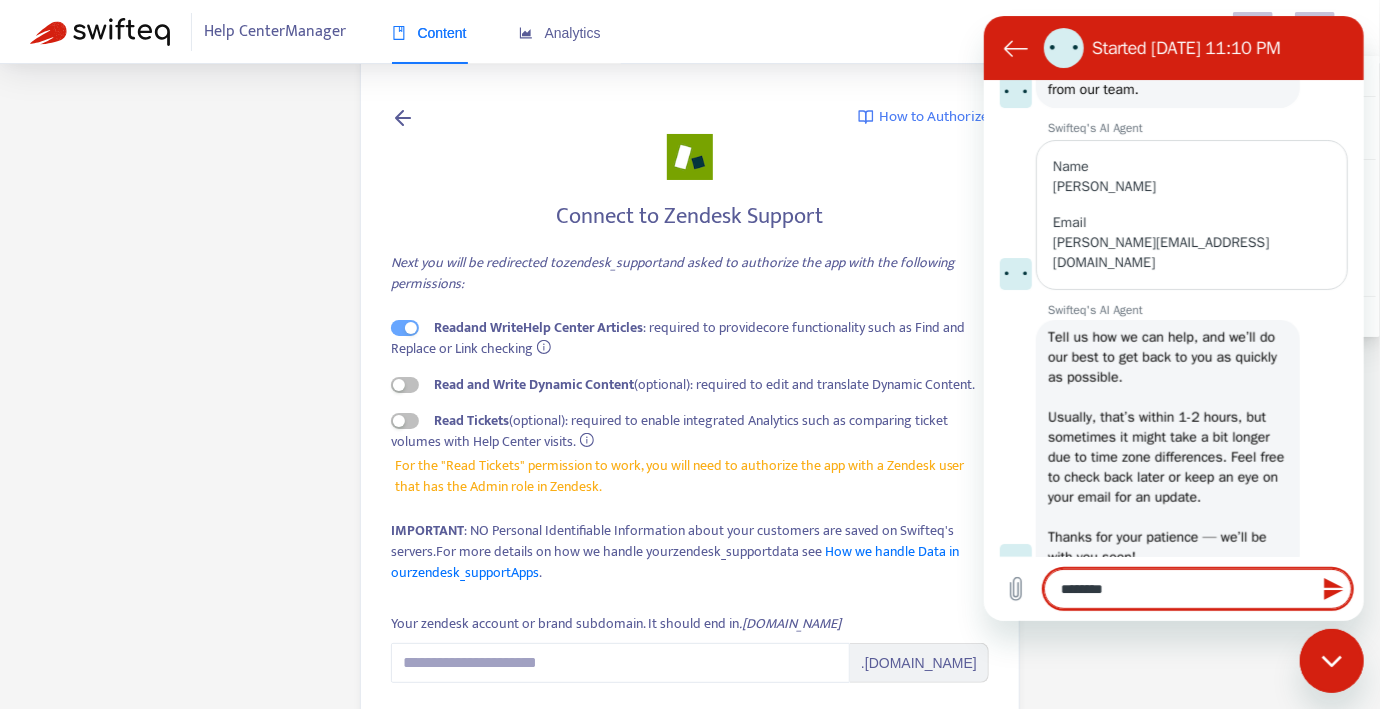 type on "********" 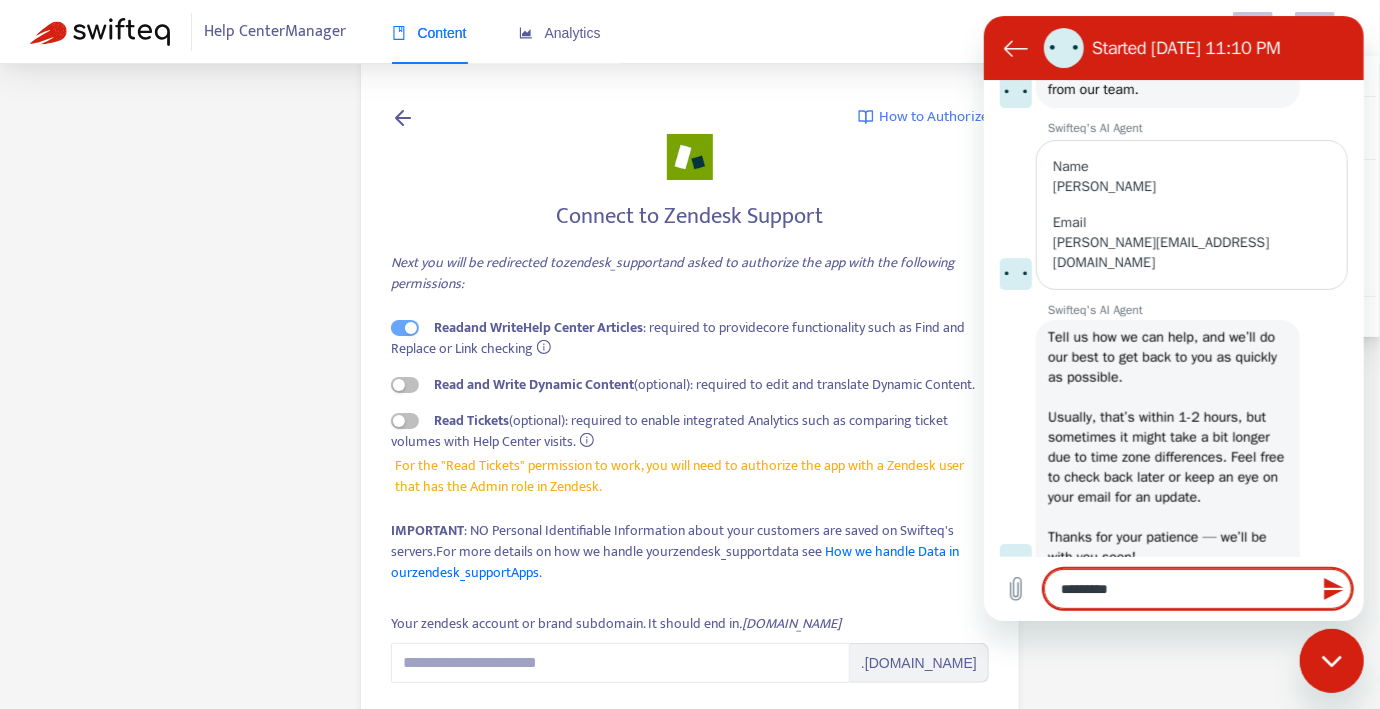 type on "**********" 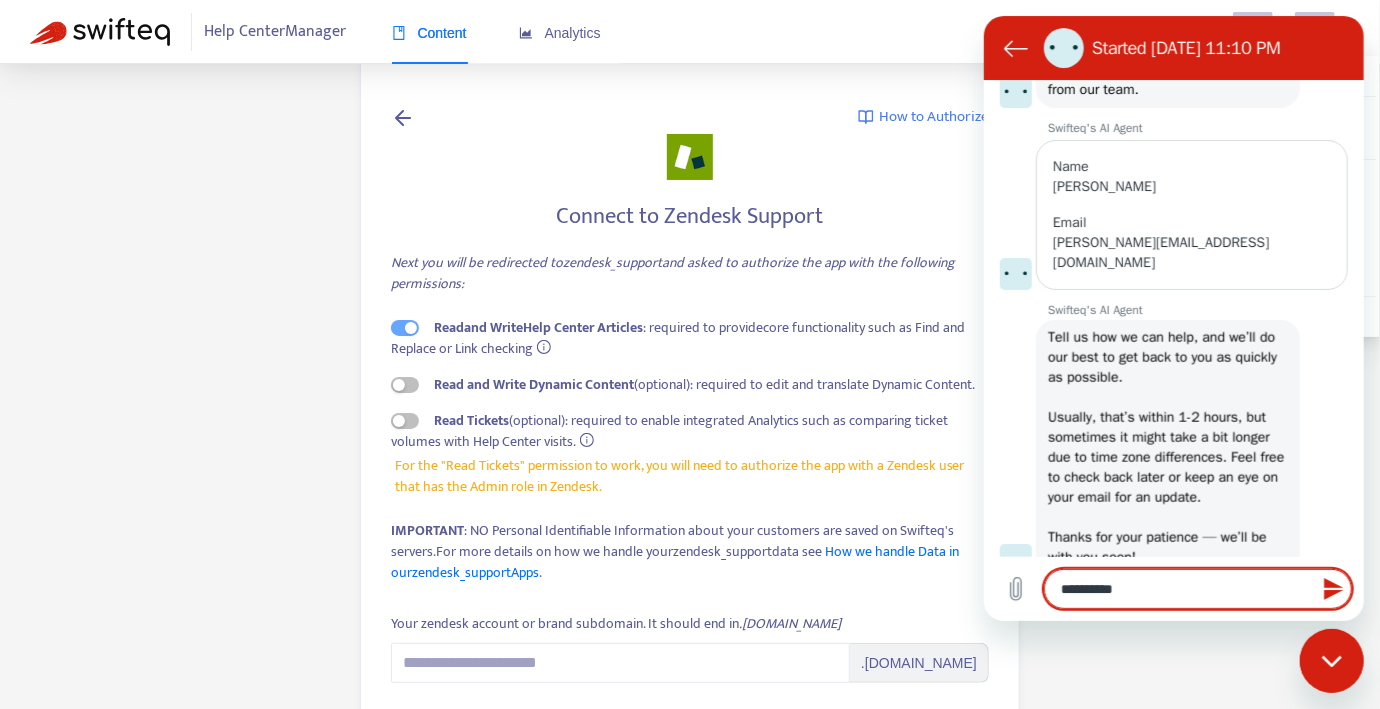 type on "**********" 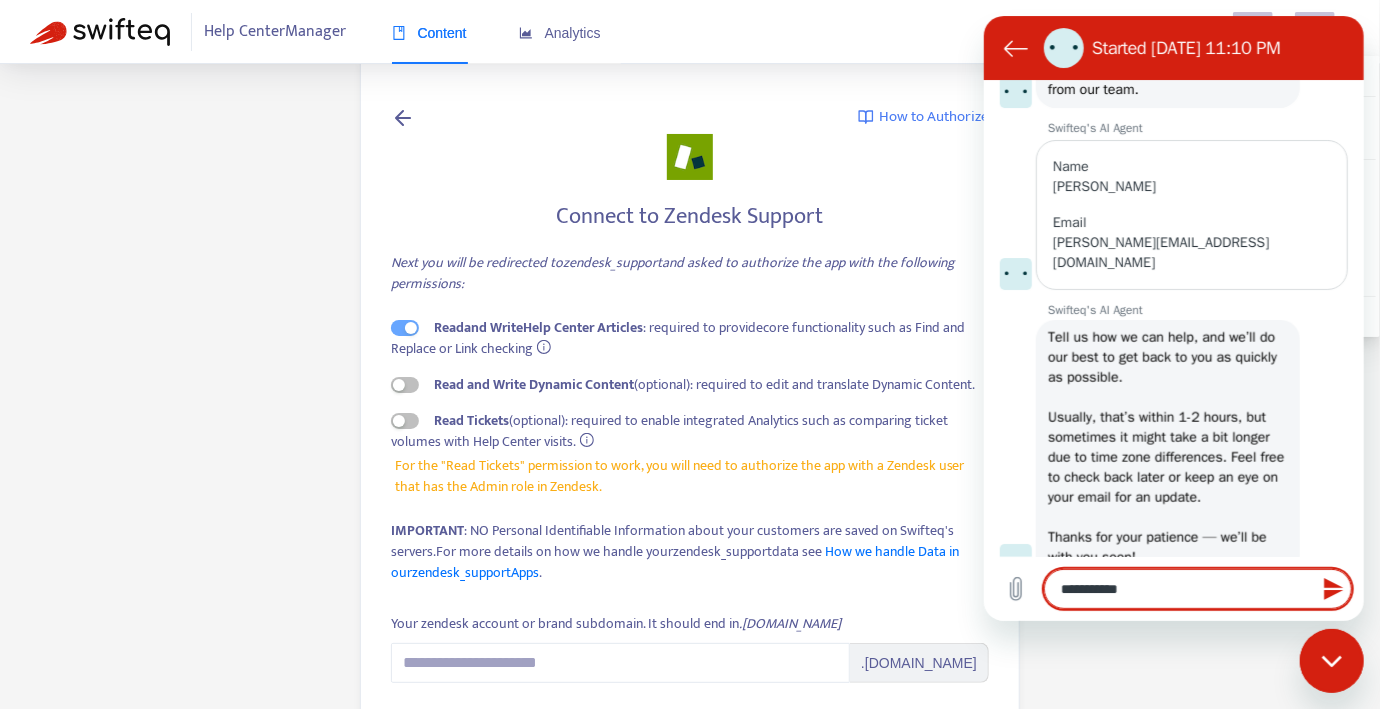 type on "**********" 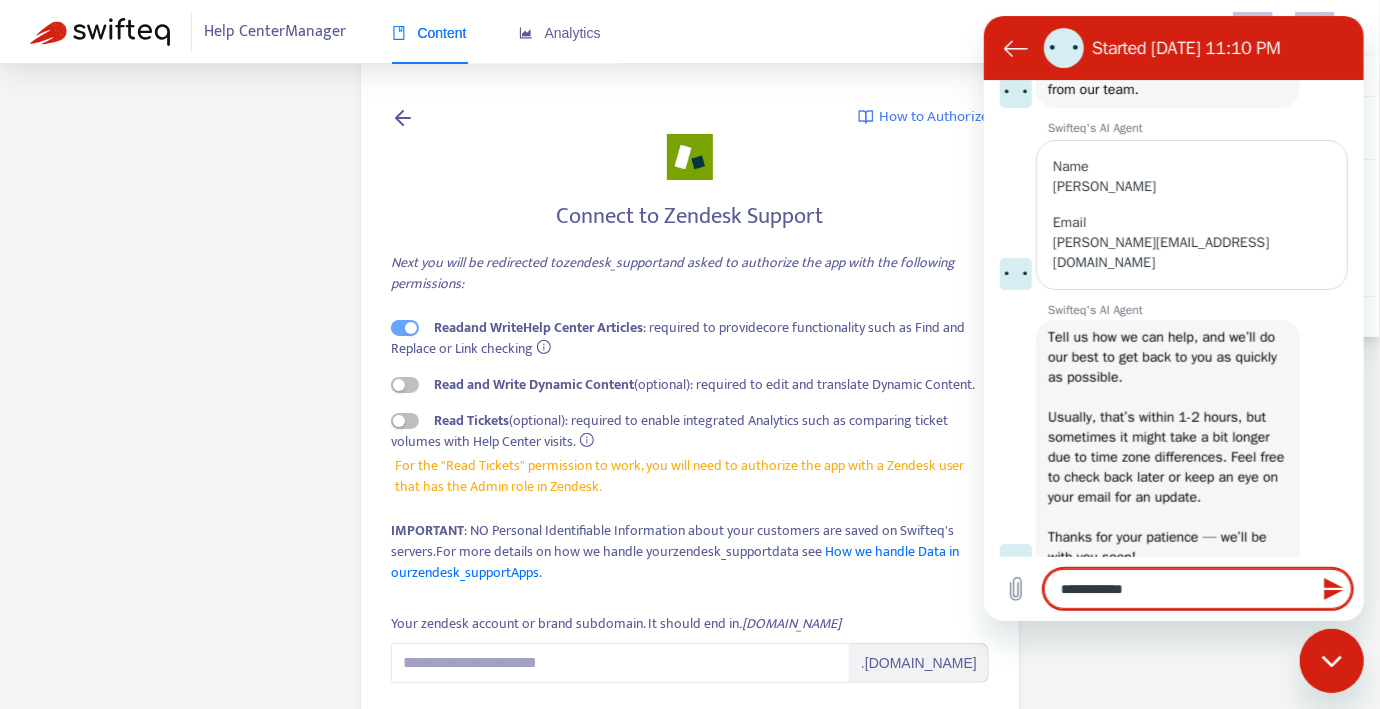 type on "*" 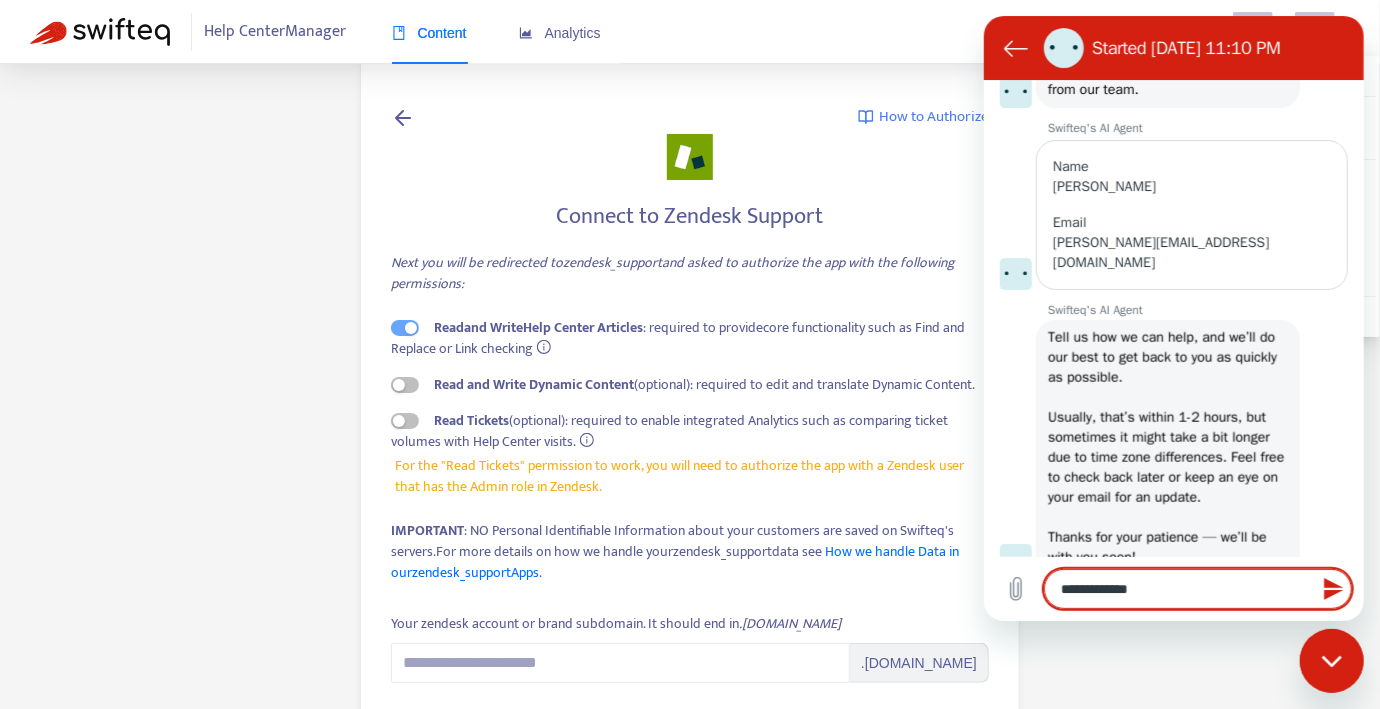 type on "**********" 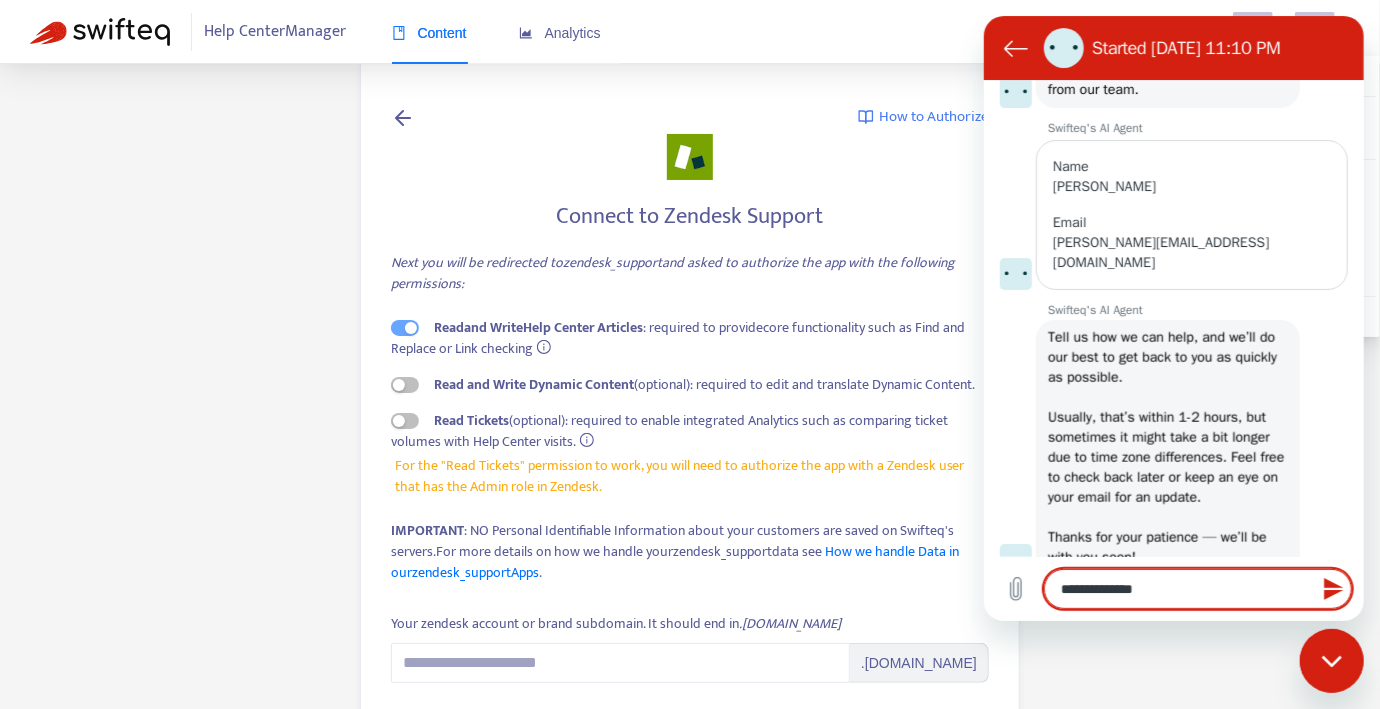 type on "**********" 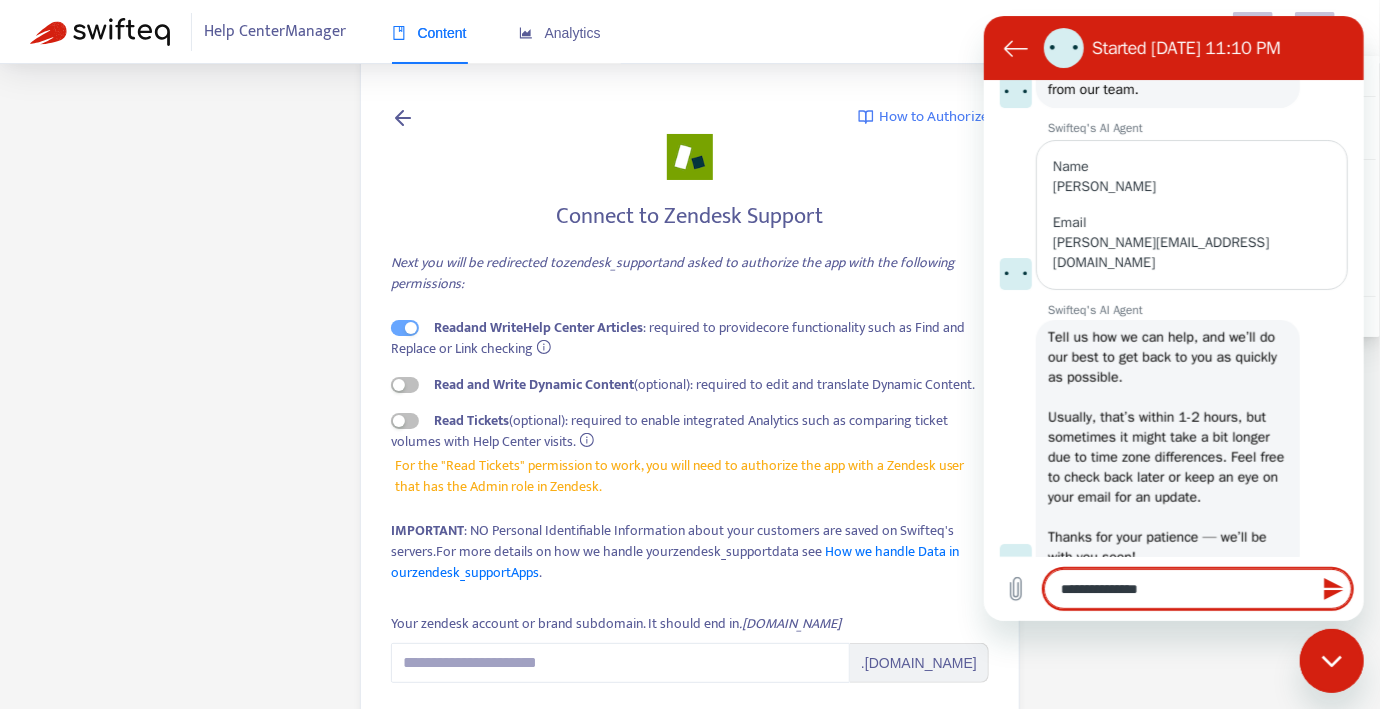 type on "*" 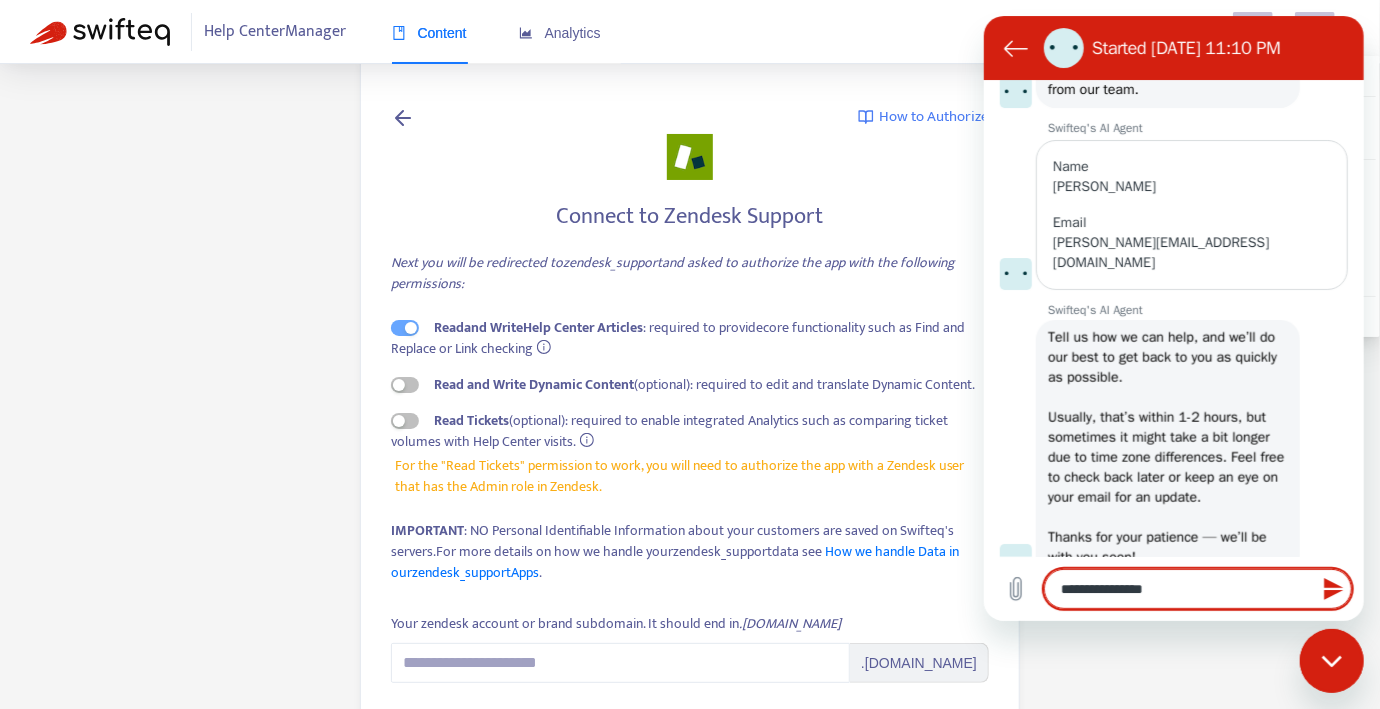 type on "**********" 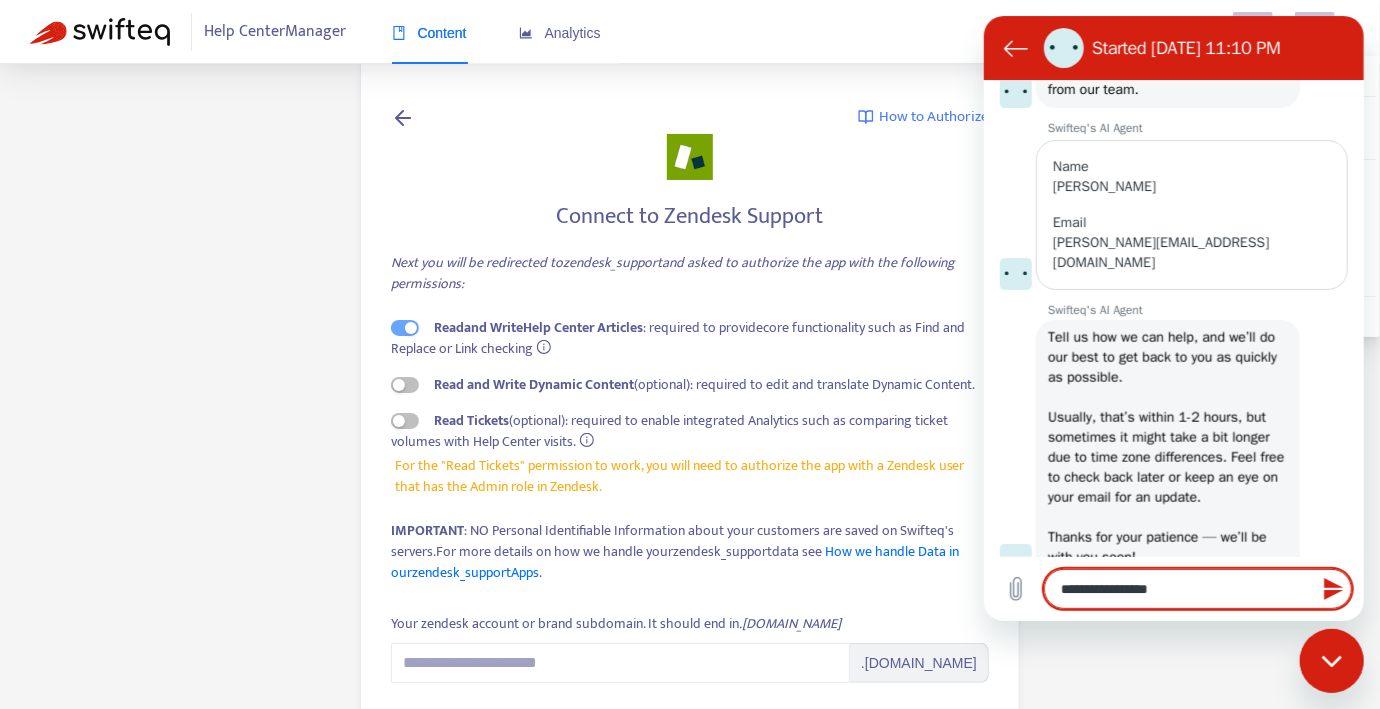type on "**********" 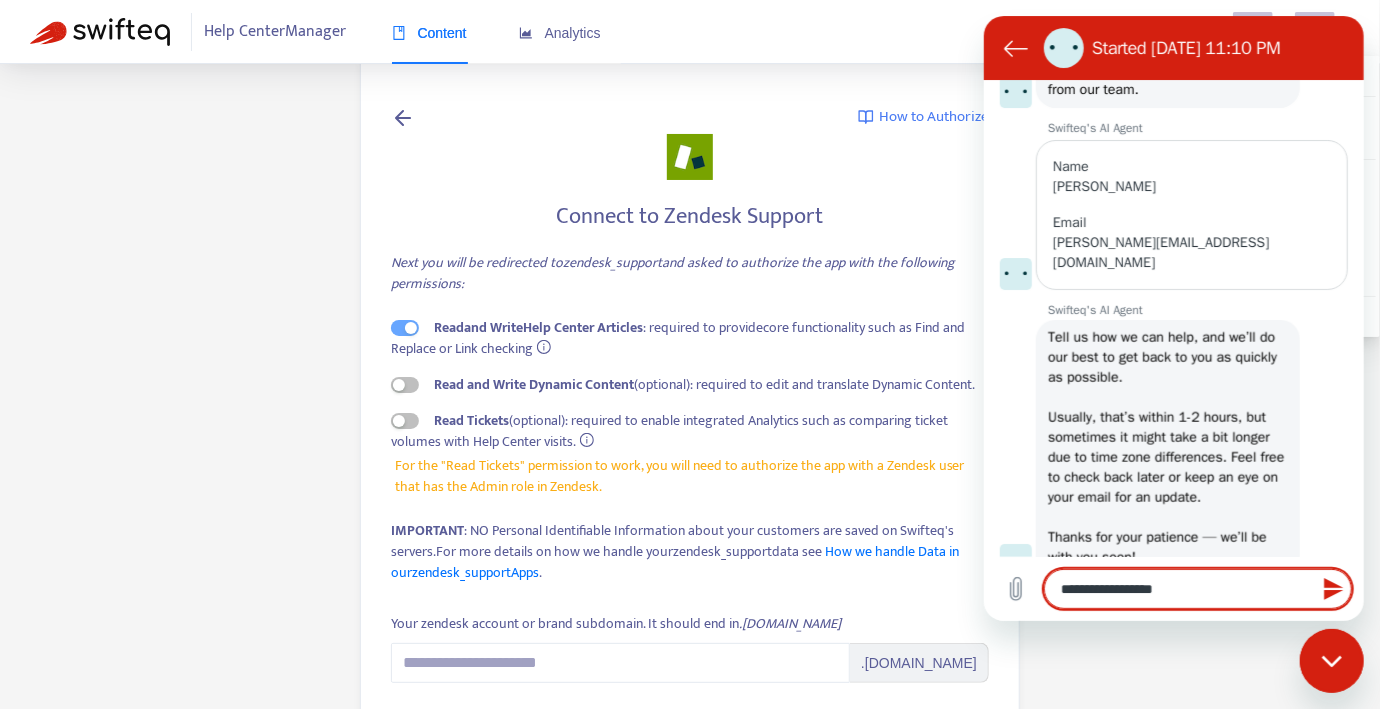 type on "**********" 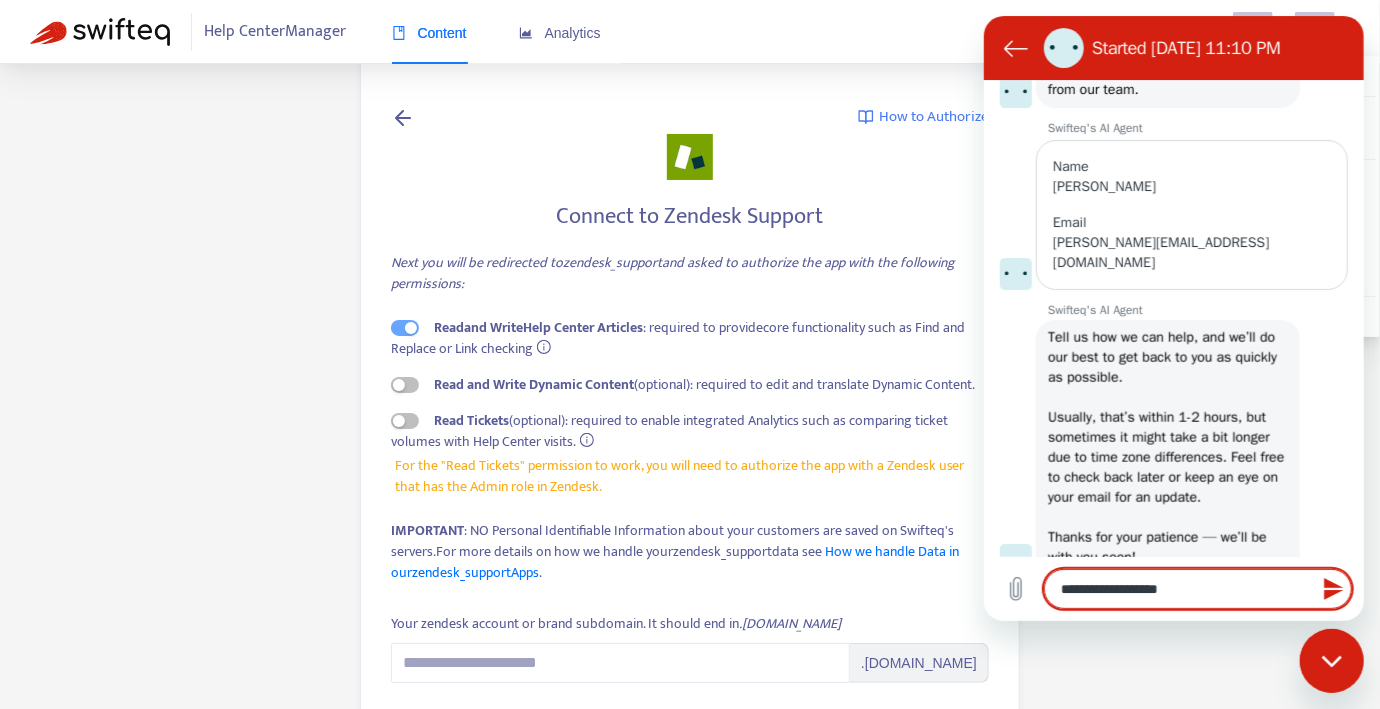 type on "**********" 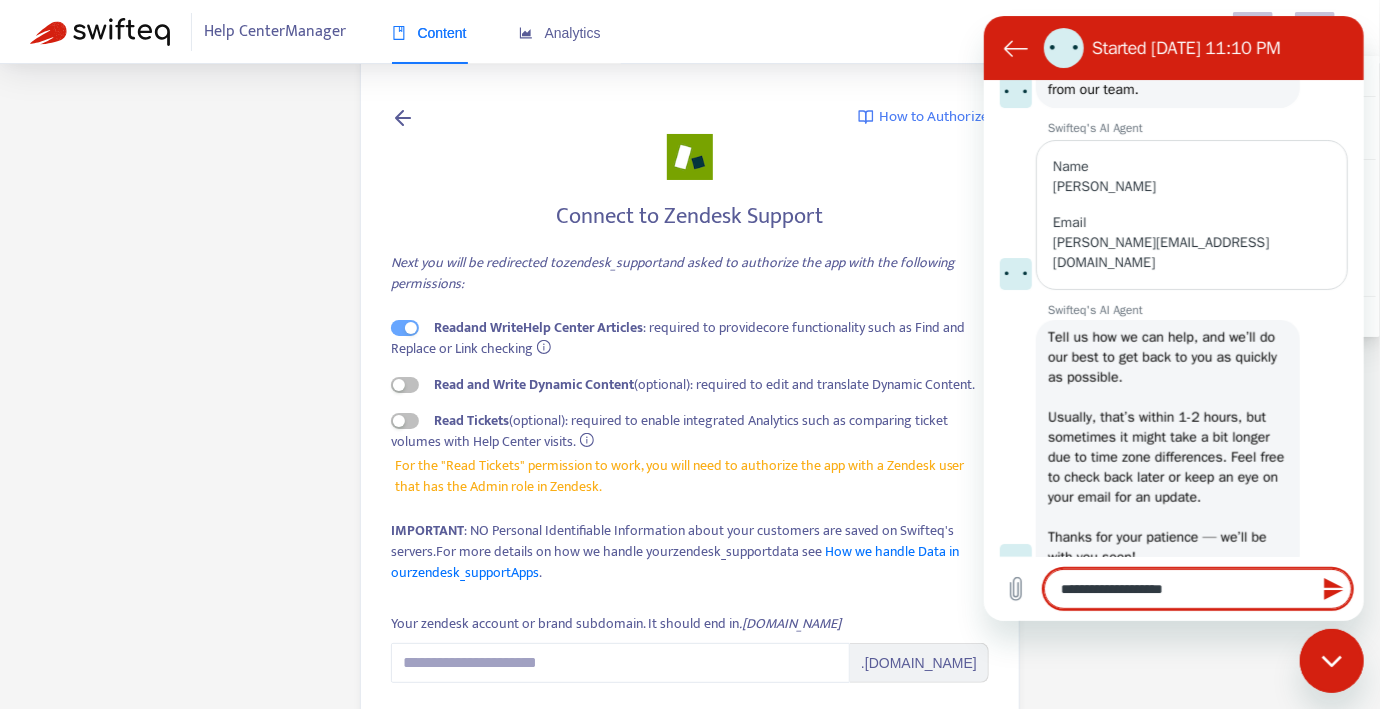 type on "**********" 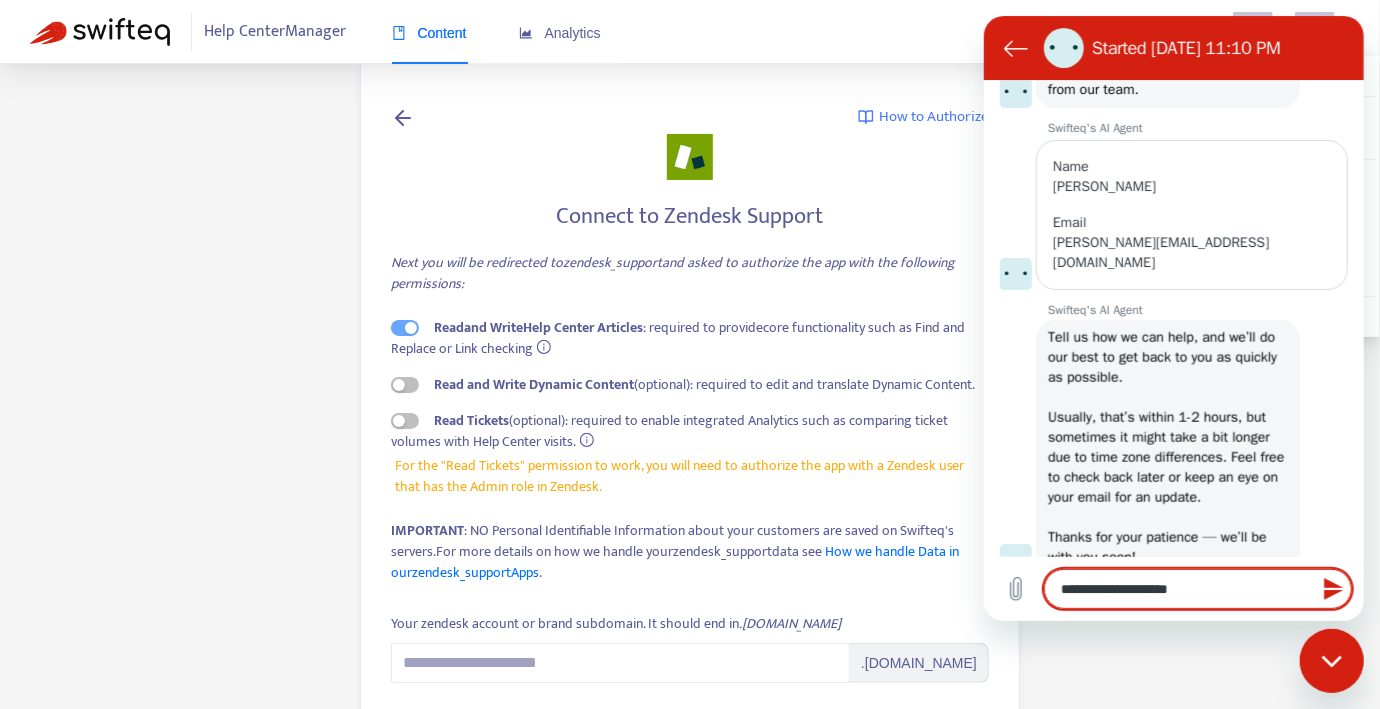 type on "**********" 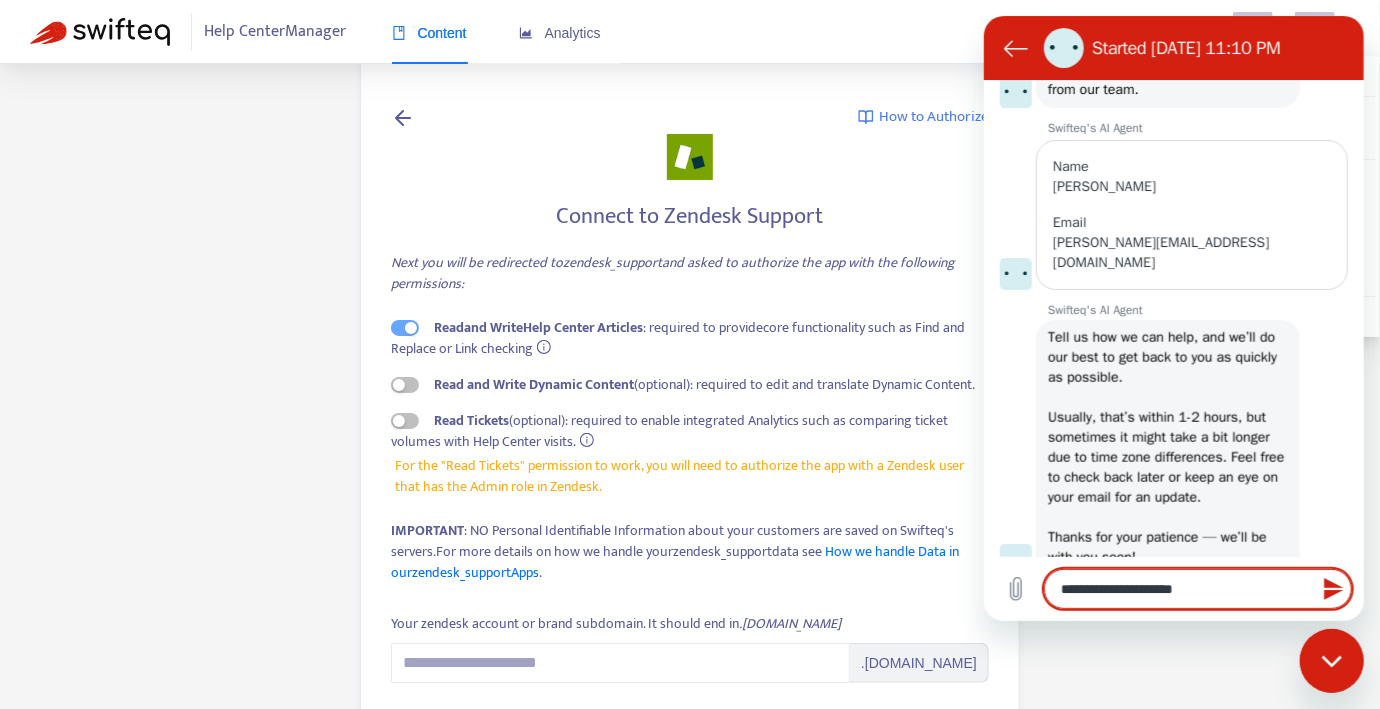 type on "**********" 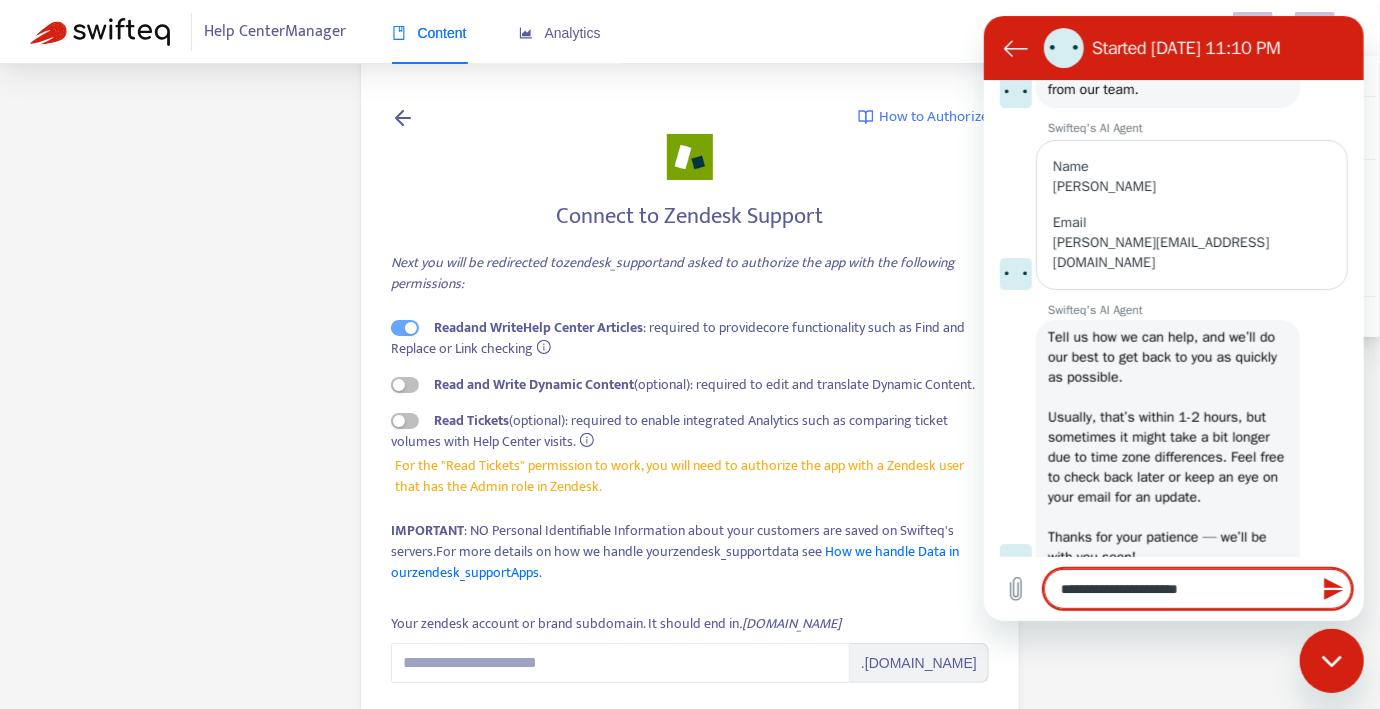 type on "**********" 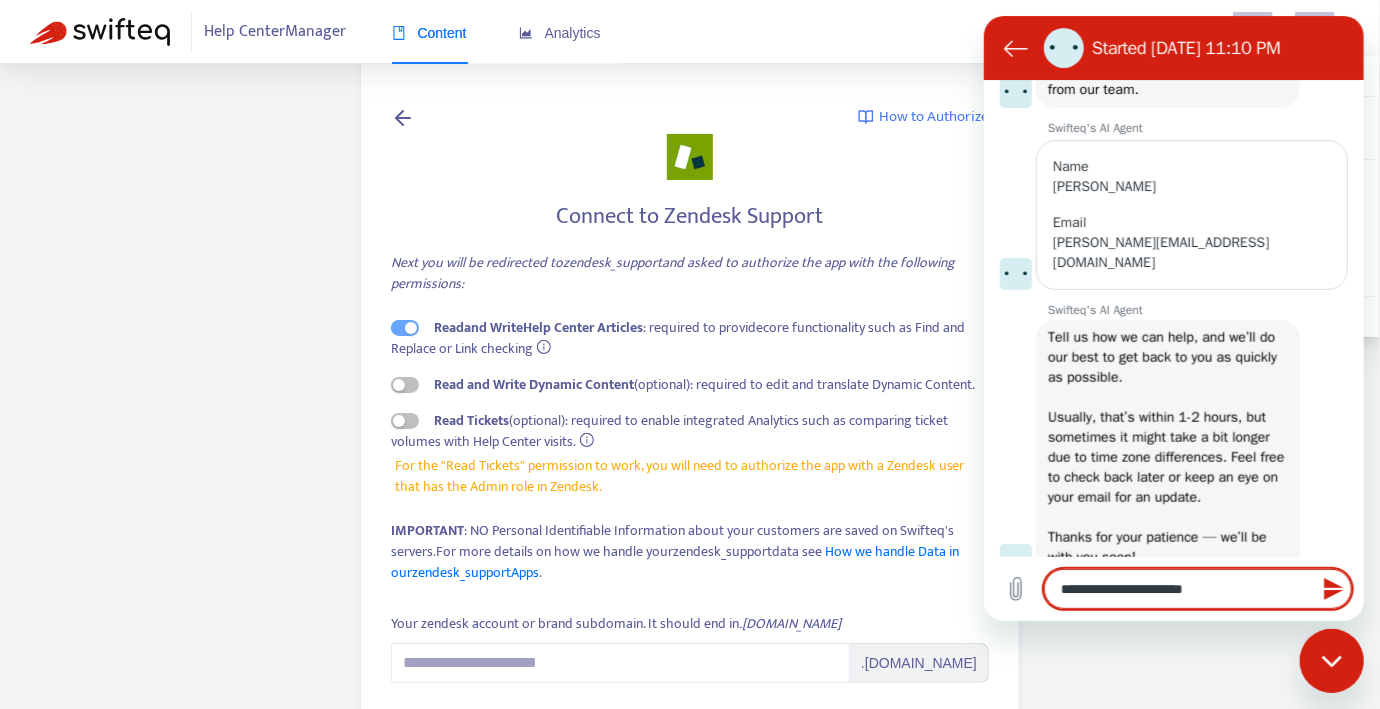 type on "**********" 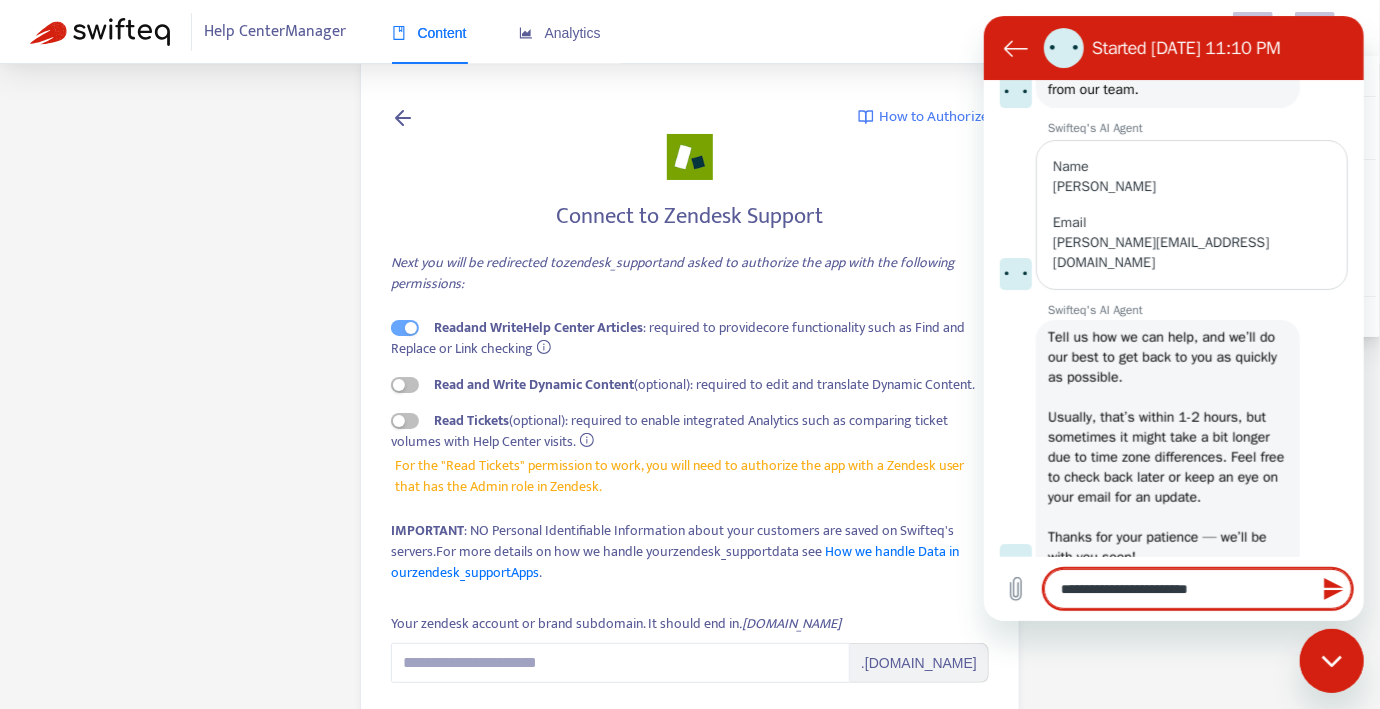 type on "*" 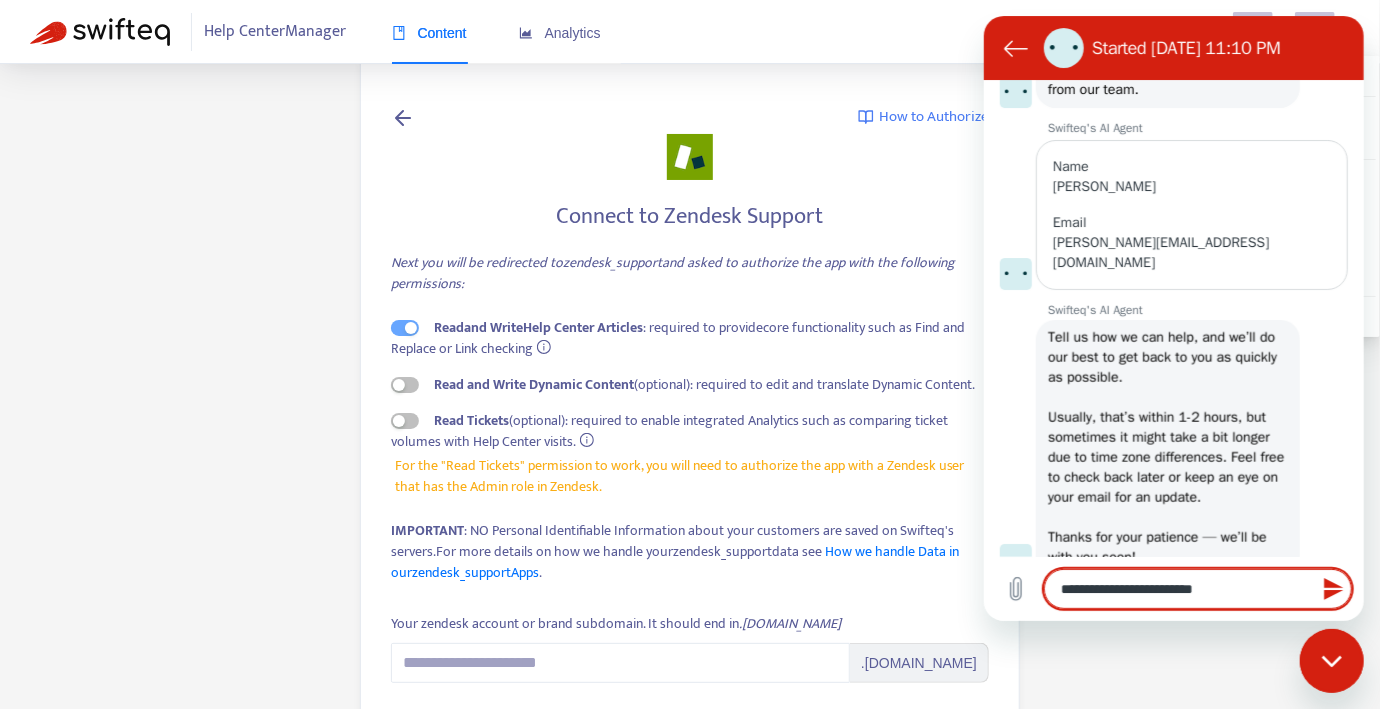 type on "**********" 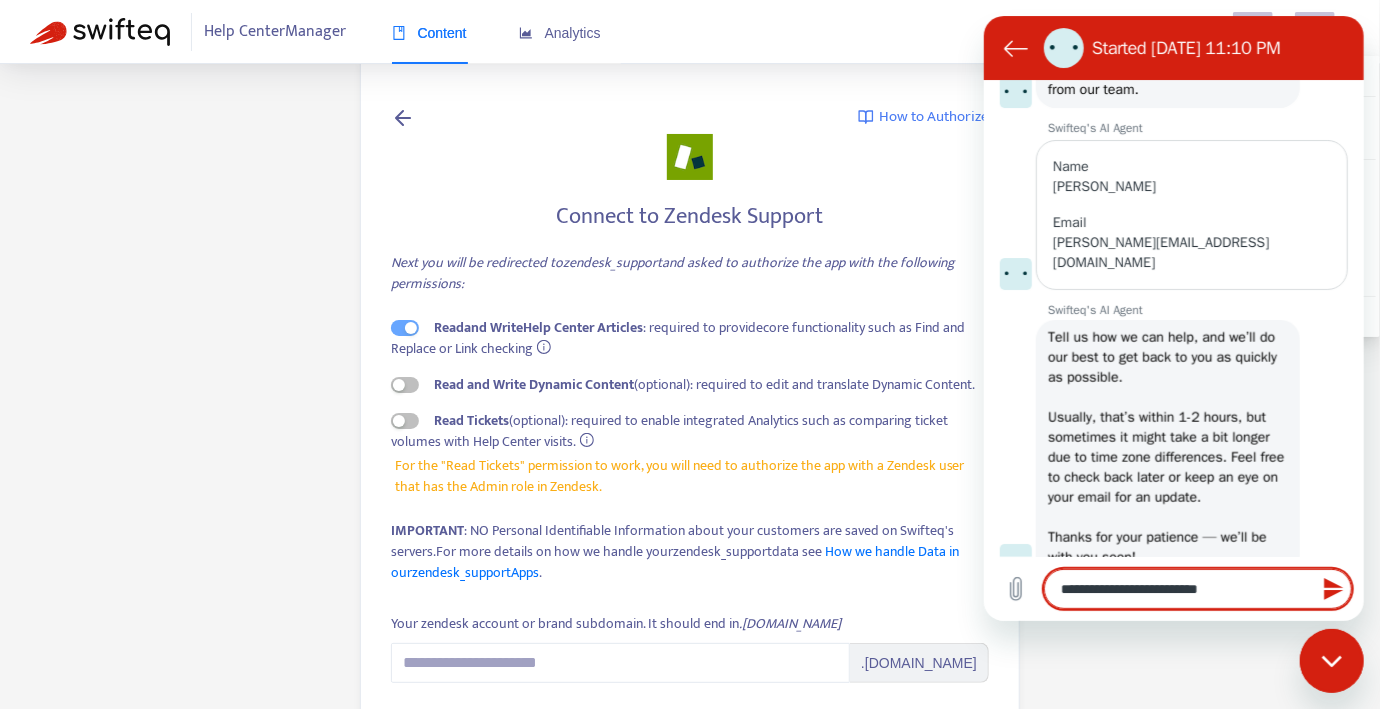 type on "**********" 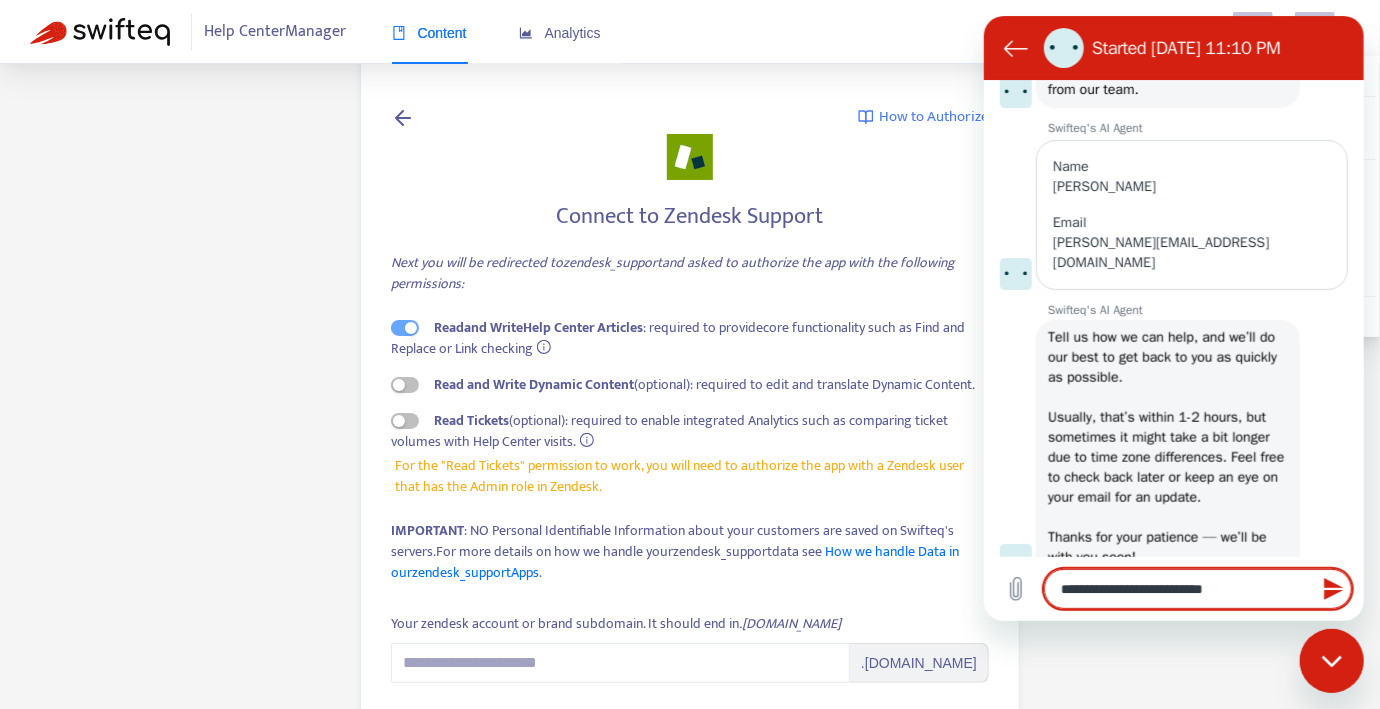 type on "**********" 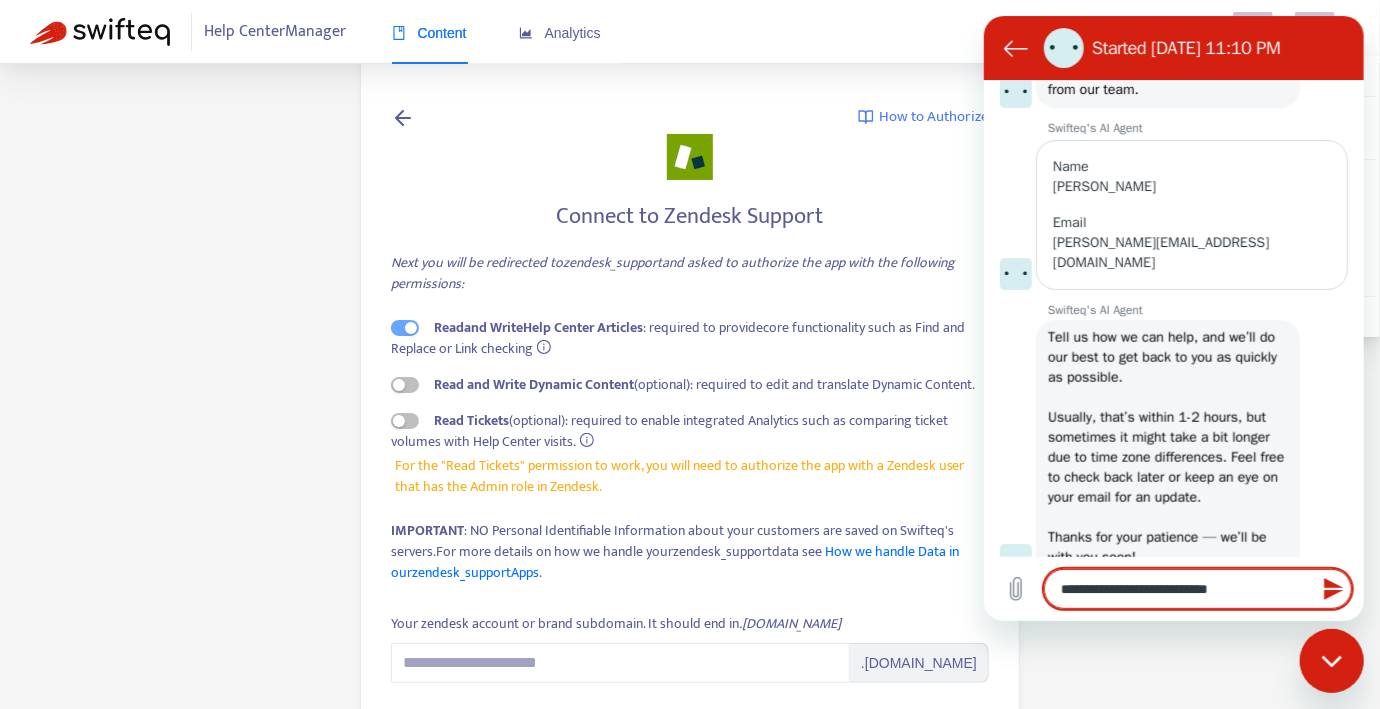 type on "**********" 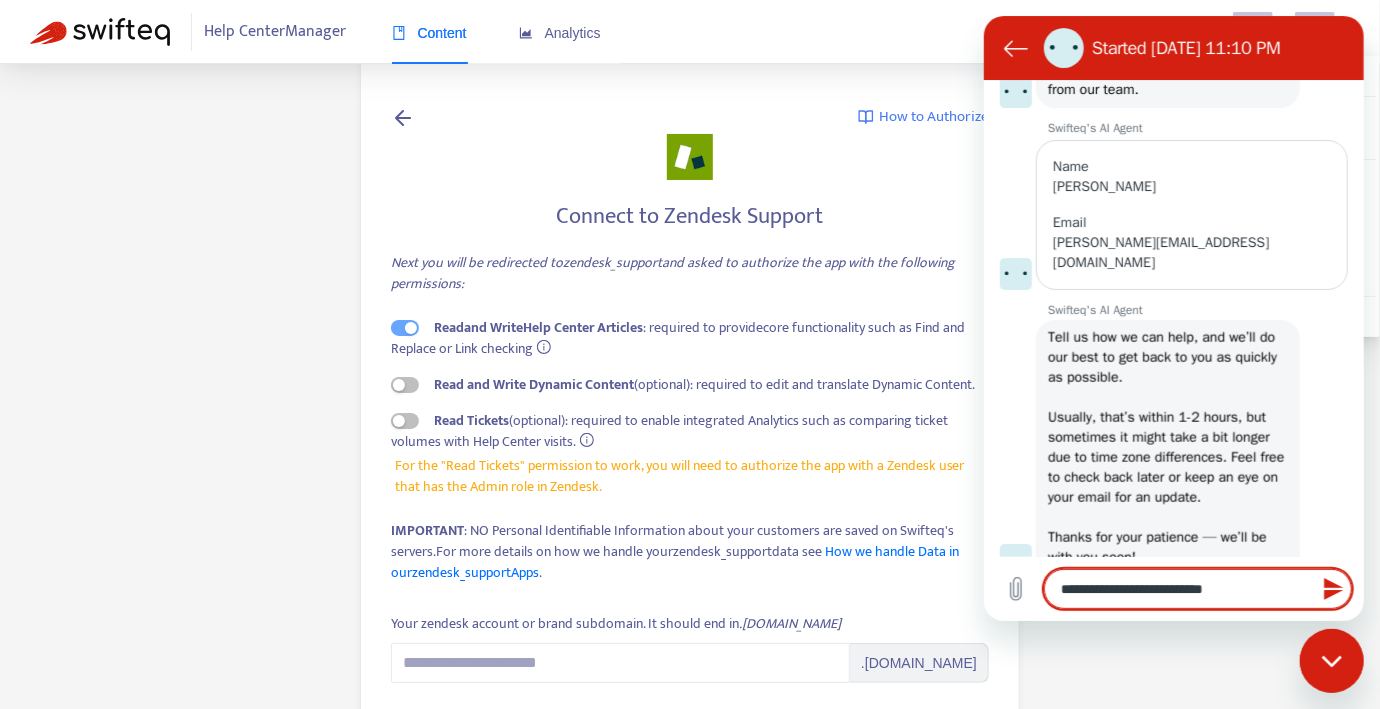 type on "**********" 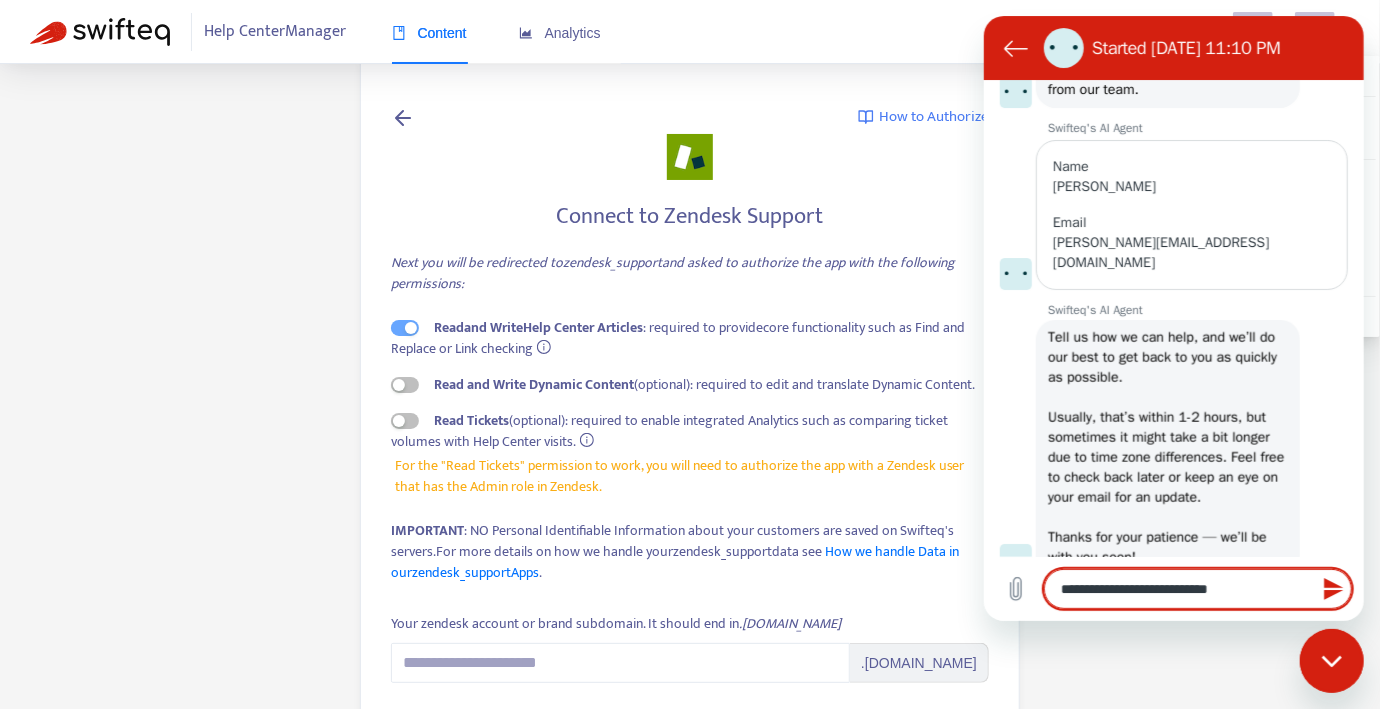 type on "**********" 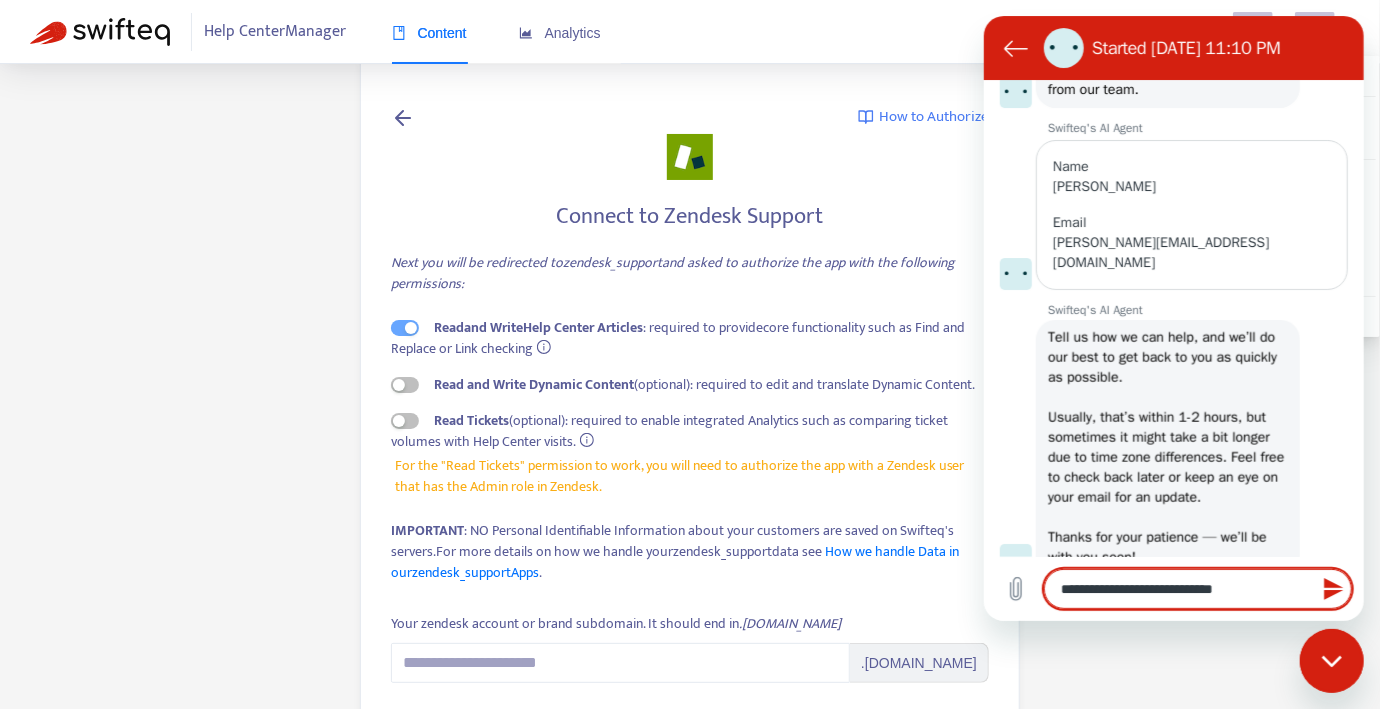 type on "**********" 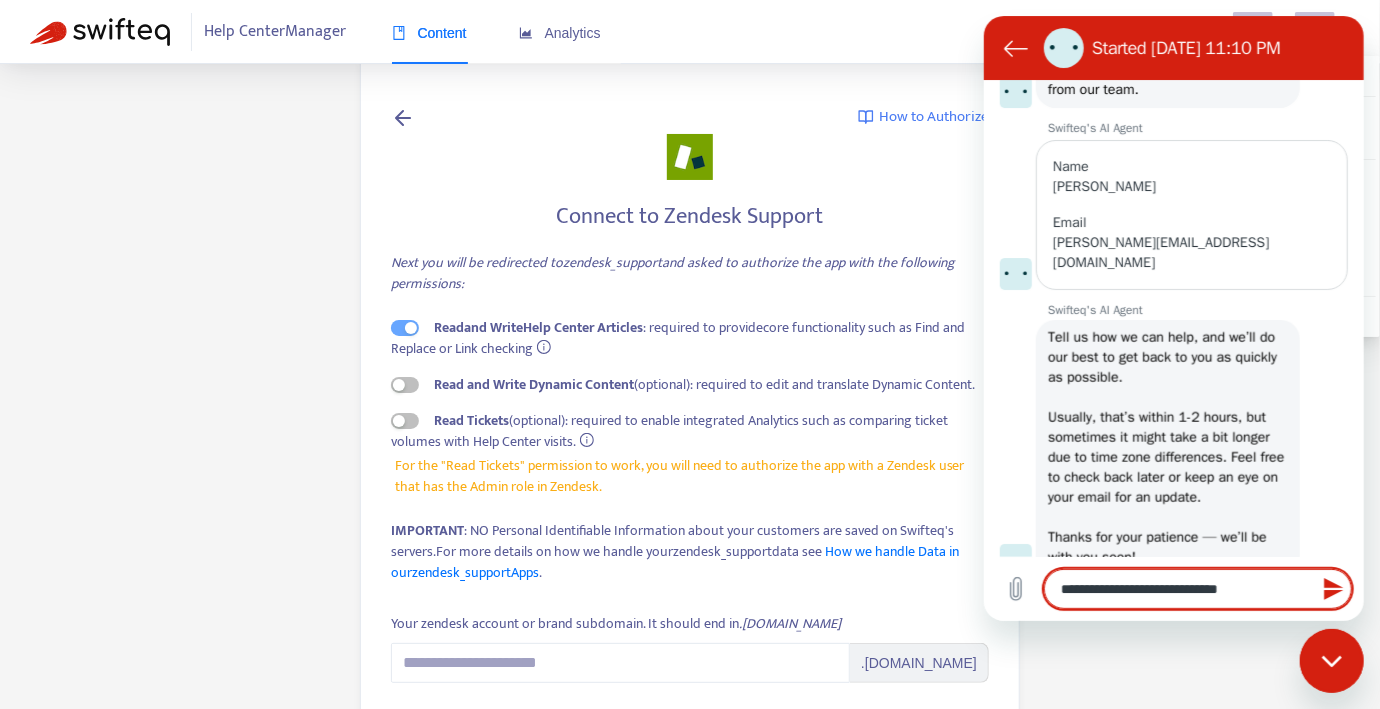 type on "**********" 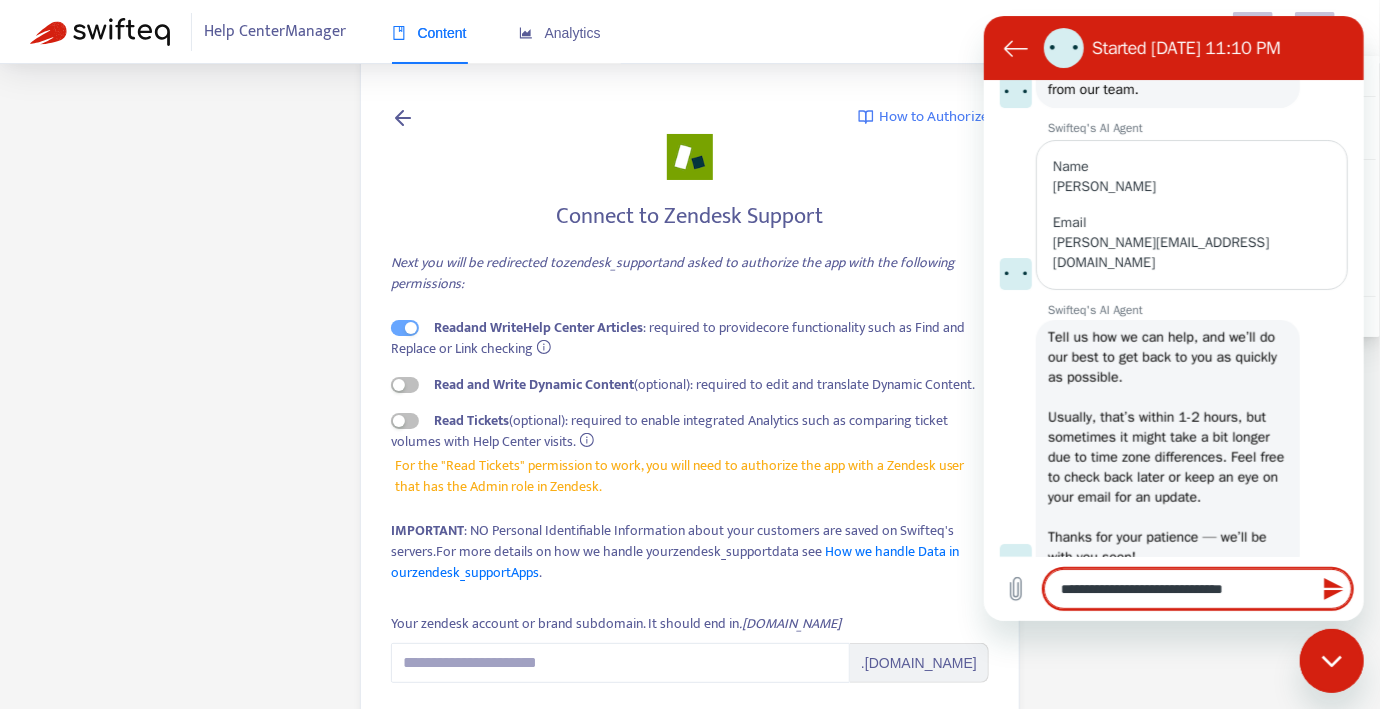 type on "**********" 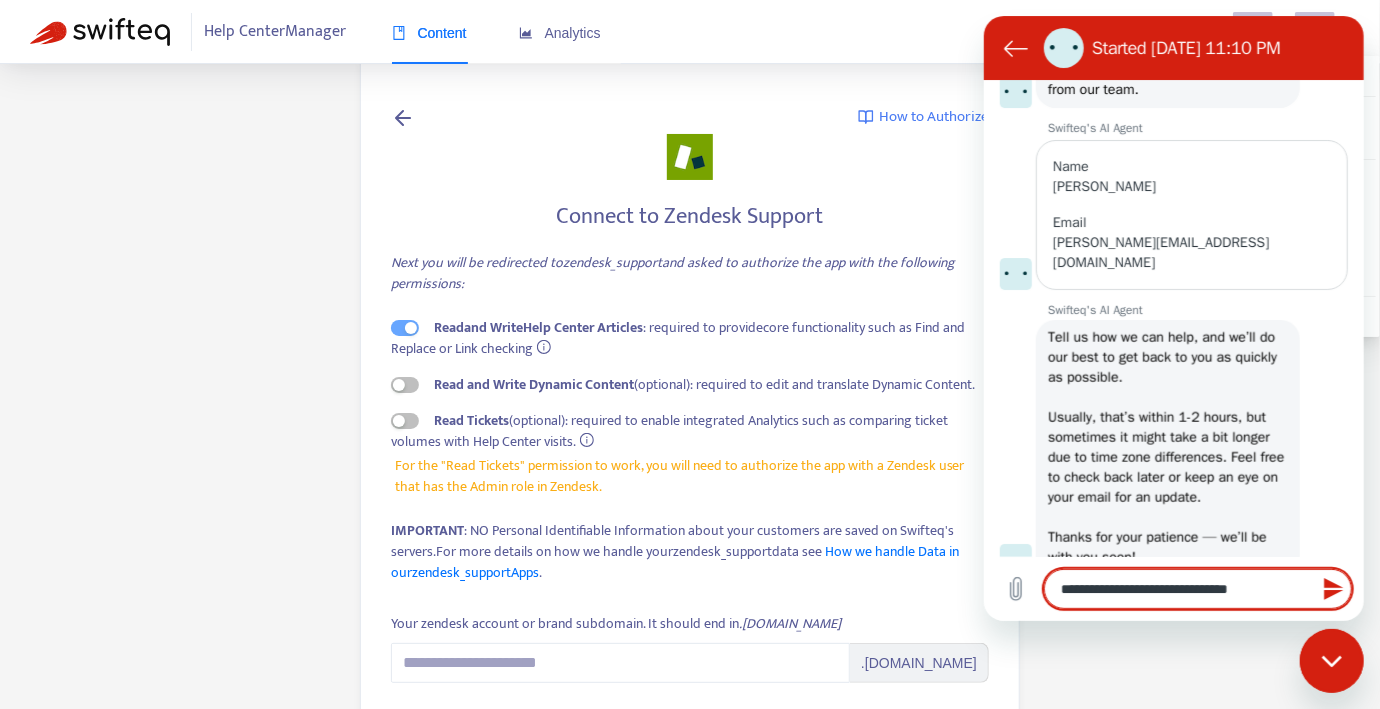 type on "**********" 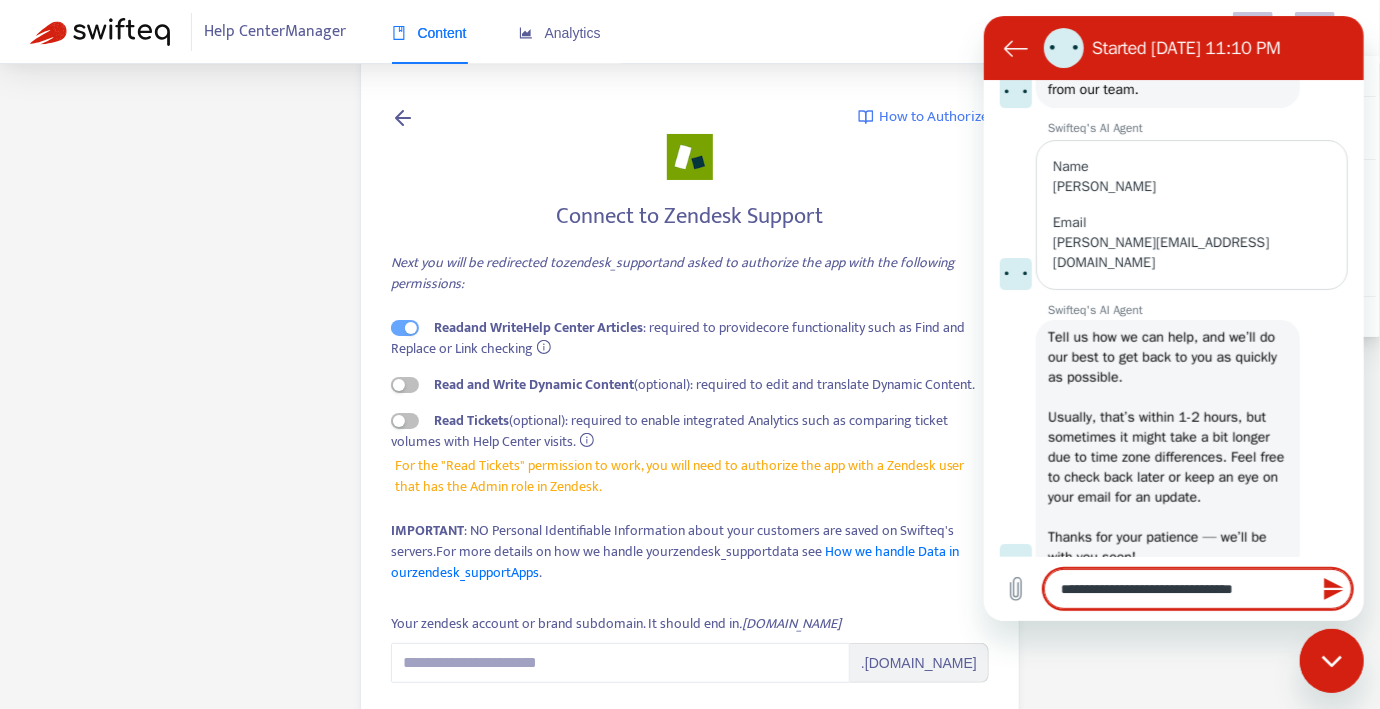 type on "**********" 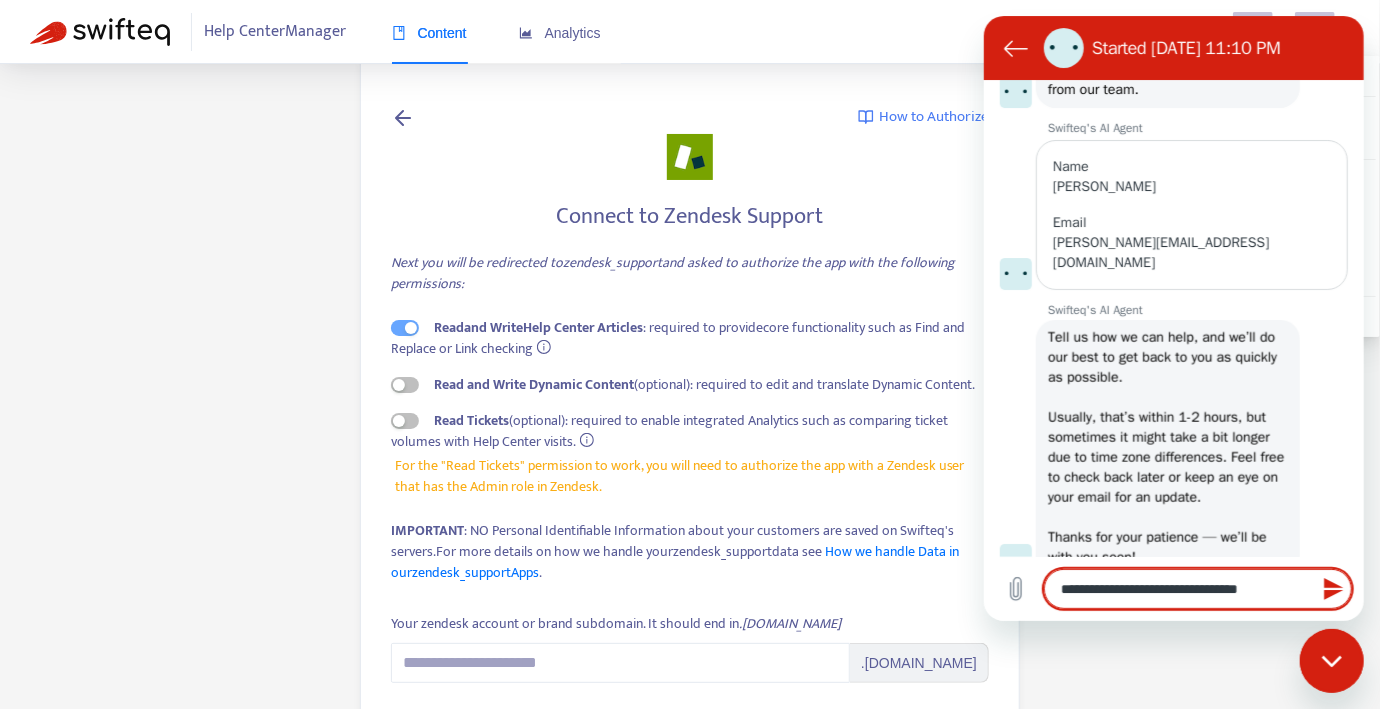 type on "**********" 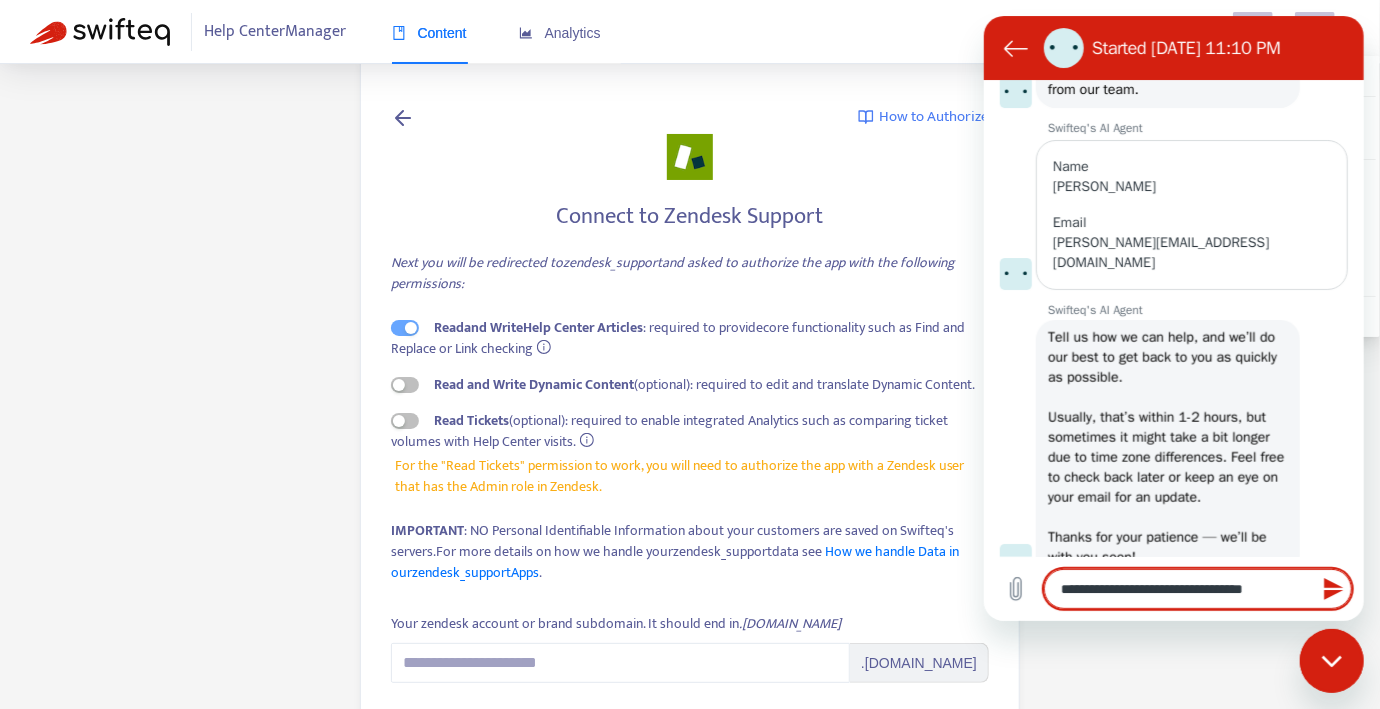 type on "**********" 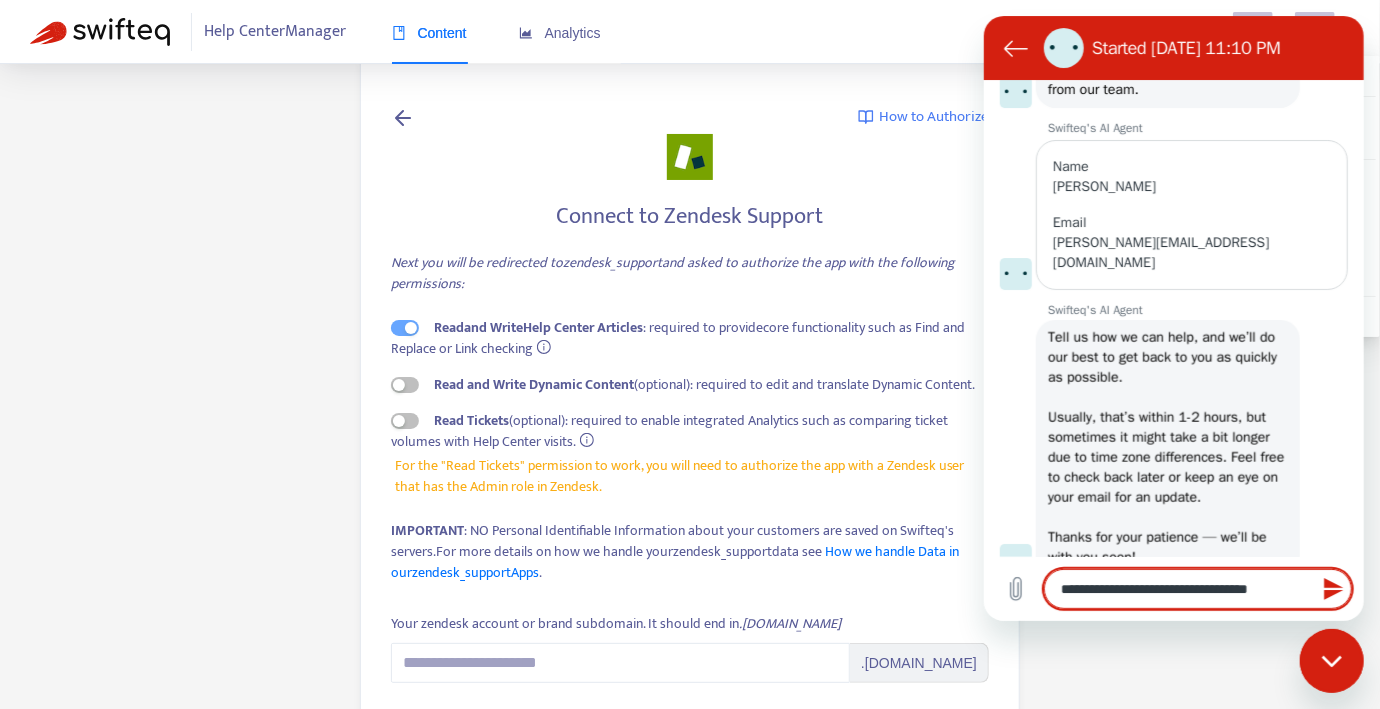 type on "*" 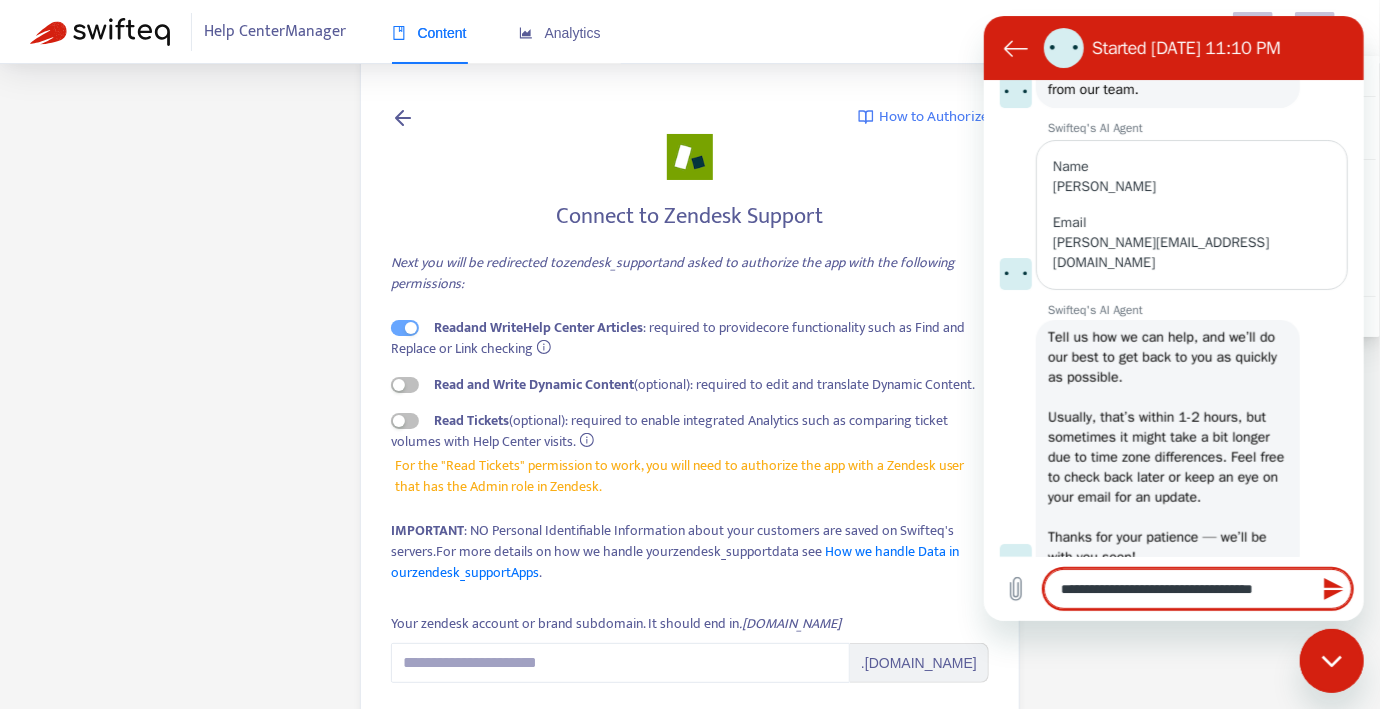 type on "**********" 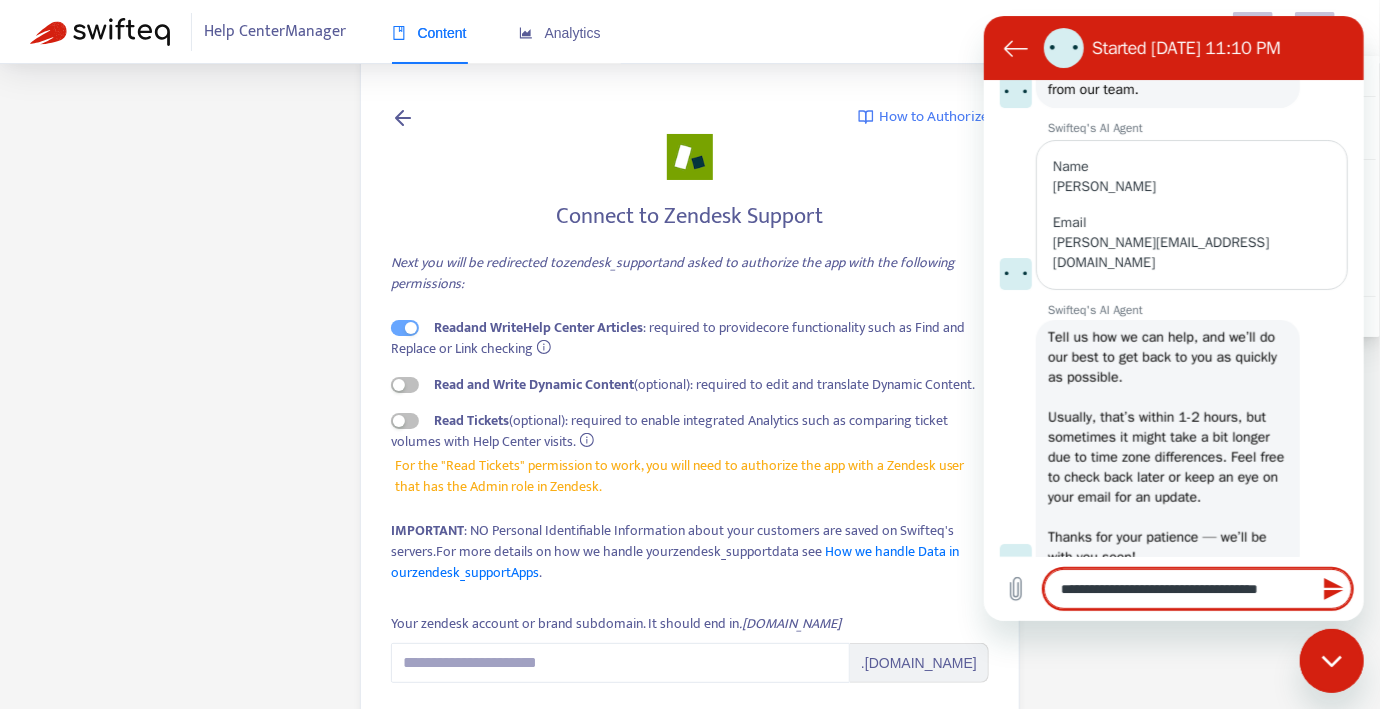 type on "*" 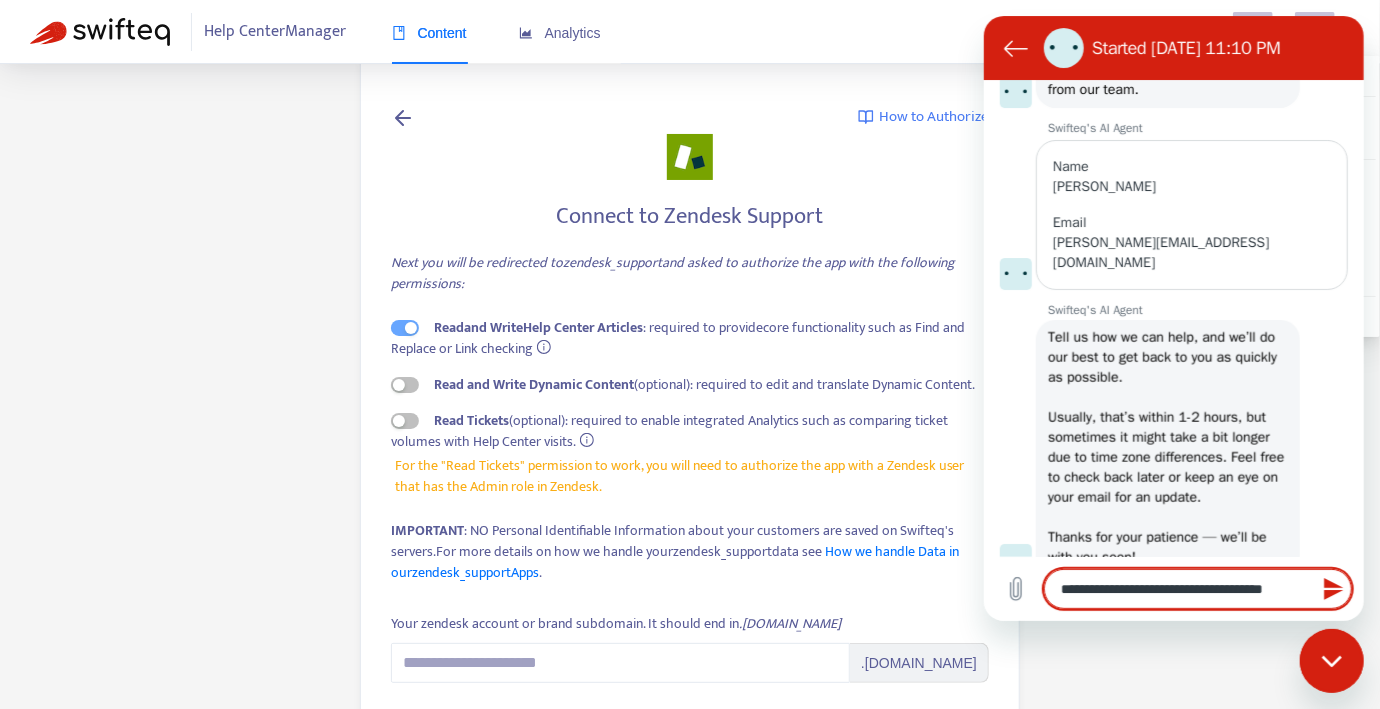 type on "**********" 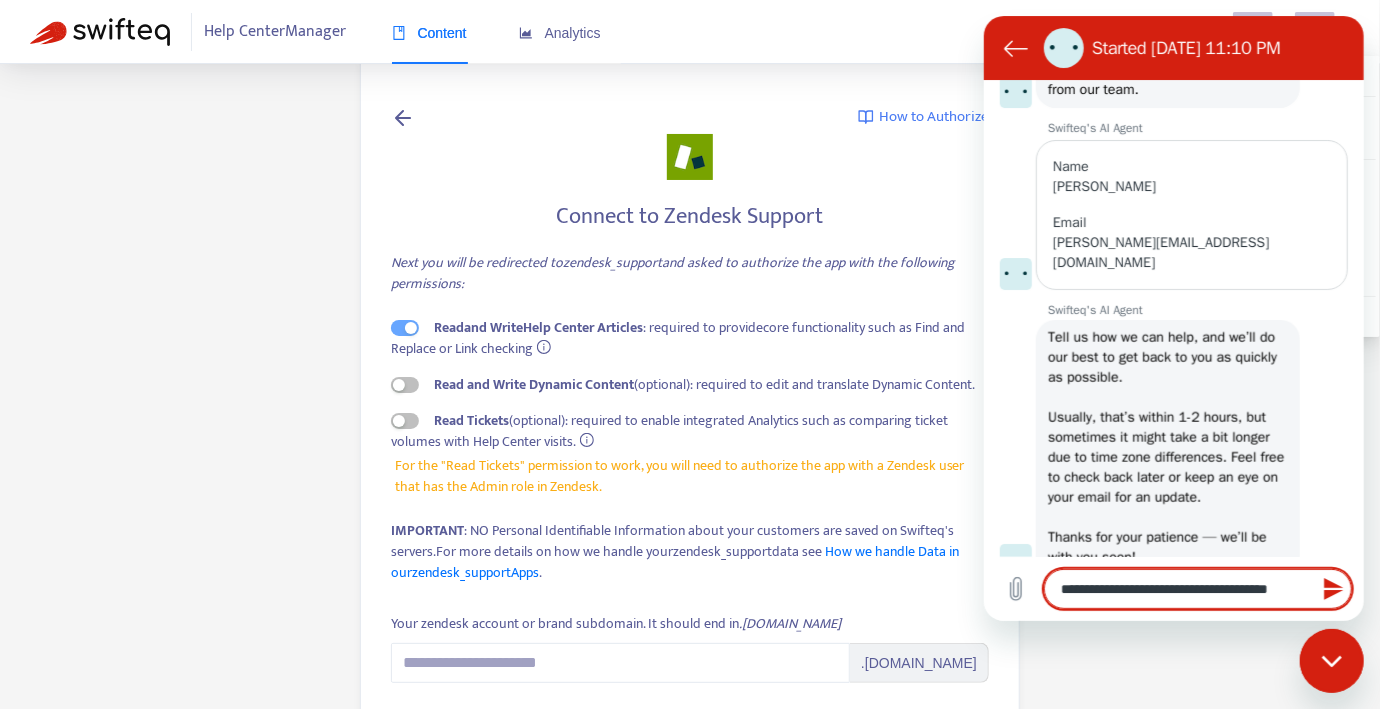 type on "**********" 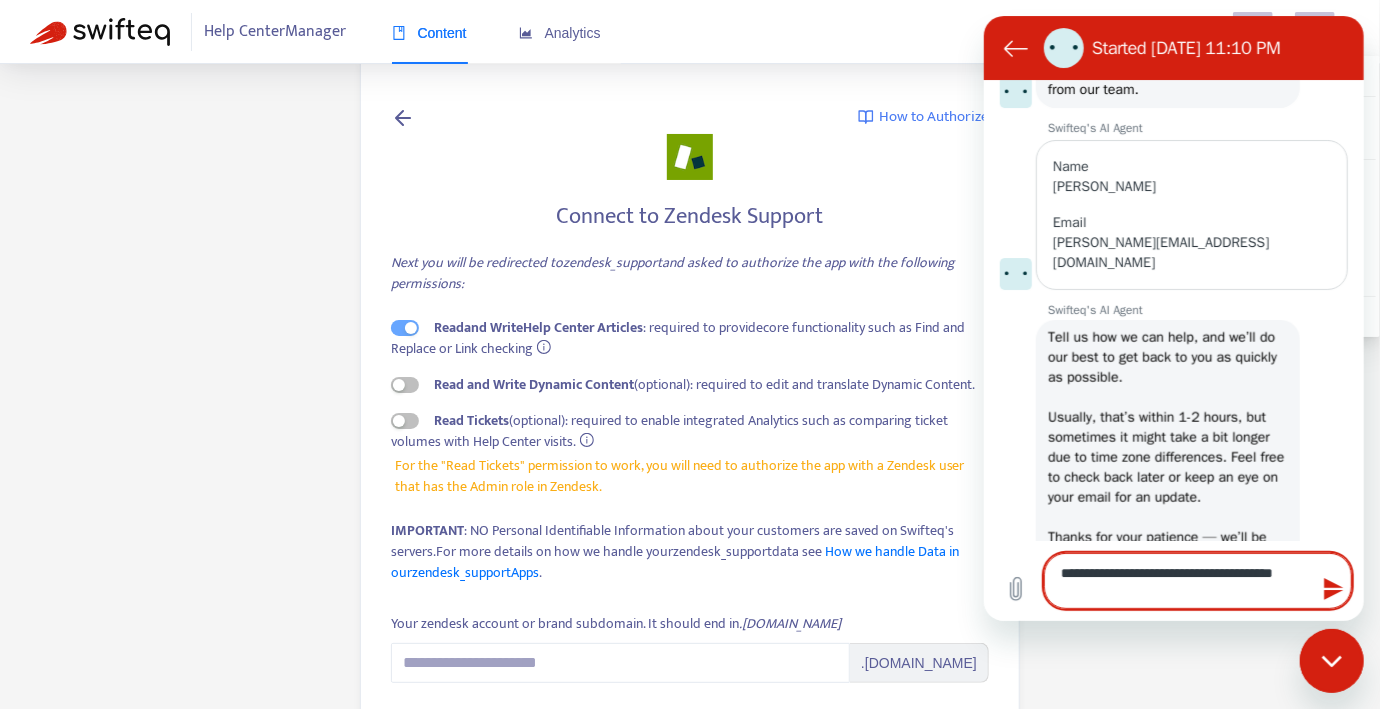 type on "**********" 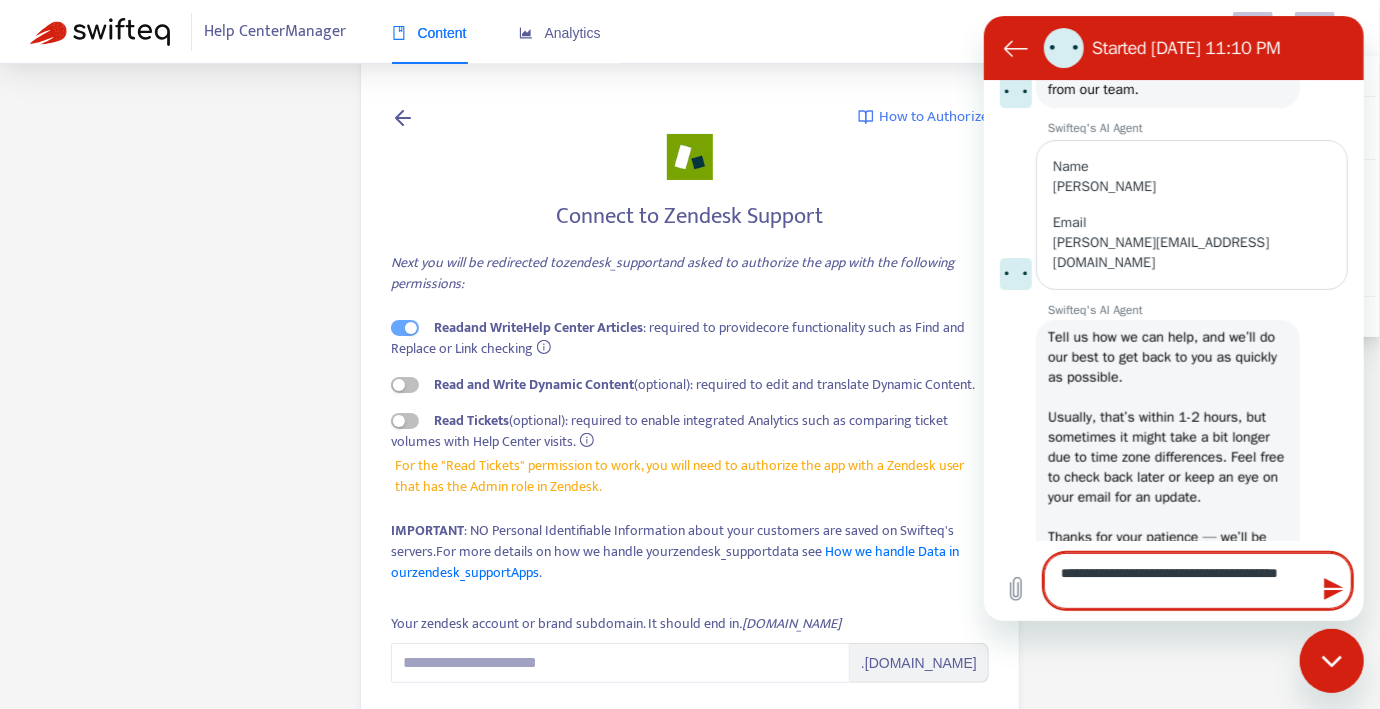 type on "**********" 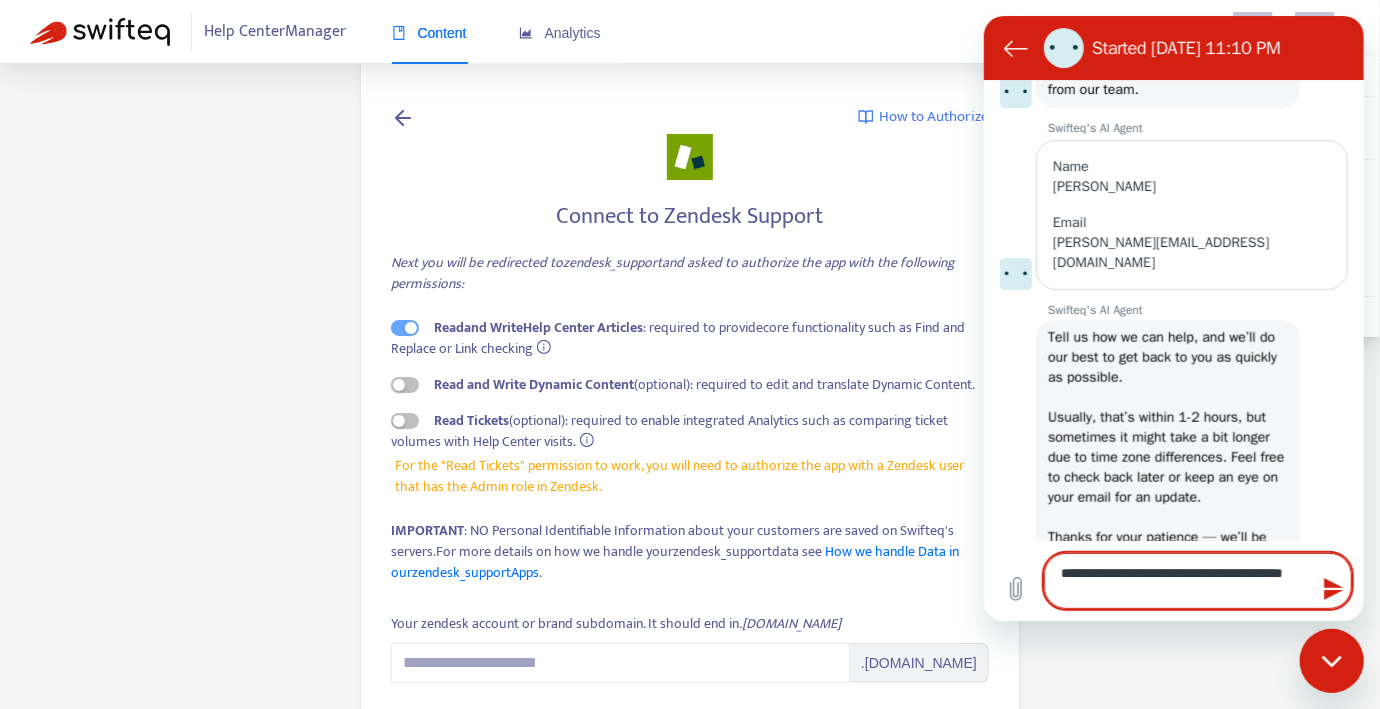 type on "**********" 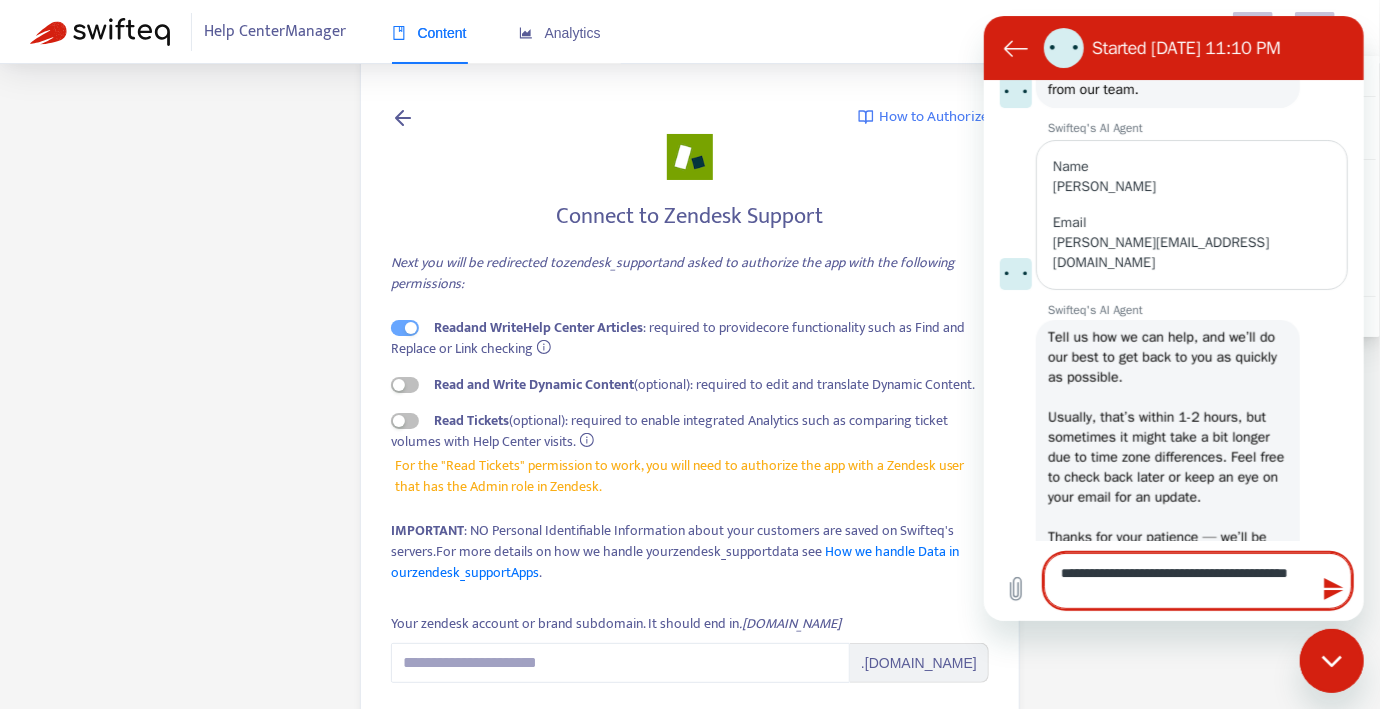 type on "*" 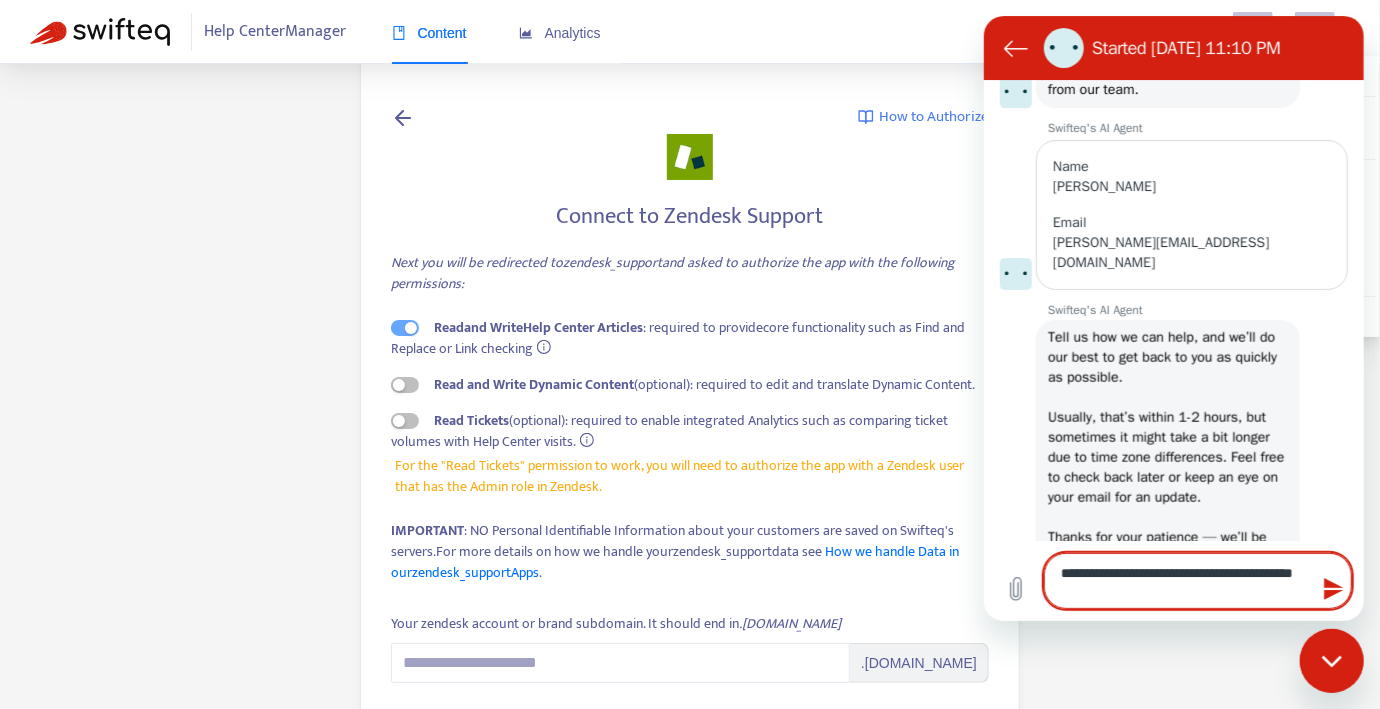 type on "*" 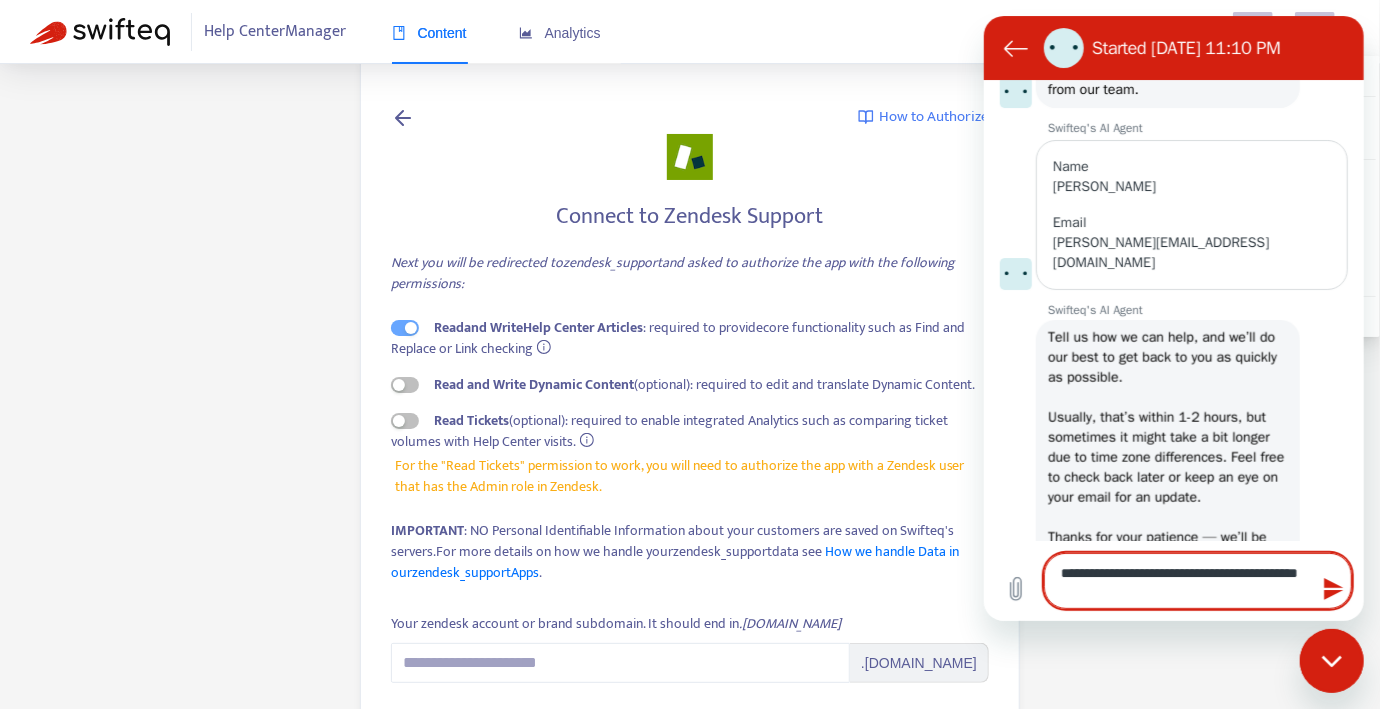 type 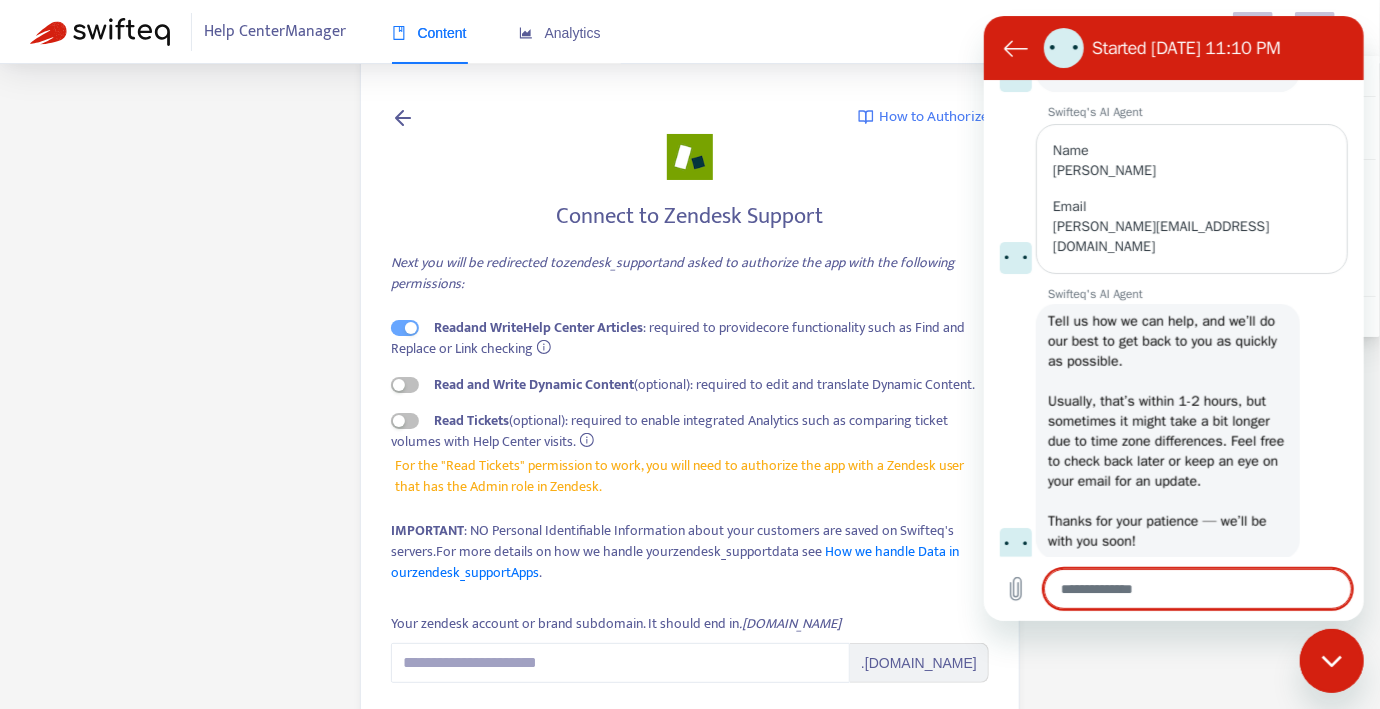 scroll, scrollTop: 1089, scrollLeft: 0, axis: vertical 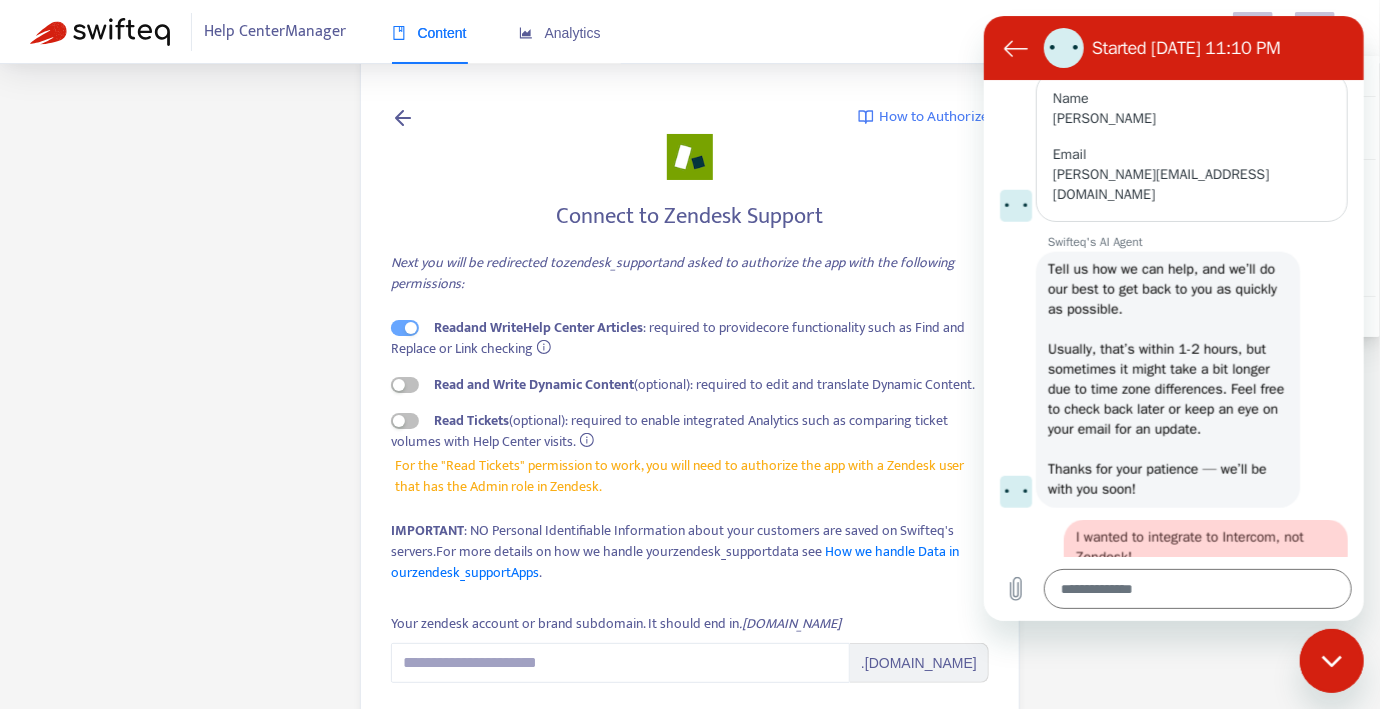 click 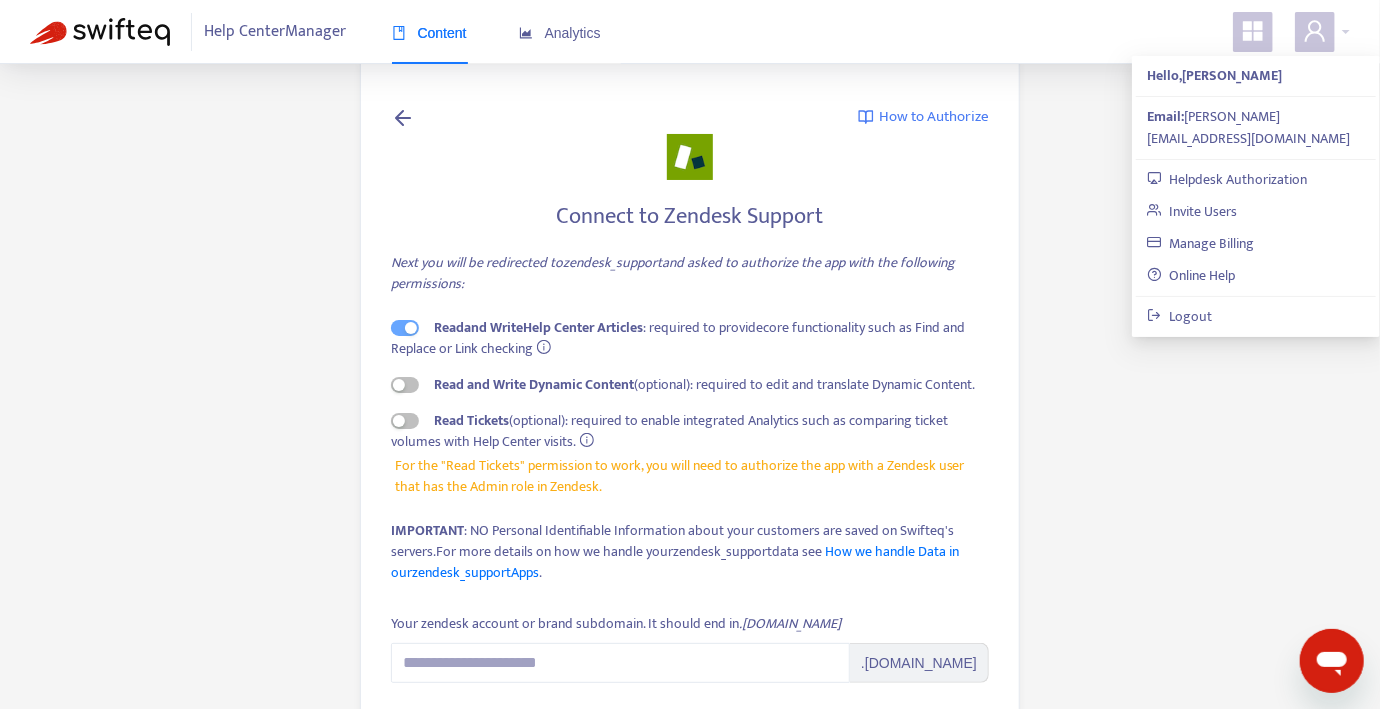 type on "*" 